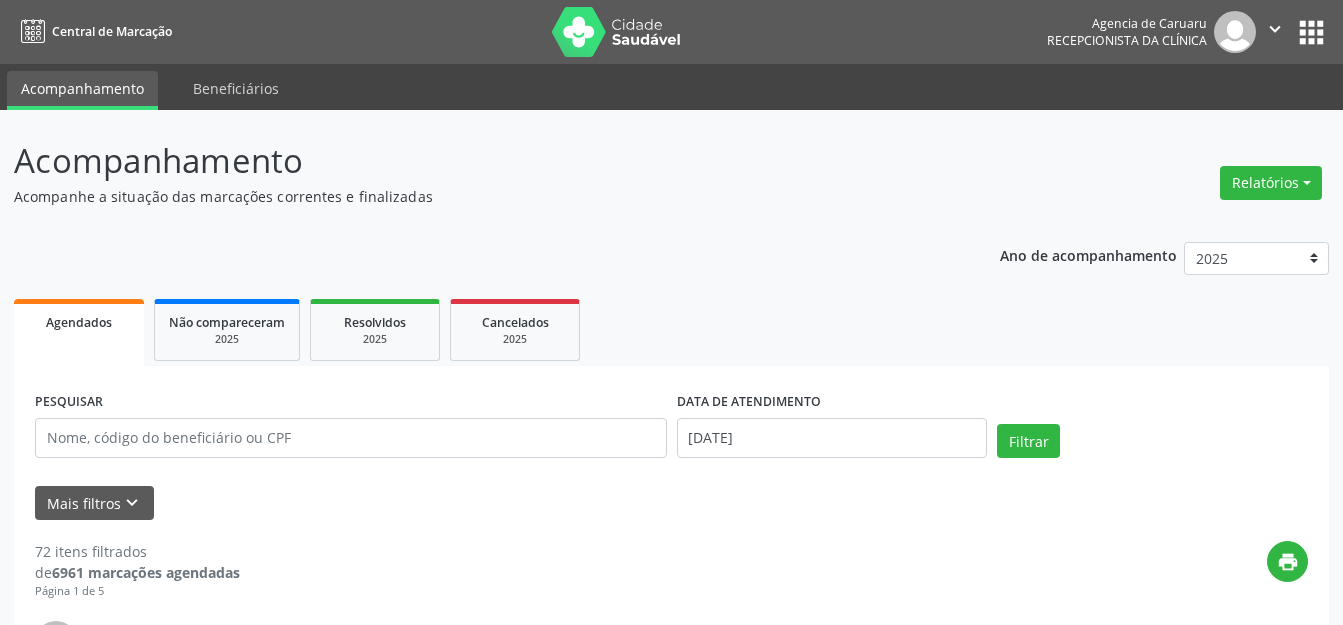 scroll, scrollTop: 0, scrollLeft: 0, axis: both 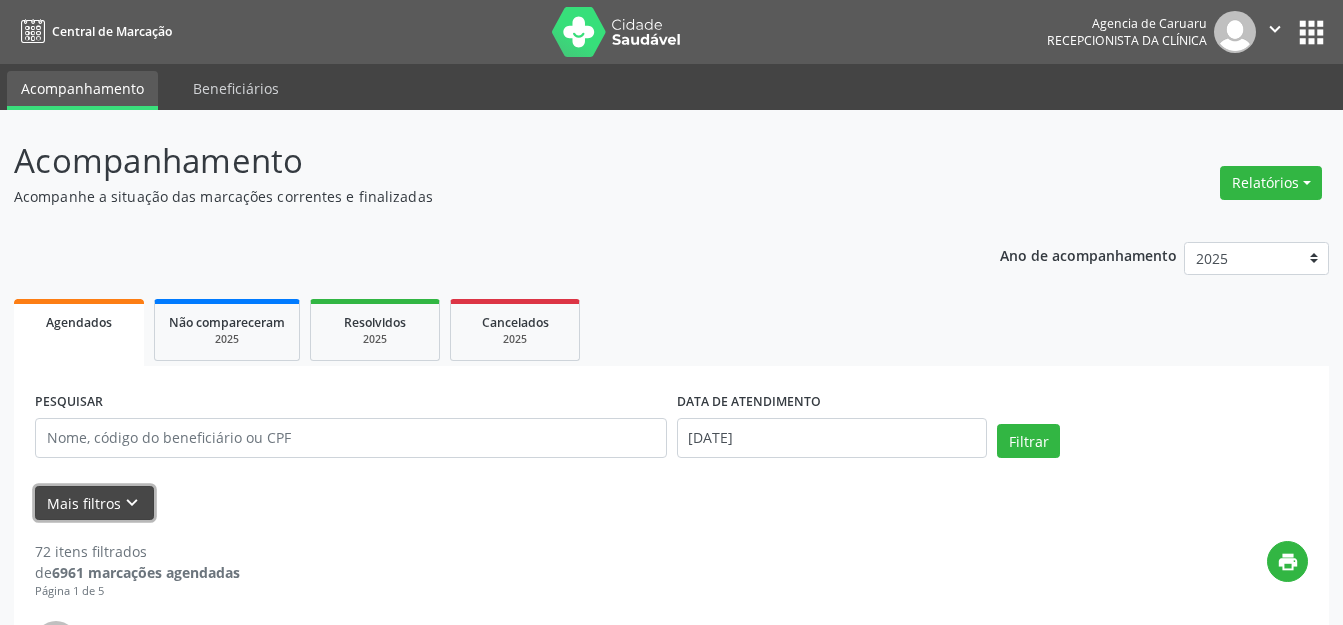click on "keyboard_arrow_down" at bounding box center (132, 503) 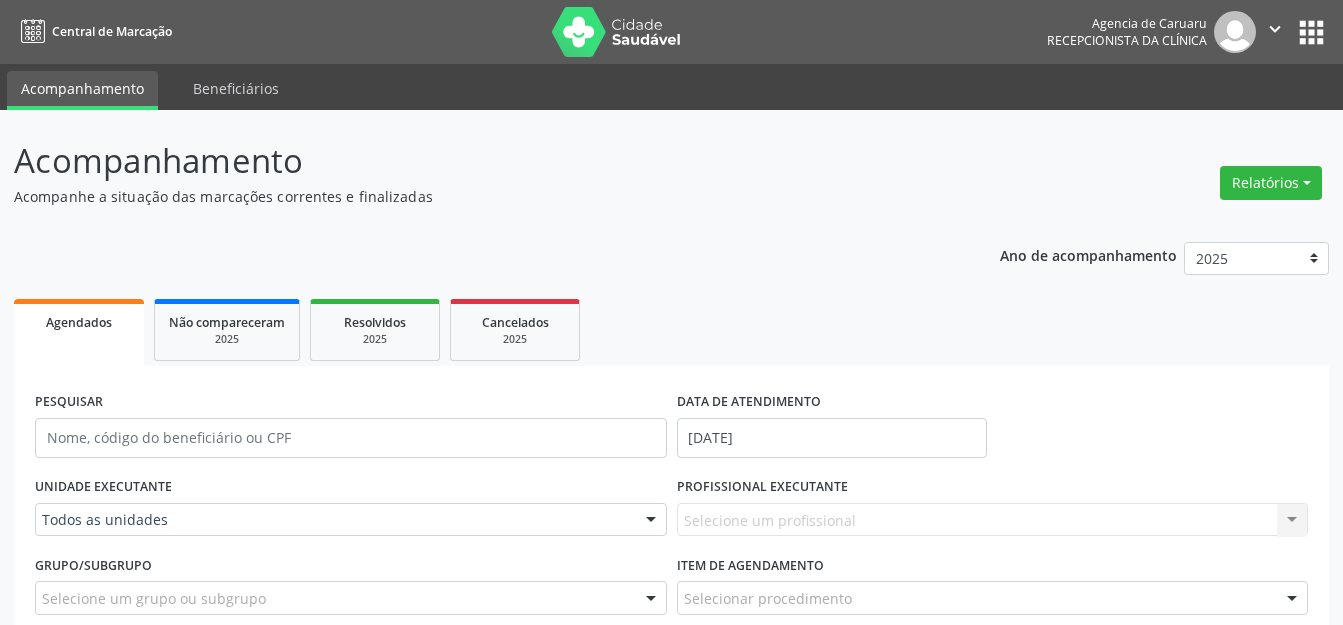 click on "Todos as unidades" at bounding box center (351, 520) 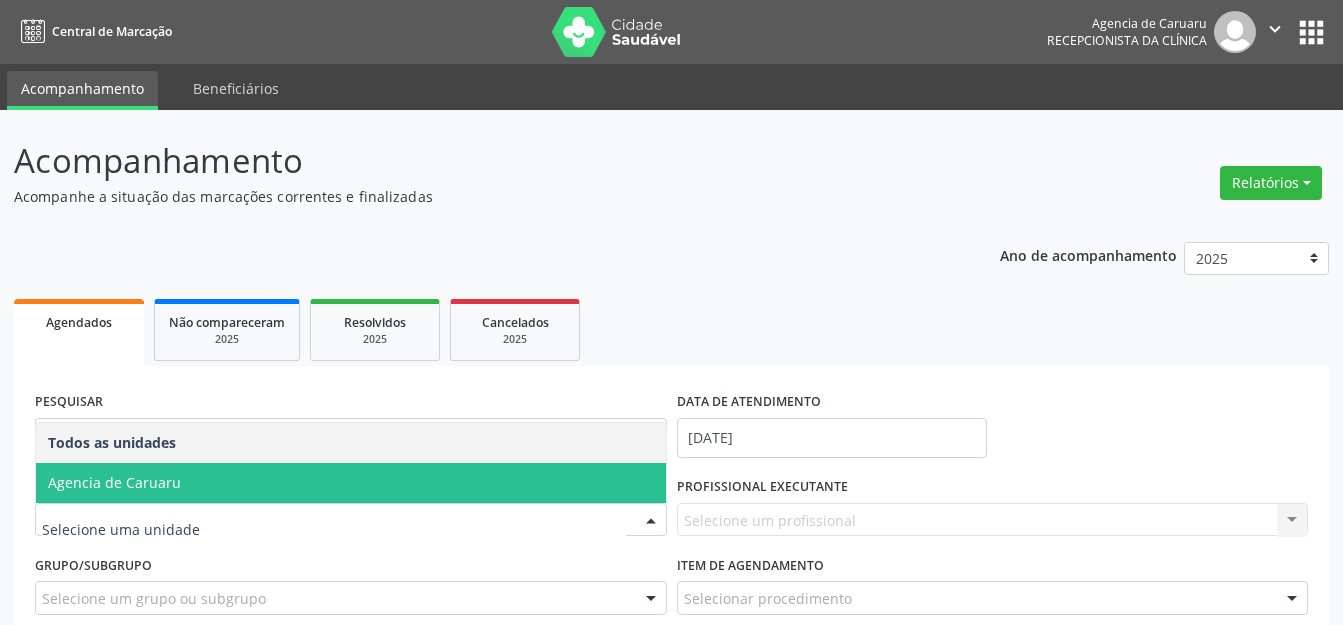 click on "Agencia de Caruaru" at bounding box center [351, 483] 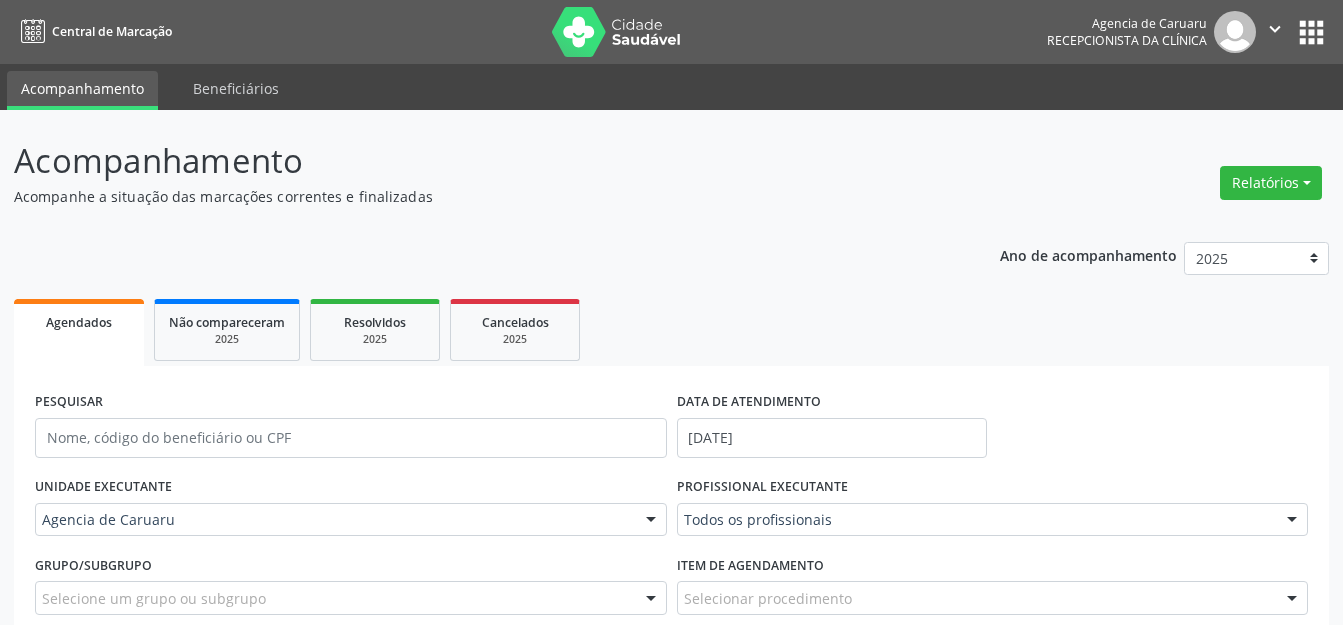 click on "Todos os profissionais" at bounding box center (993, 520) 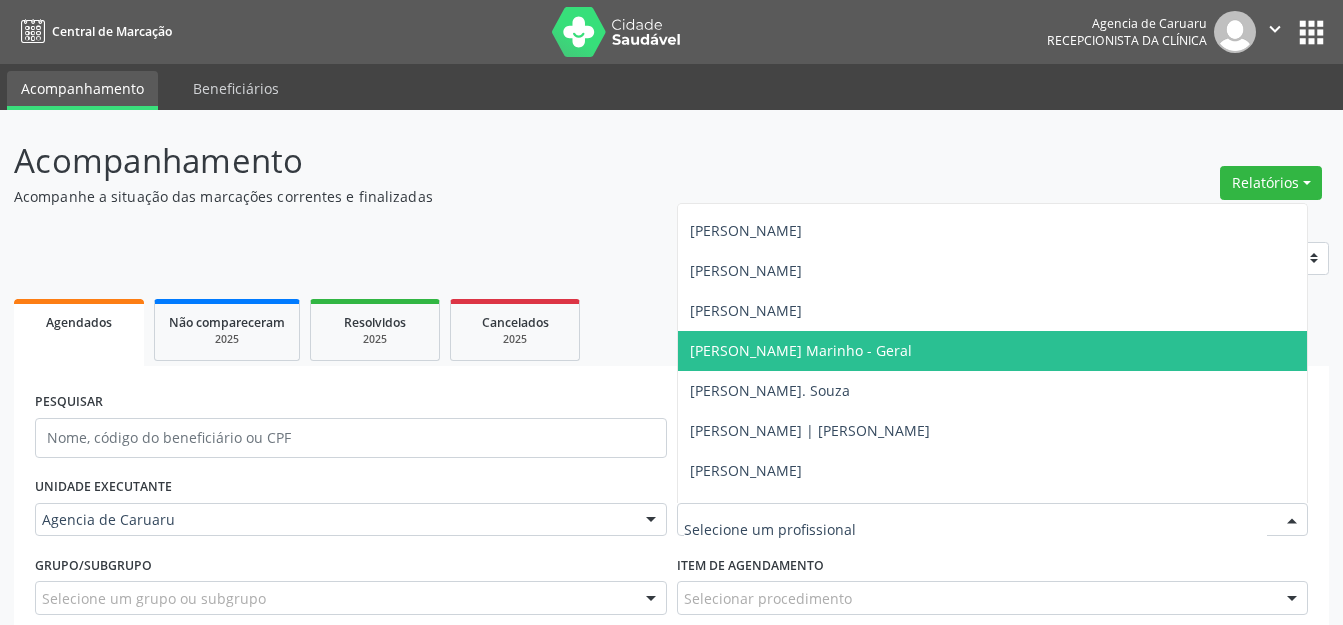 scroll, scrollTop: 1181, scrollLeft: 0, axis: vertical 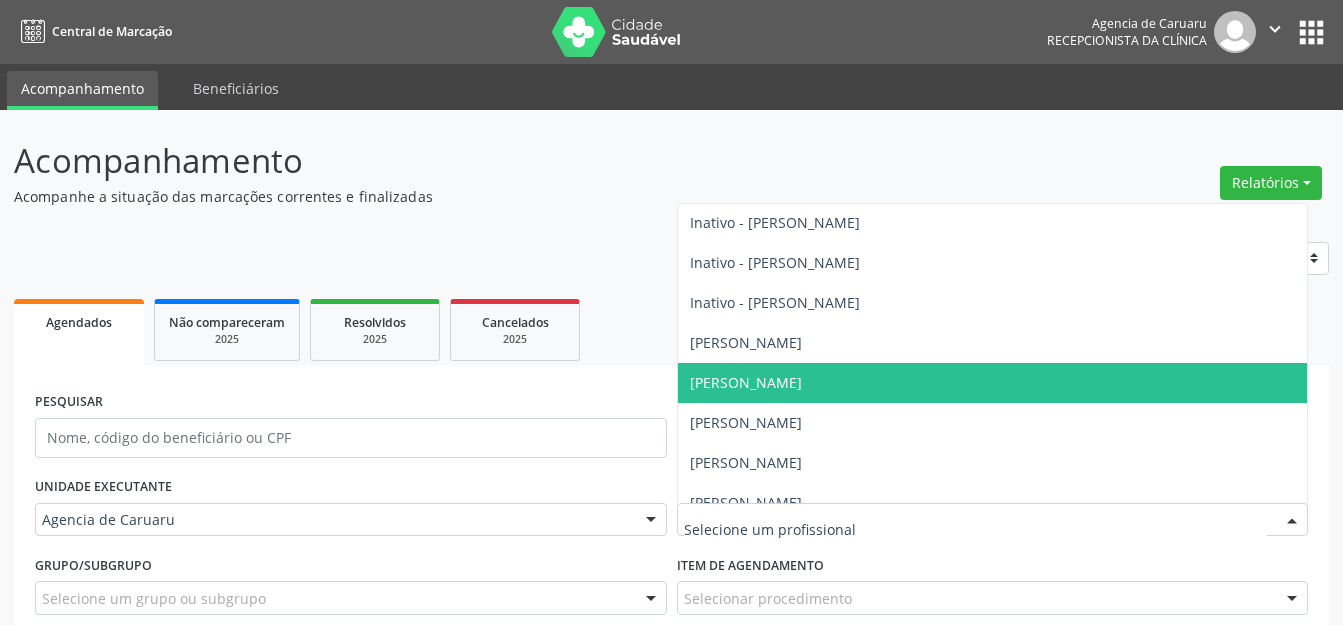 click on "[PERSON_NAME]" at bounding box center [993, 383] 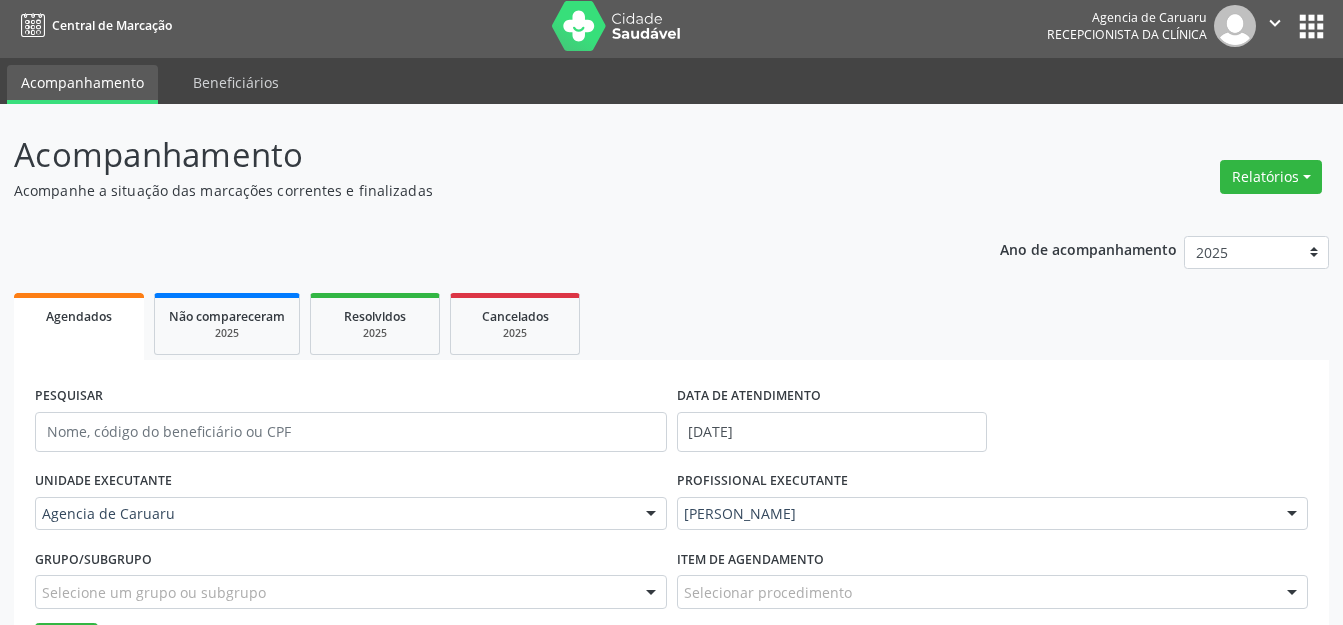 scroll, scrollTop: 300, scrollLeft: 0, axis: vertical 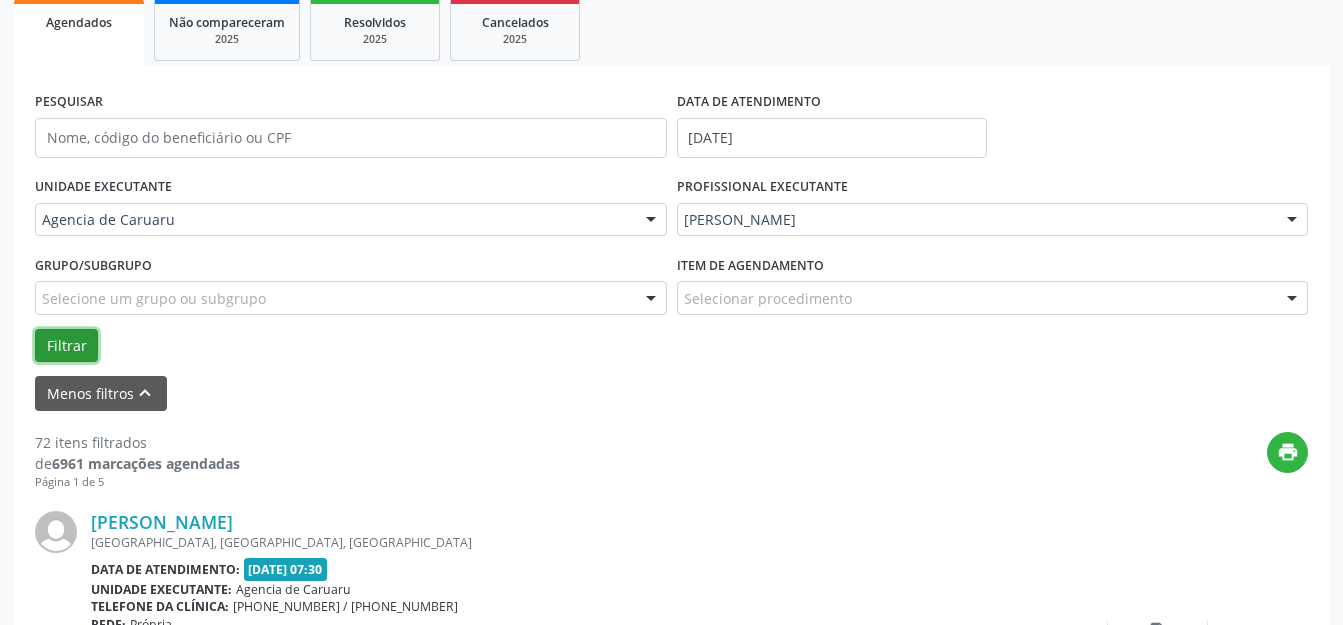 click on "Filtrar" at bounding box center [66, 346] 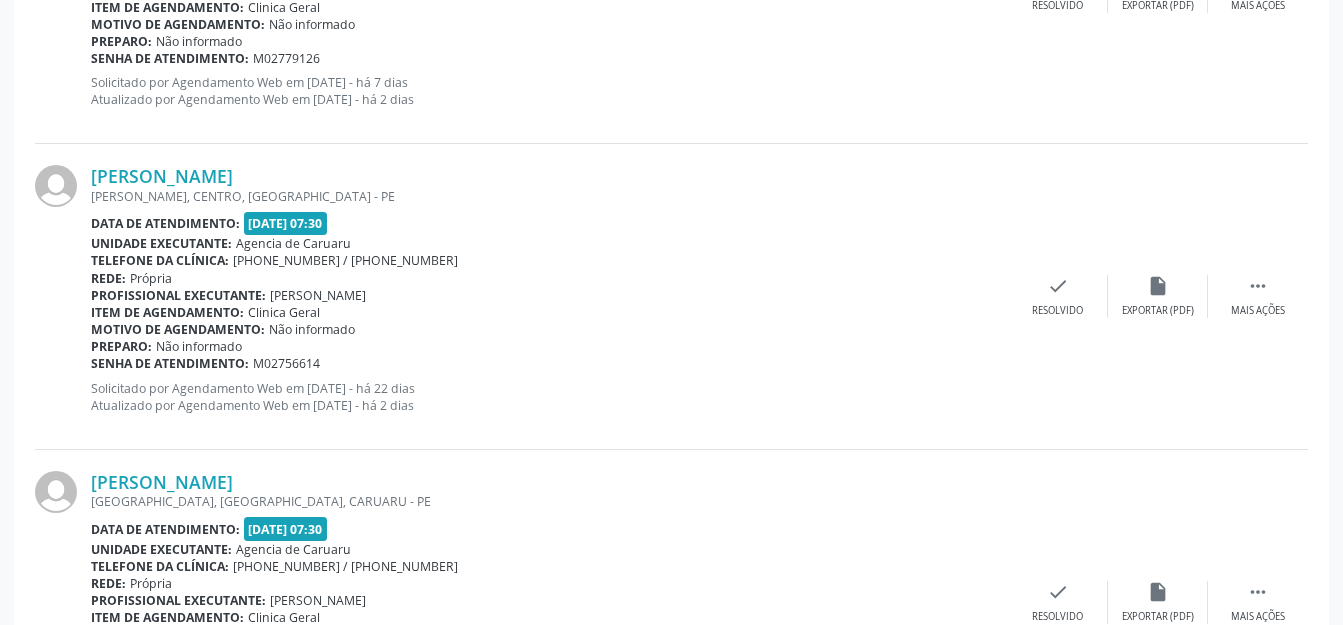 scroll, scrollTop: 4100, scrollLeft: 0, axis: vertical 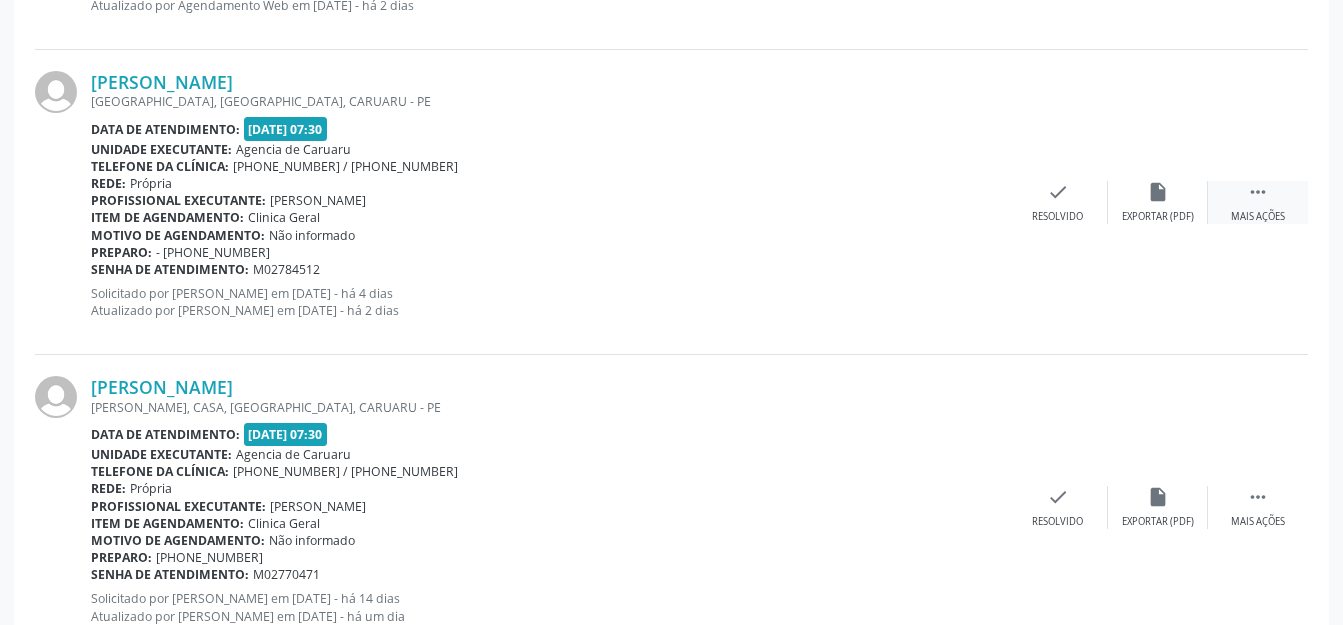 click on "
Mais ações" at bounding box center (1258, 202) 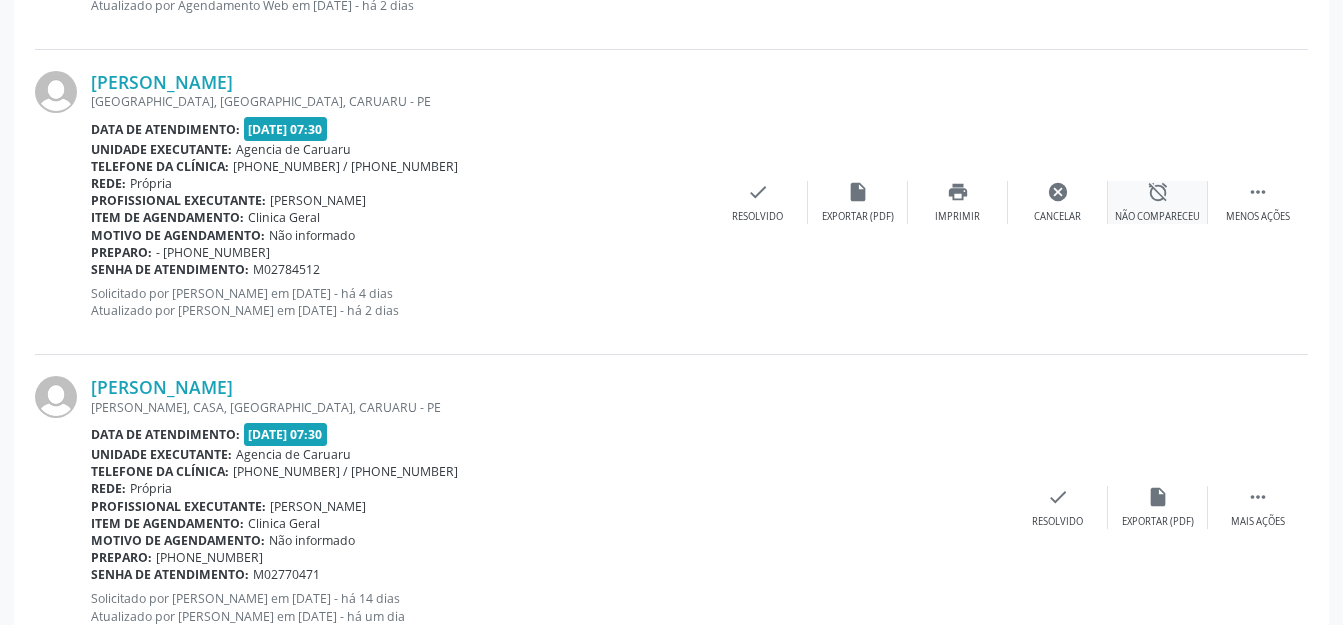 click on "Não compareceu" at bounding box center [1157, 217] 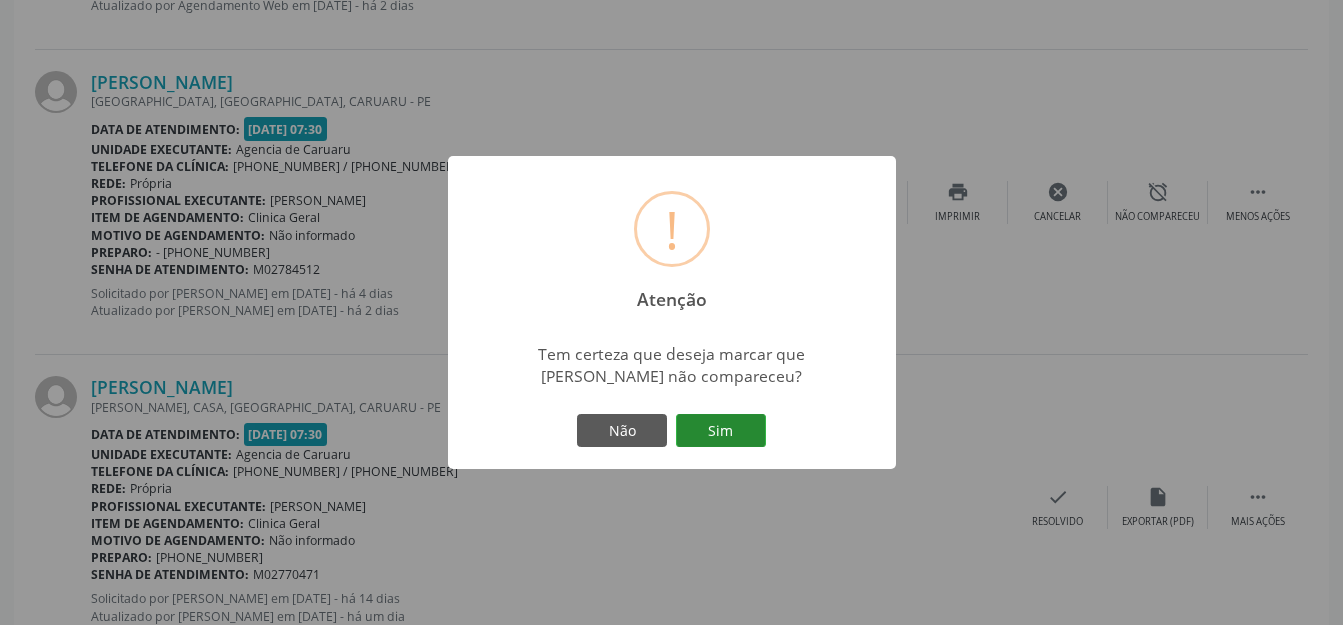 click on "Sim" at bounding box center [721, 431] 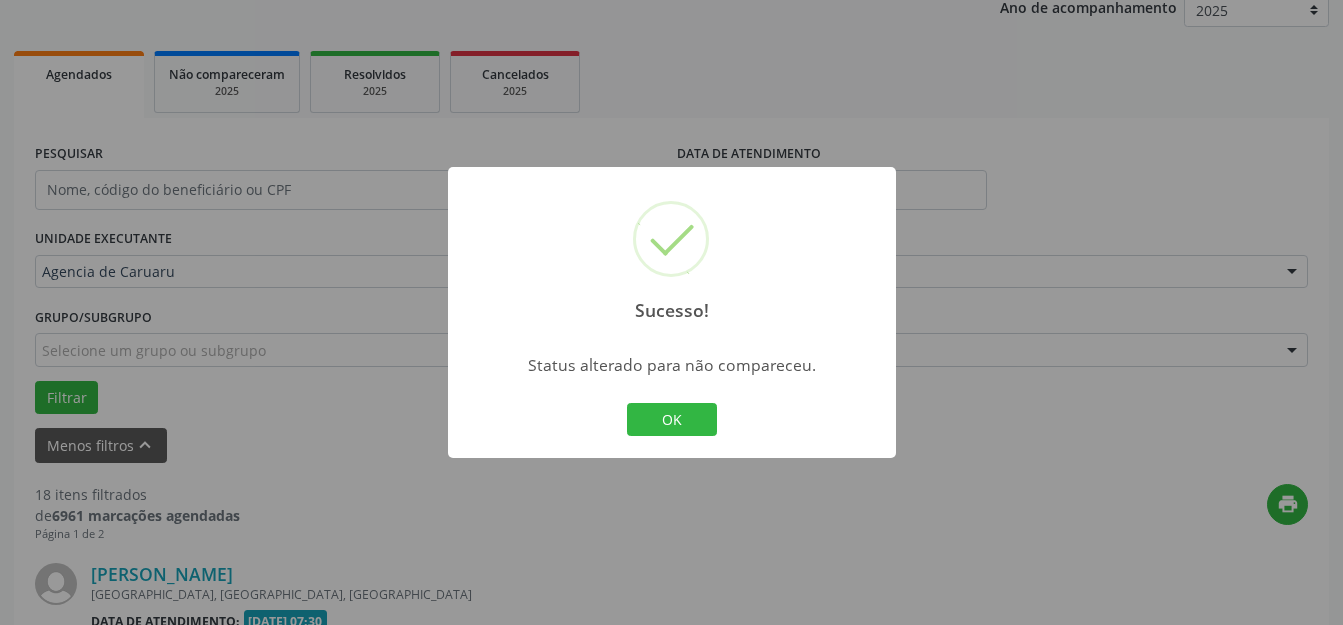 scroll, scrollTop: 4100, scrollLeft: 0, axis: vertical 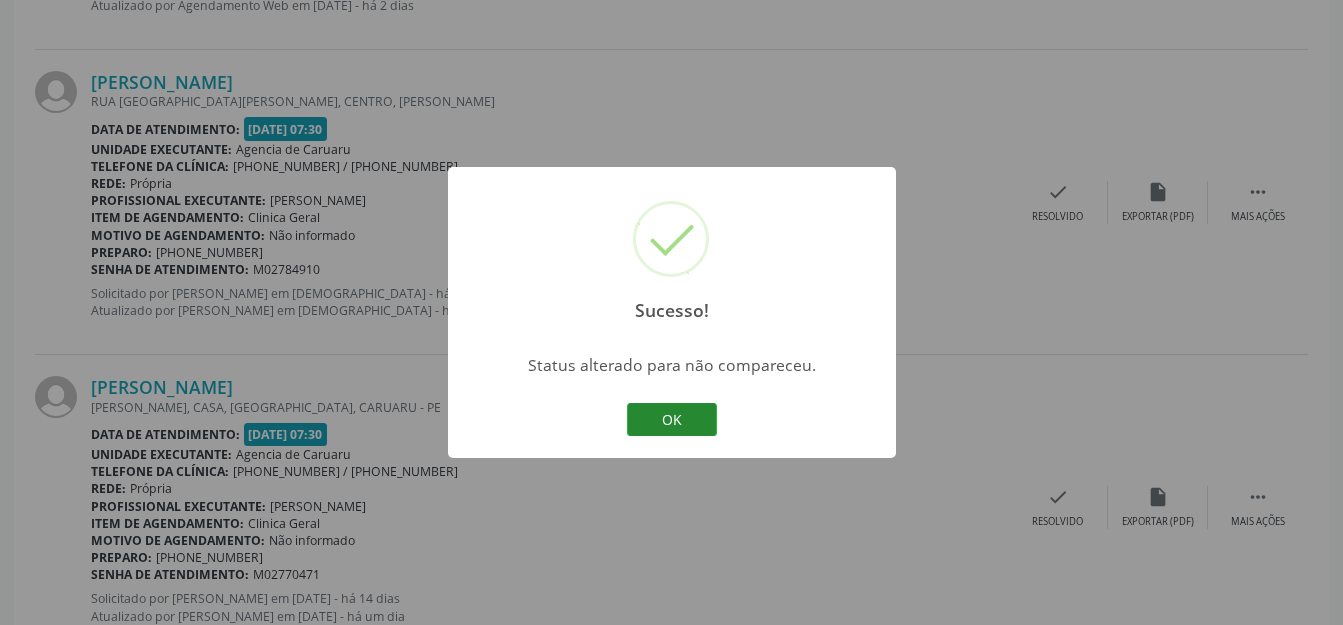 click on "OK" at bounding box center (672, 420) 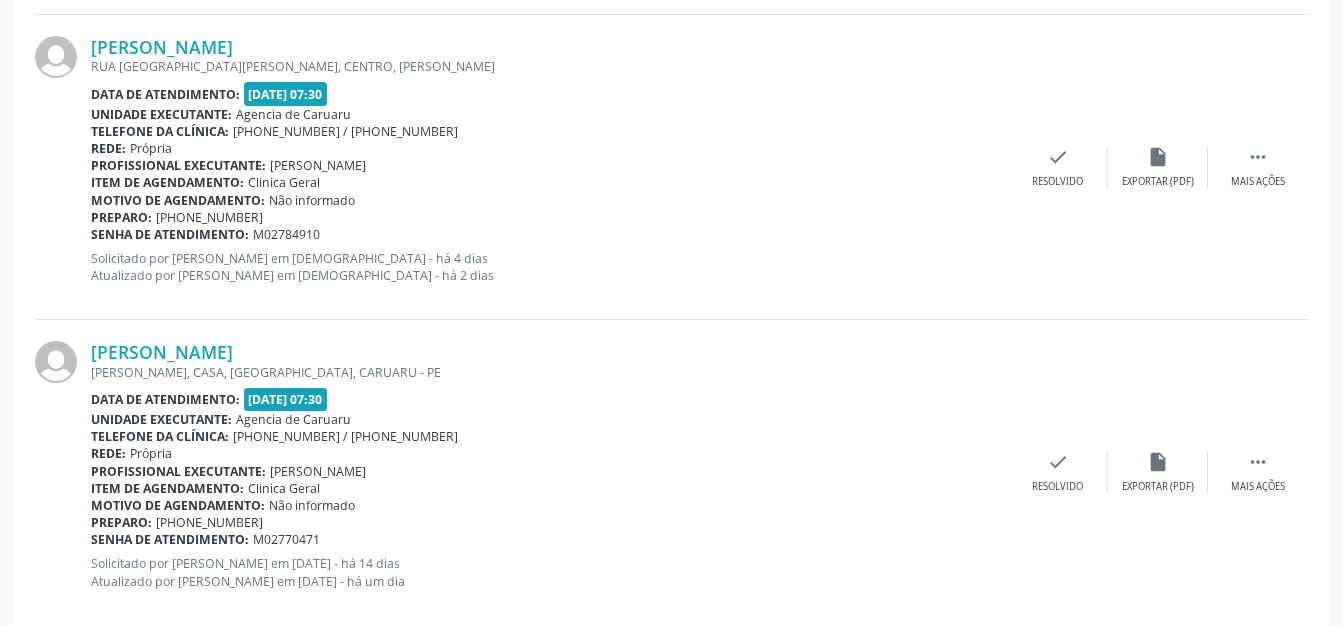 scroll, scrollTop: 4435, scrollLeft: 0, axis: vertical 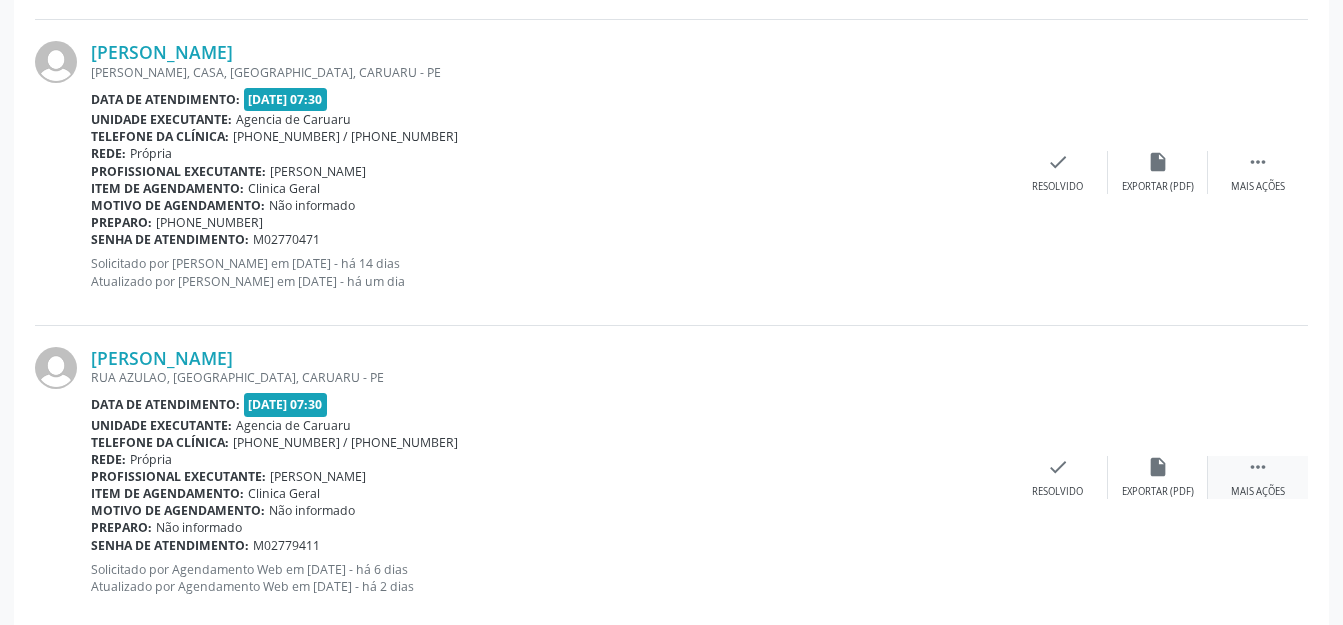 click on "" at bounding box center [1258, 467] 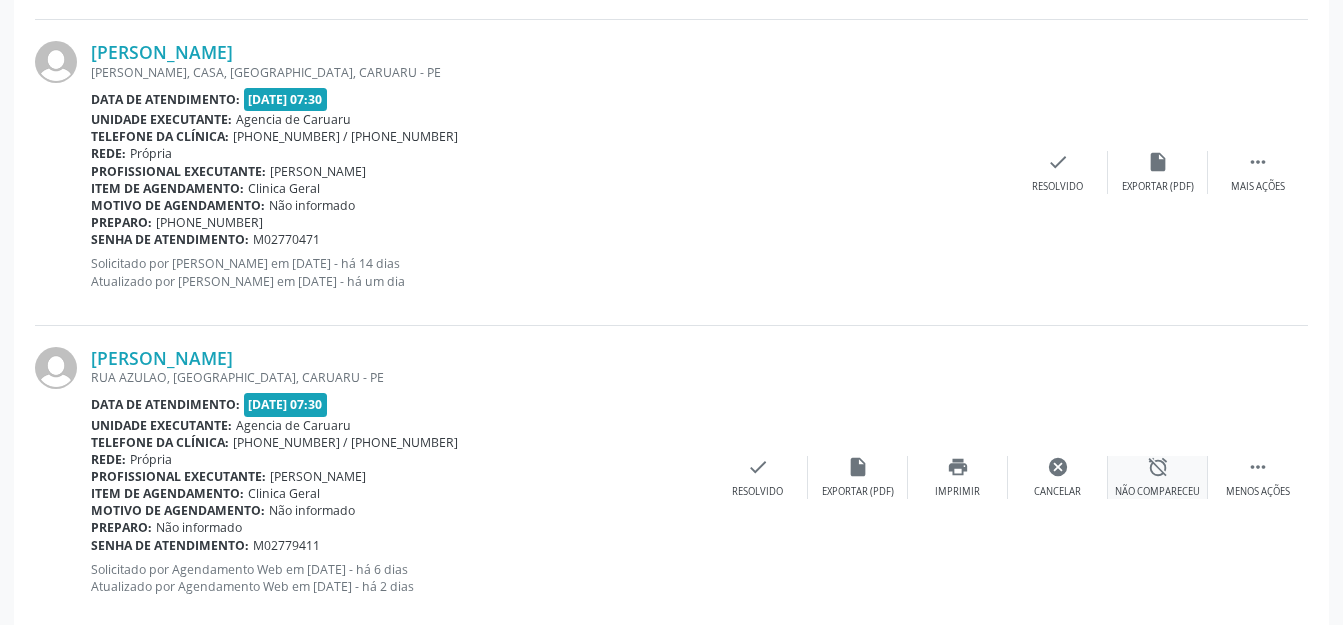 click on "alarm_off
Não compareceu" at bounding box center (1158, 477) 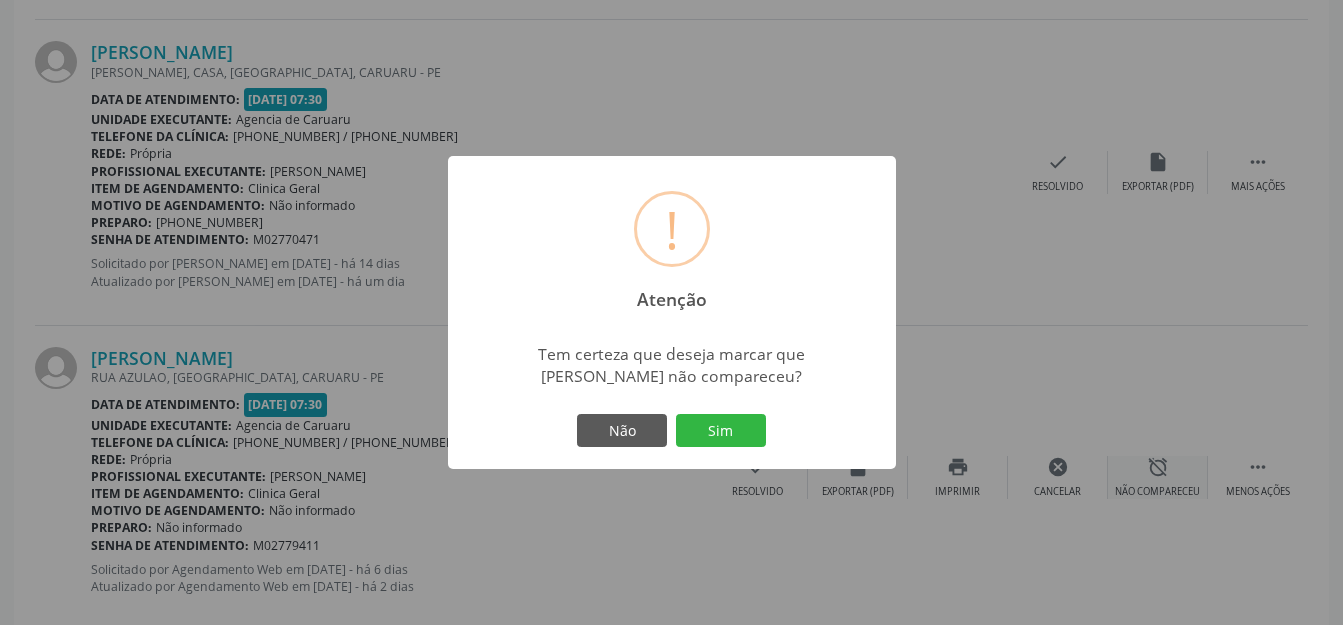 click on "Sim" at bounding box center (721, 431) 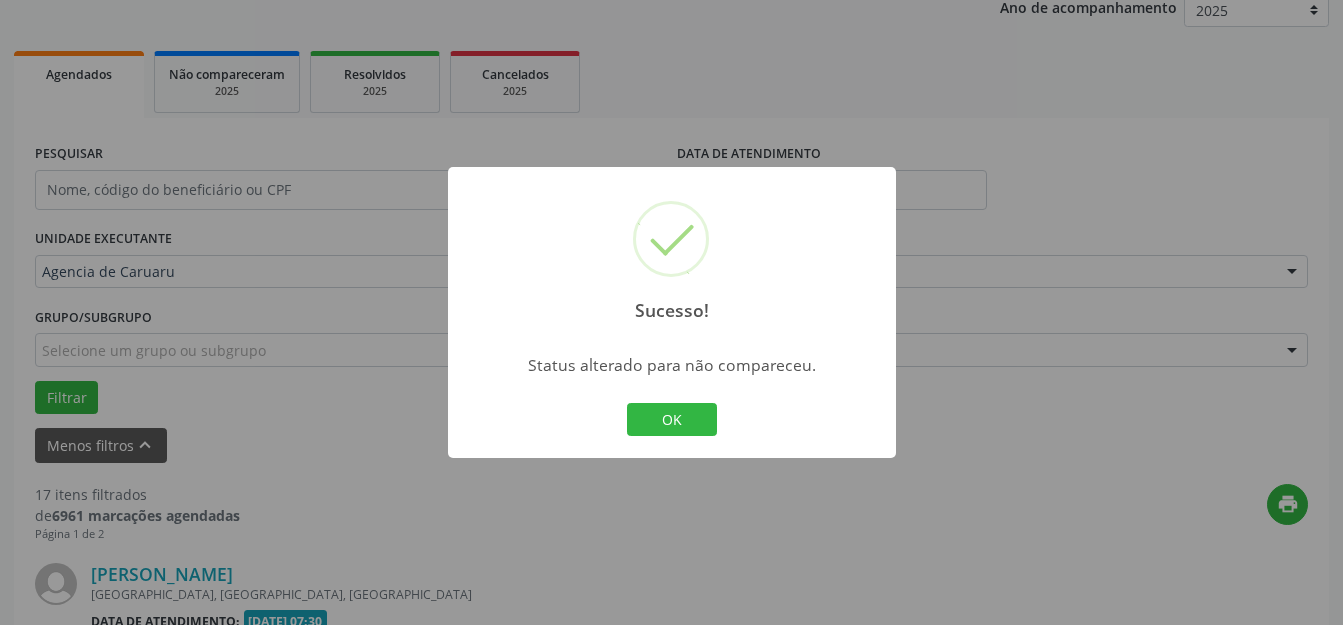 scroll, scrollTop: 4435, scrollLeft: 0, axis: vertical 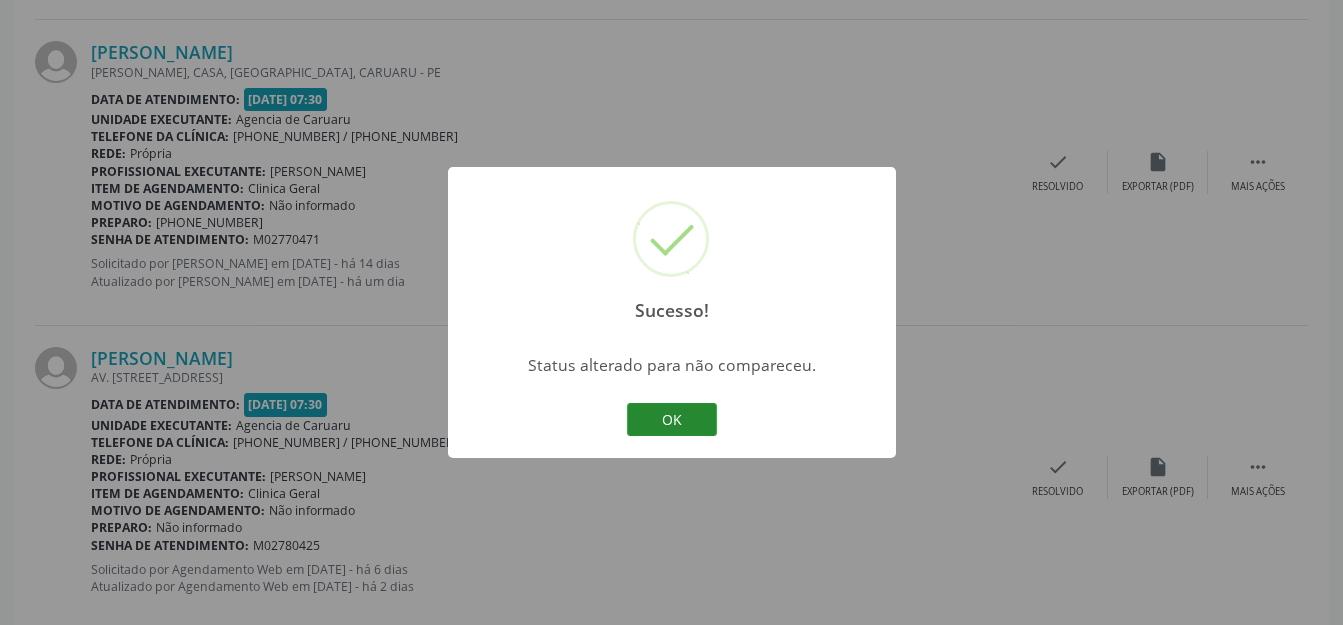 click on "OK" at bounding box center [672, 420] 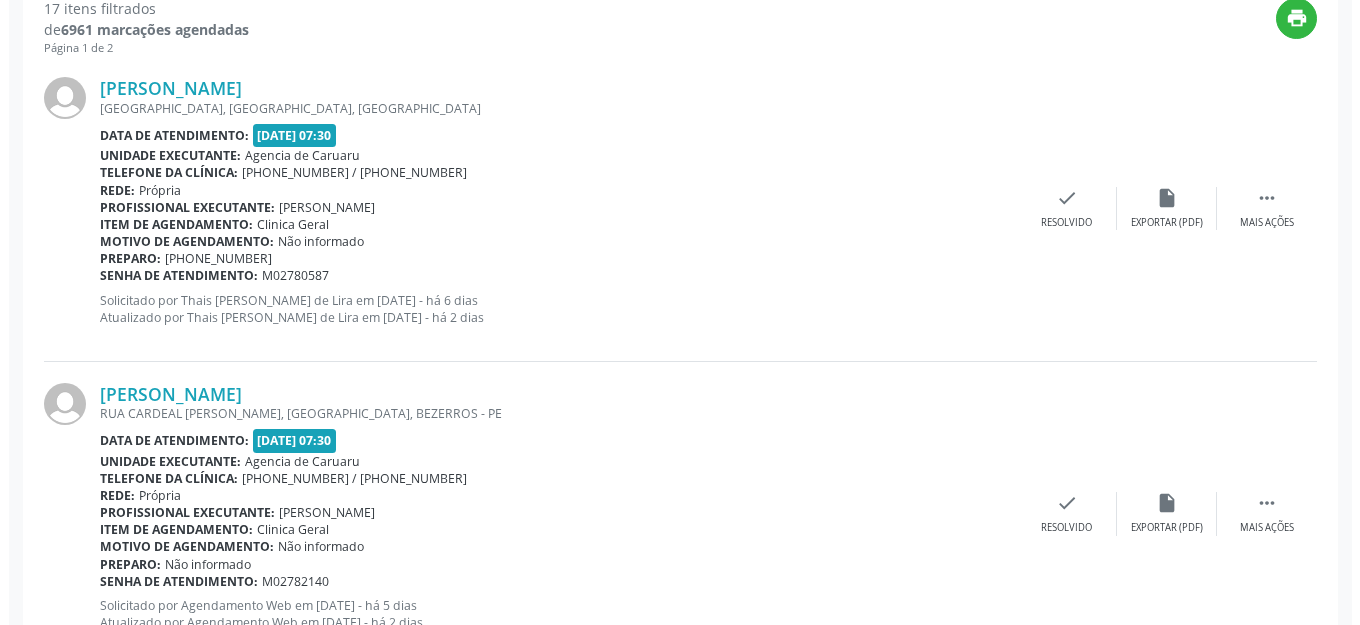 scroll, scrollTop: 735, scrollLeft: 0, axis: vertical 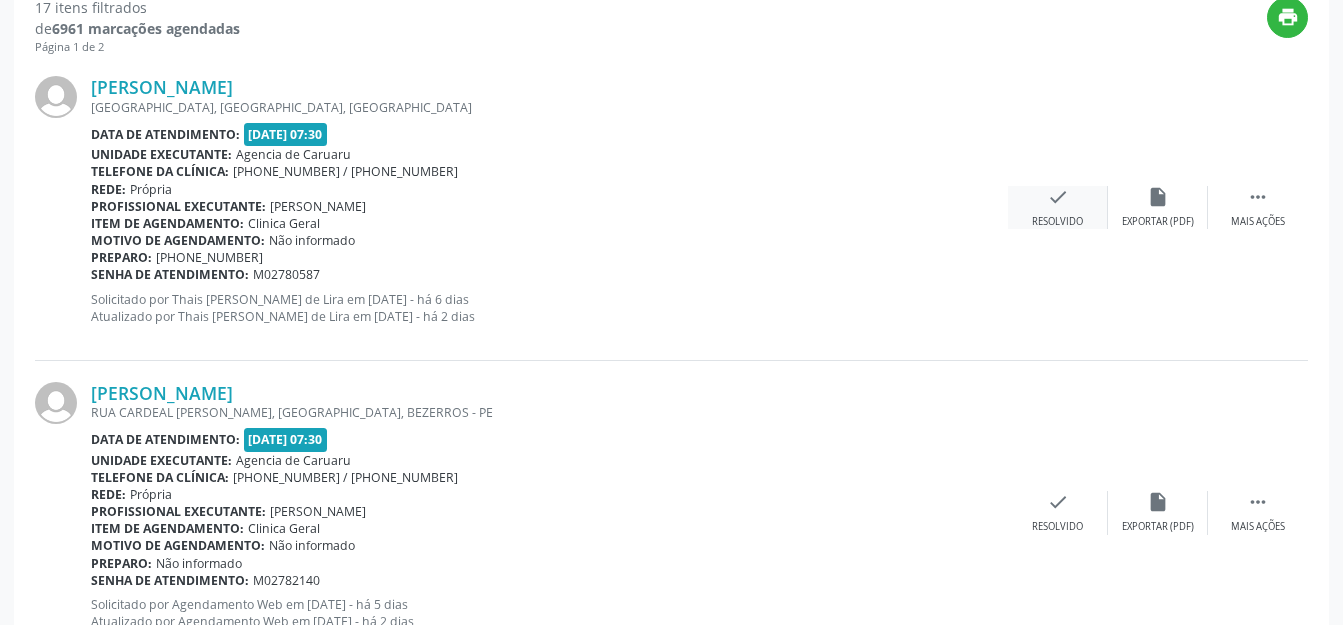 click on "check
Resolvido" at bounding box center (1058, 207) 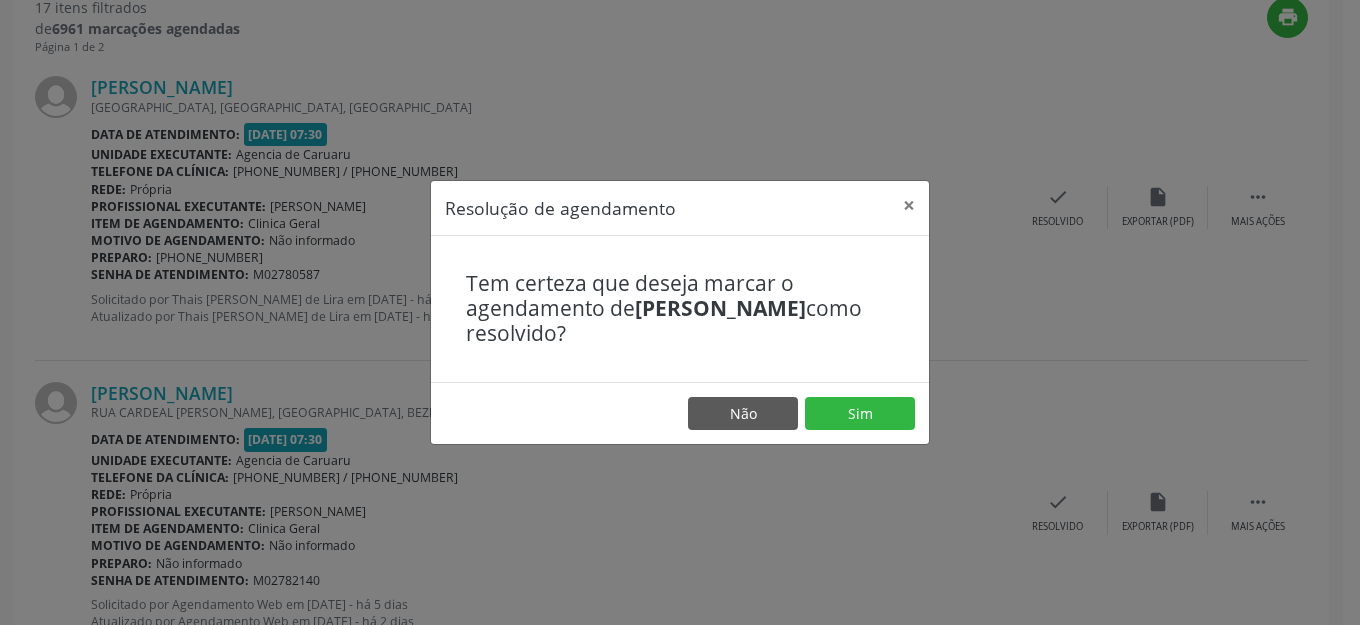 click on "Não Sim" at bounding box center (680, 413) 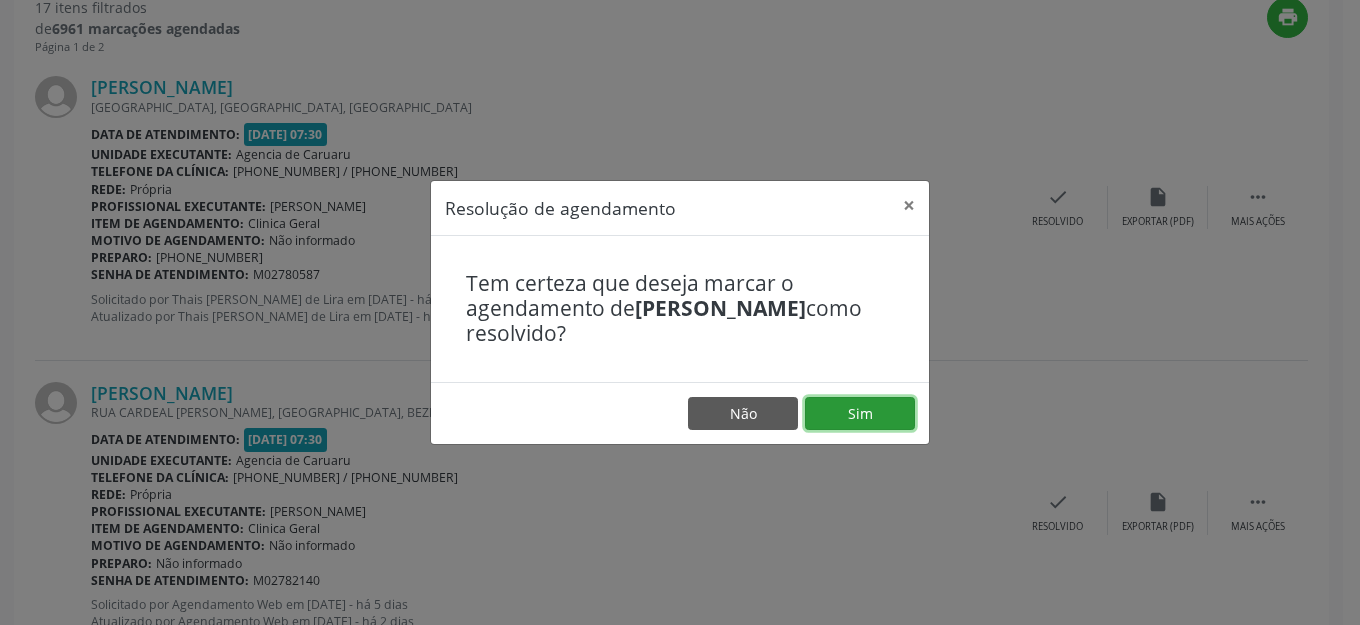 click on "Sim" at bounding box center (860, 414) 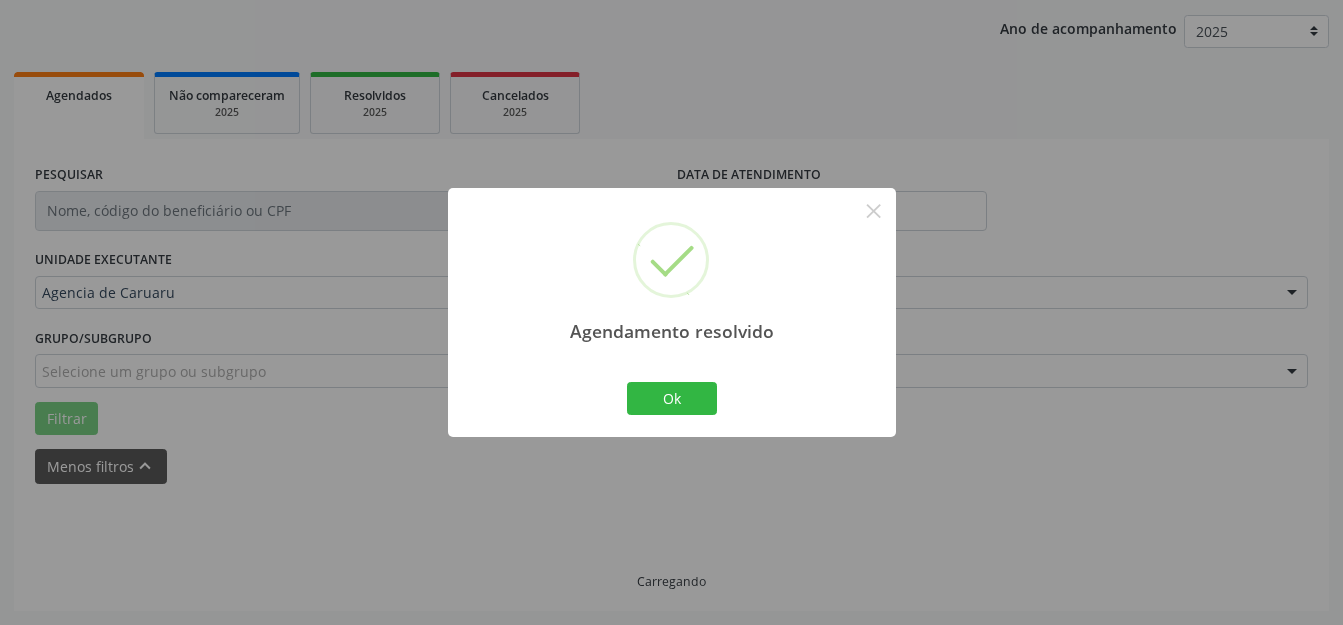 scroll, scrollTop: 248, scrollLeft: 0, axis: vertical 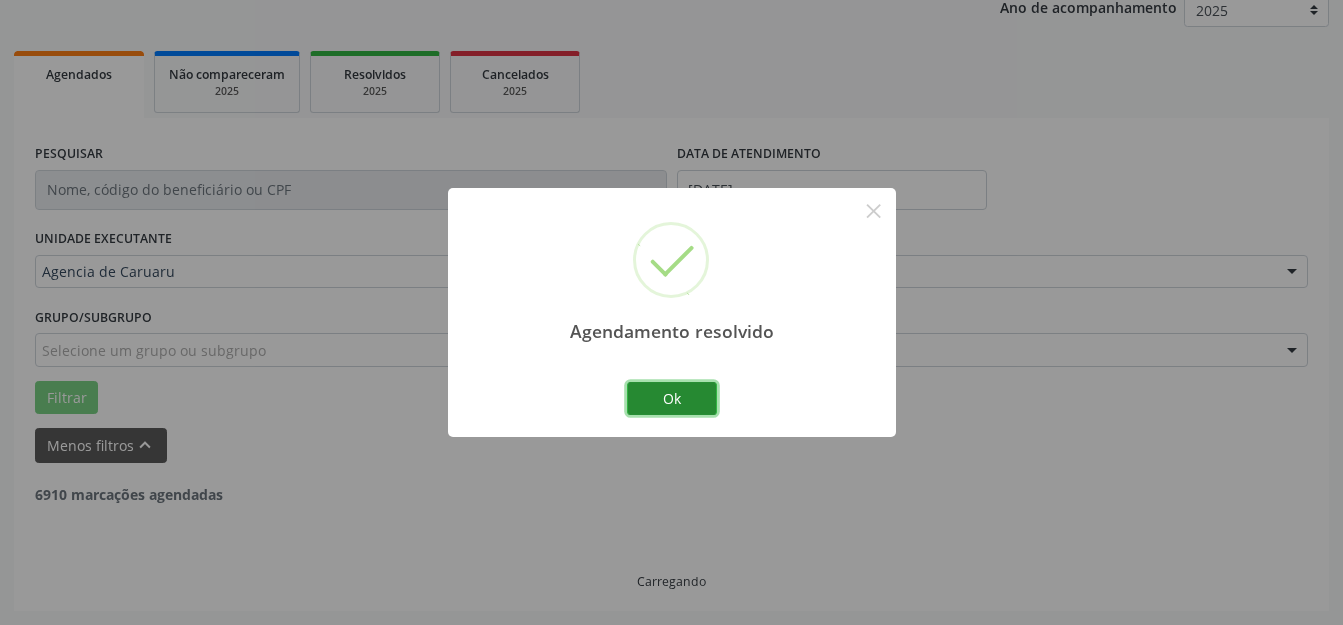 click on "Ok" at bounding box center (672, 399) 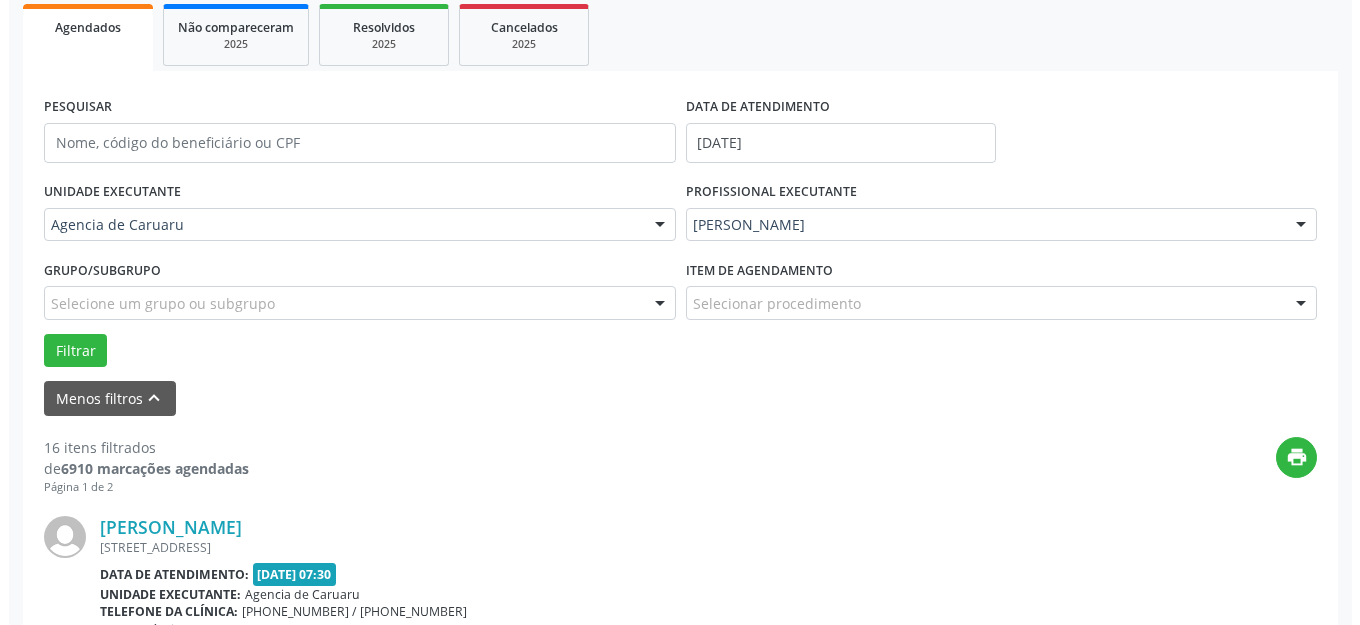 scroll, scrollTop: 648, scrollLeft: 0, axis: vertical 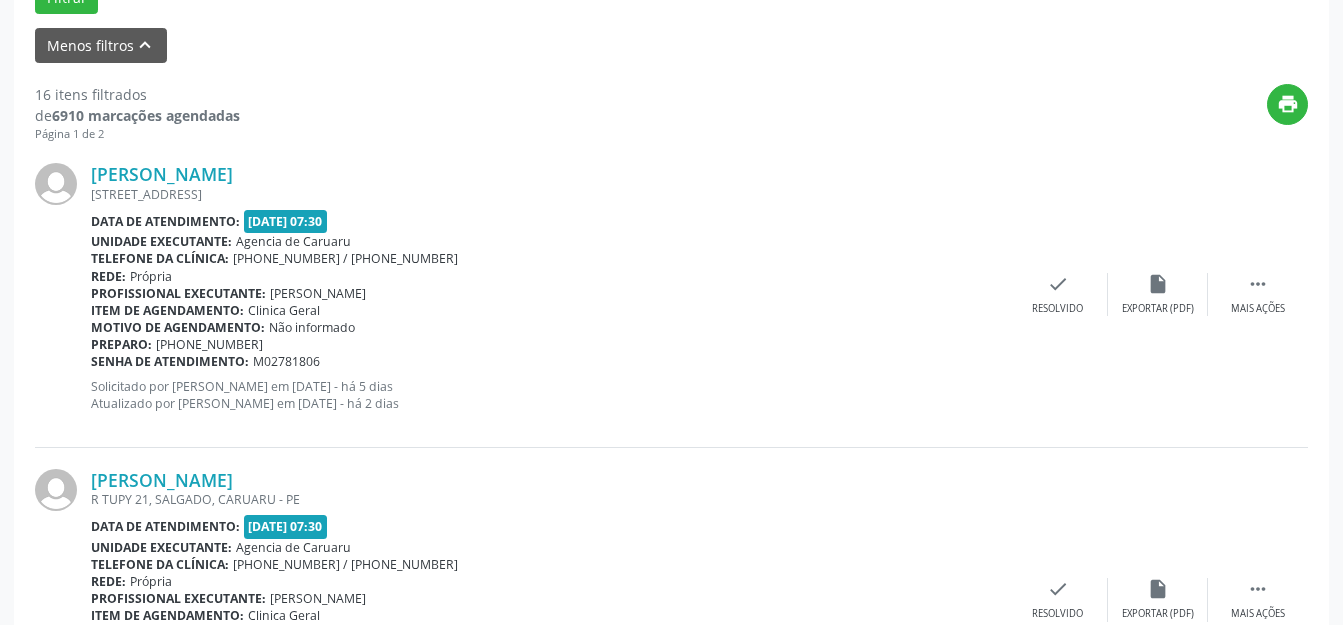 click on "[PERSON_NAME]
[STREET_ADDRESS]
Data de atendimento:
[DATE] 07:30
Unidade executante:
Agencia de [GEOGRAPHIC_DATA]
Telefone da clínica:
[PHONE_NUMBER] / [PHONE_NUMBER]
Rede:
[GEOGRAPHIC_DATA]
Profissional executante:
[PERSON_NAME]
Item de agendamento:
Clinica Geral
Motivo de agendamento:
Não informado
Preparo:
[PHONE_NUMBER]
Senha de atendimento:
M02781806
Solicitado por [PERSON_NAME] em [DATE] - há 5 dias
Atualizado por [PERSON_NAME] em [DATE] - há 2 dias

Mais ações
insert_drive_file
Exportar (PDF)
check
Resolvido" at bounding box center [671, 294] 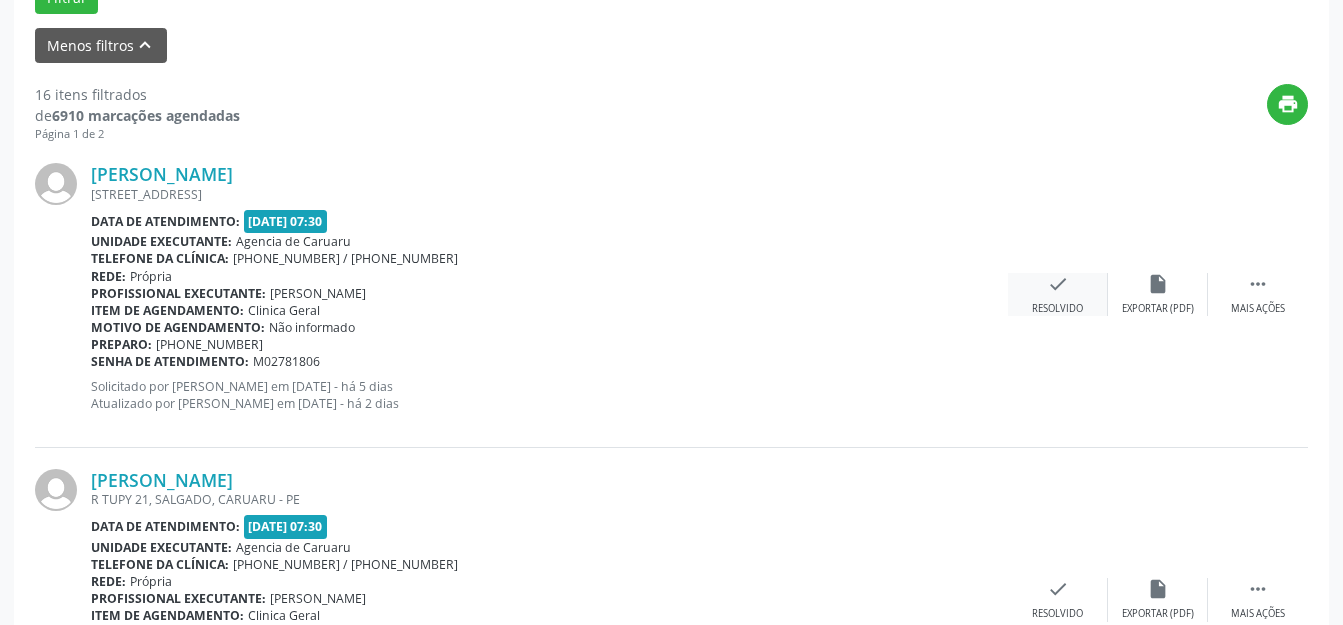click on "check
Resolvido" at bounding box center (1058, 294) 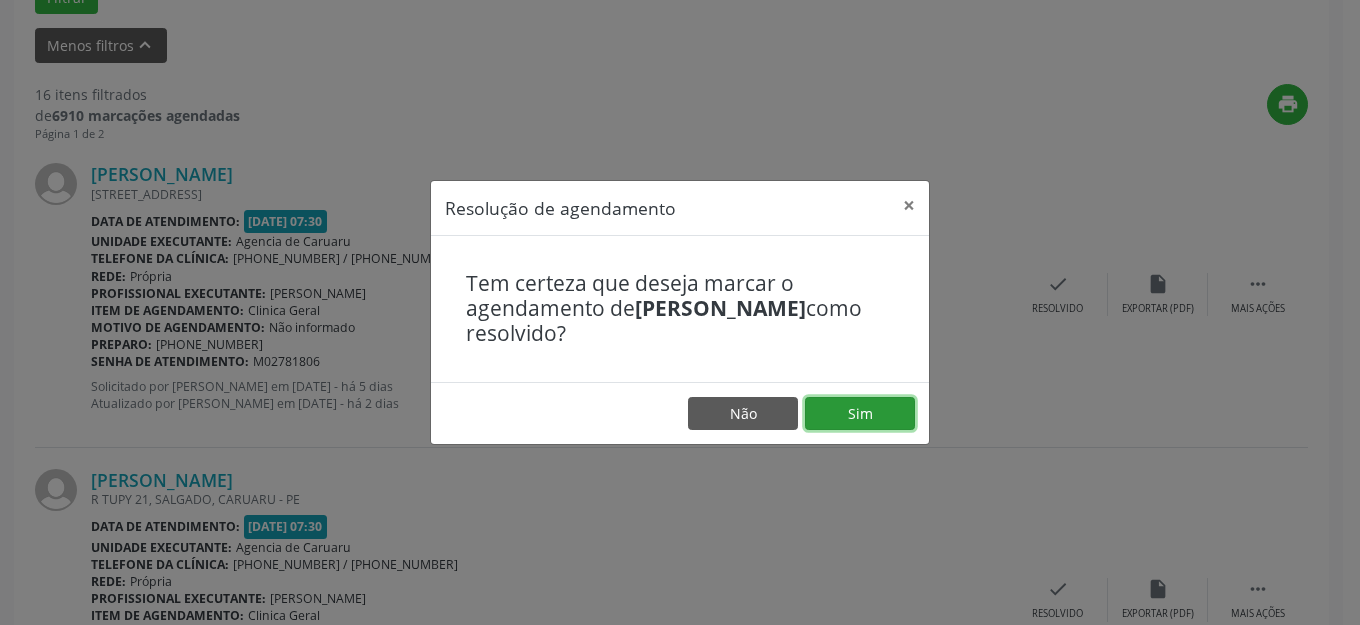 click on "Sim" at bounding box center (860, 414) 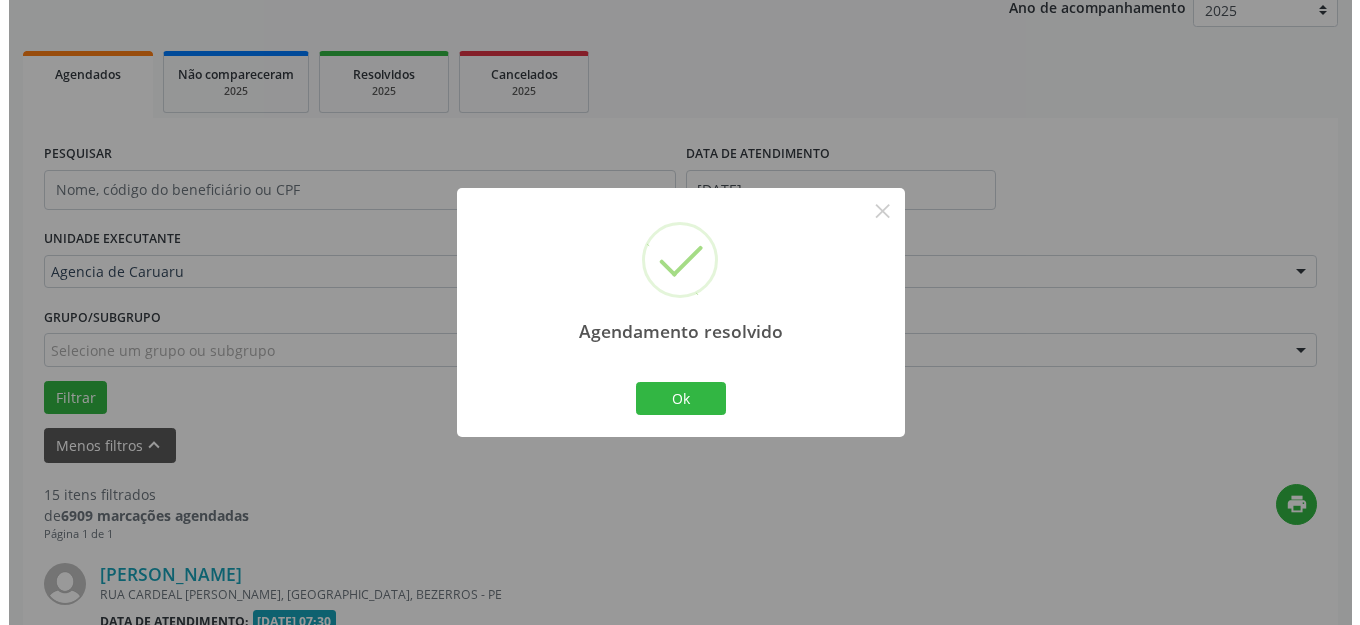 scroll, scrollTop: 648, scrollLeft: 0, axis: vertical 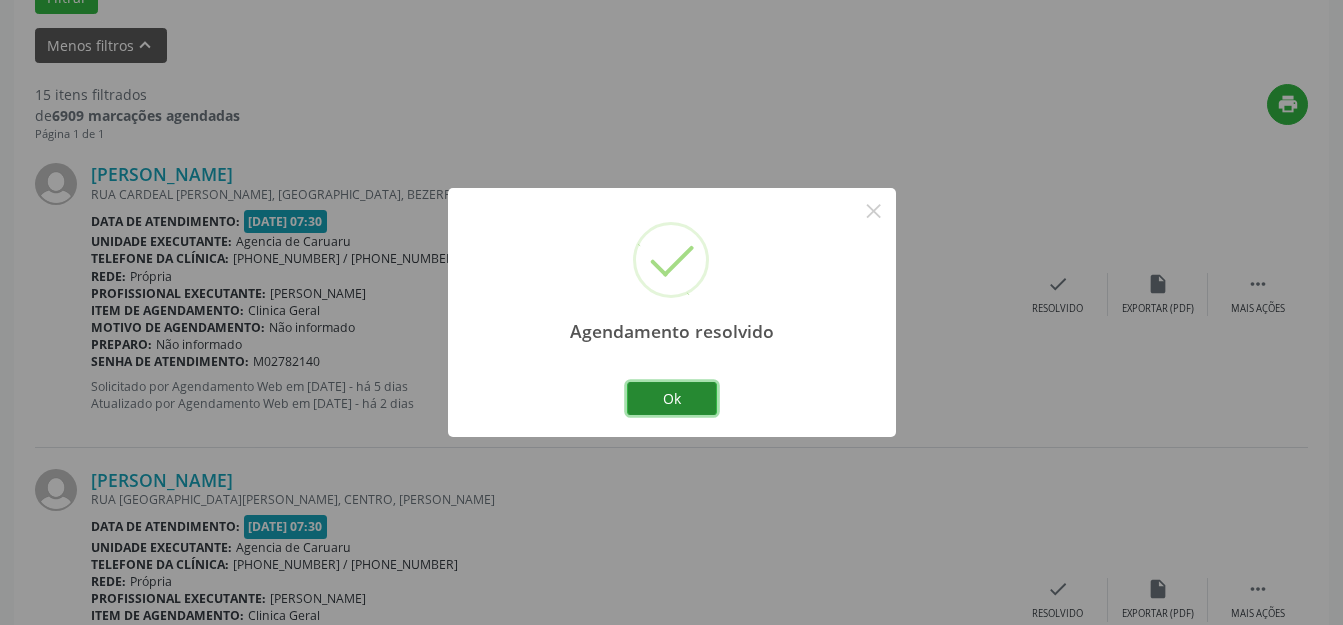 click on "Ok" at bounding box center (672, 399) 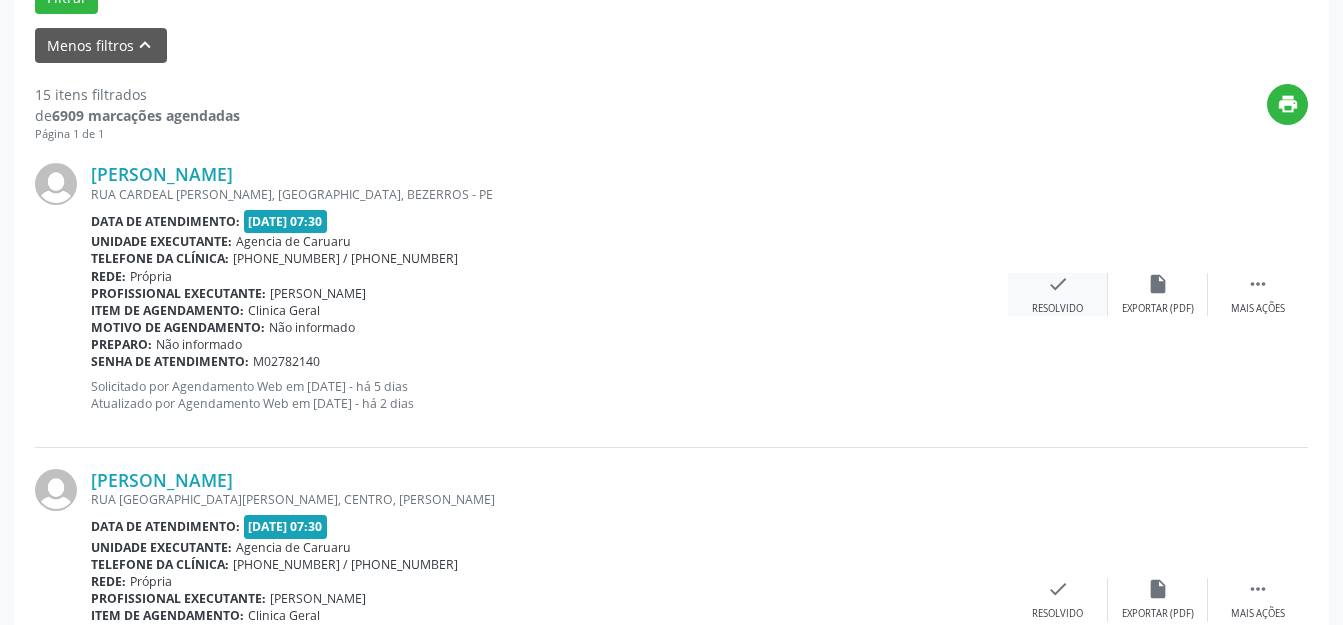 click on "check
Resolvido" at bounding box center (1058, 294) 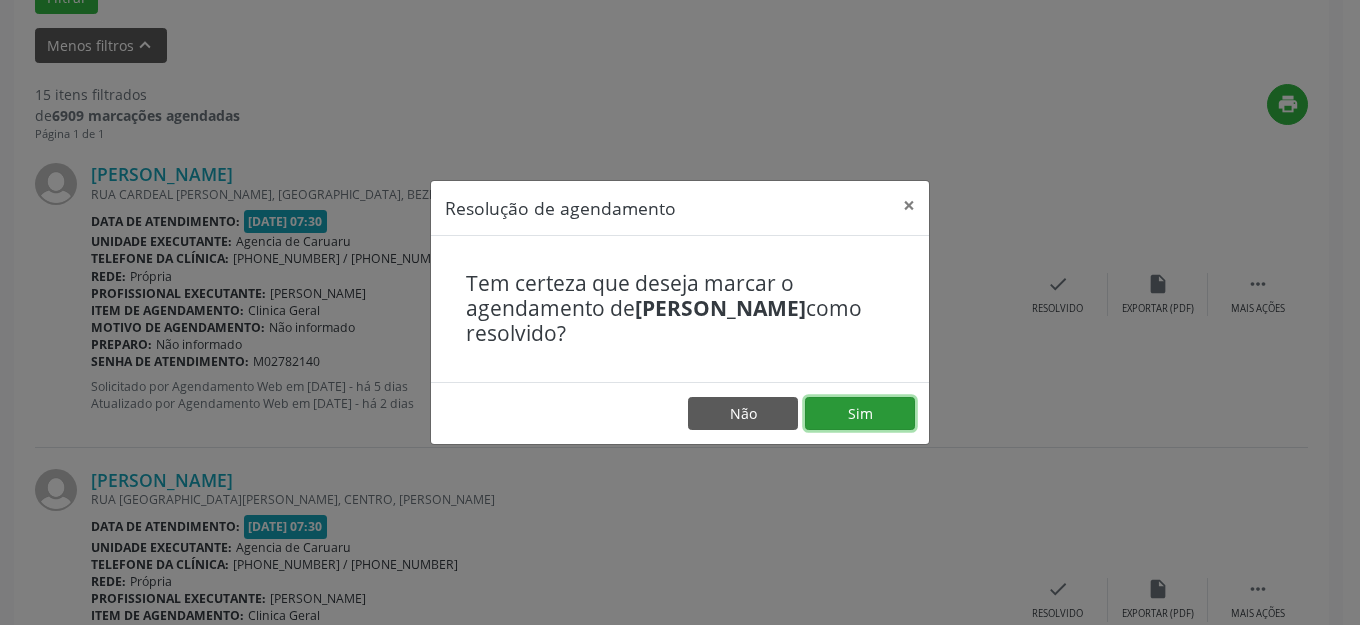 click on "Sim" at bounding box center [860, 414] 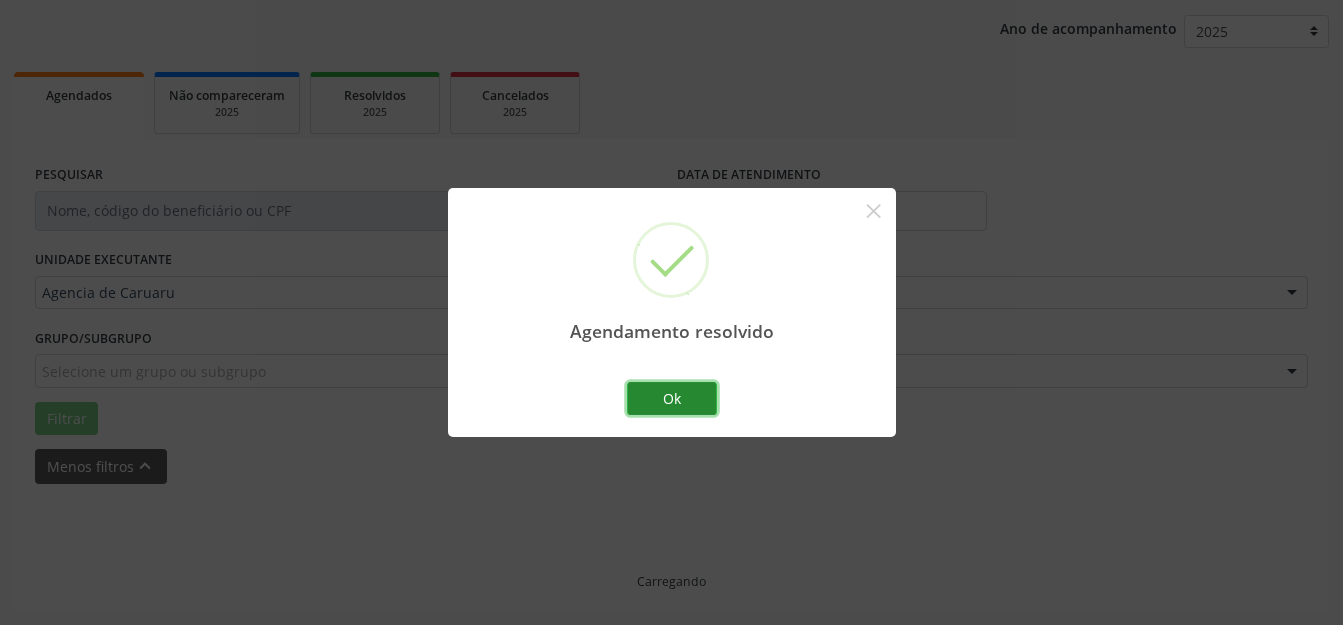 click on "Ok" at bounding box center [672, 399] 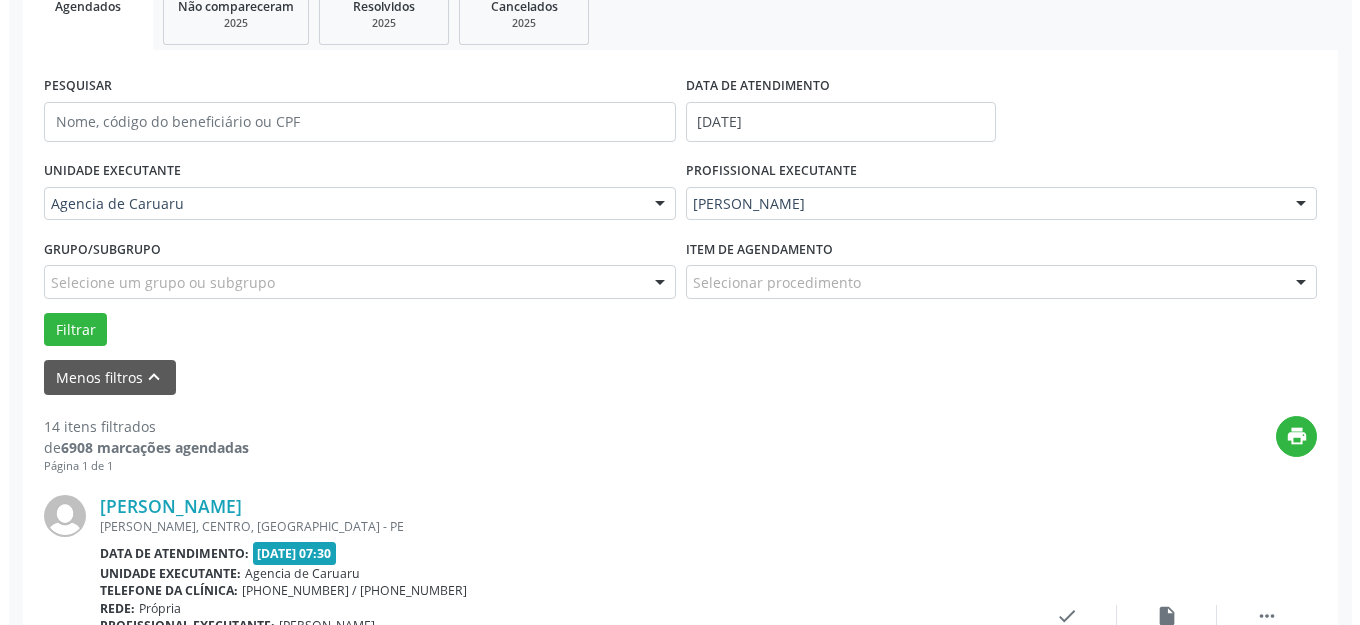 scroll, scrollTop: 448, scrollLeft: 0, axis: vertical 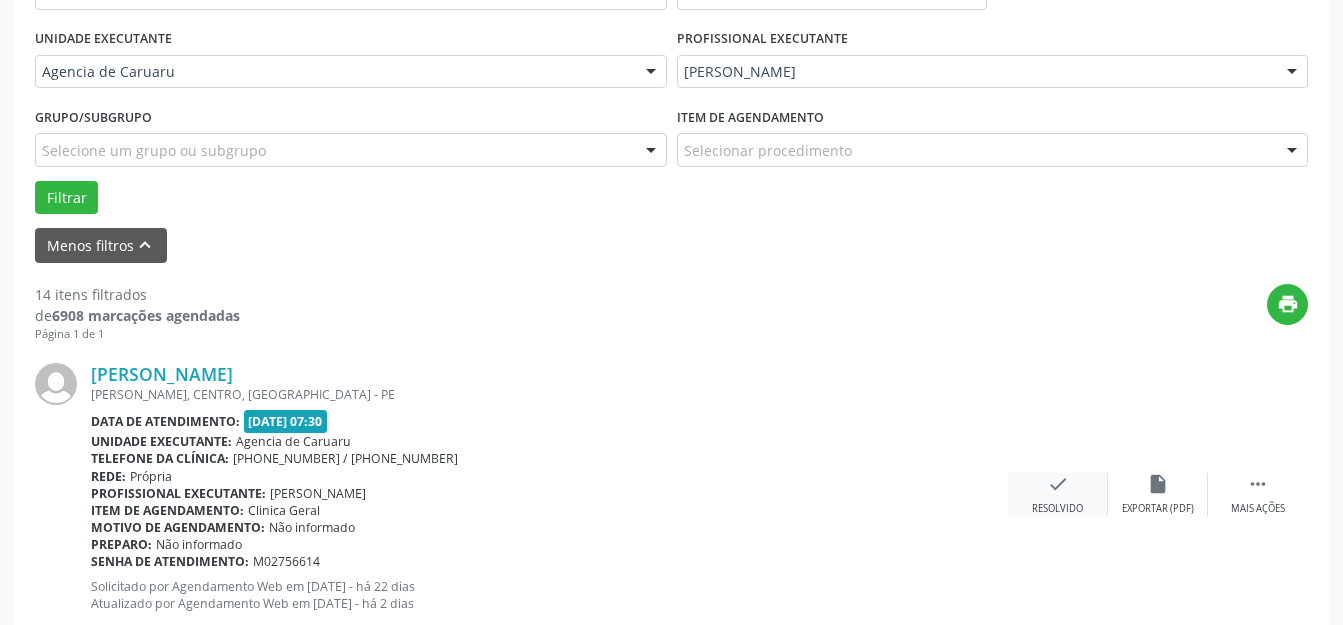click on "check
Resolvido" at bounding box center [1058, 494] 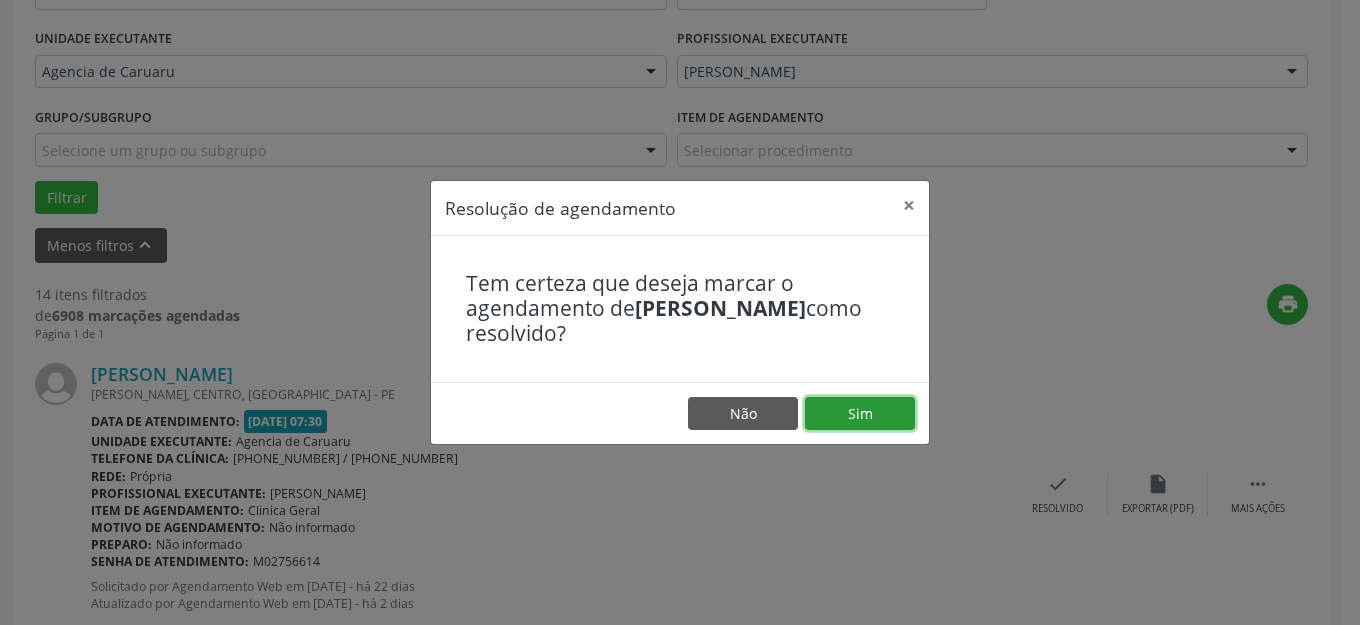 click on "Sim" at bounding box center (860, 414) 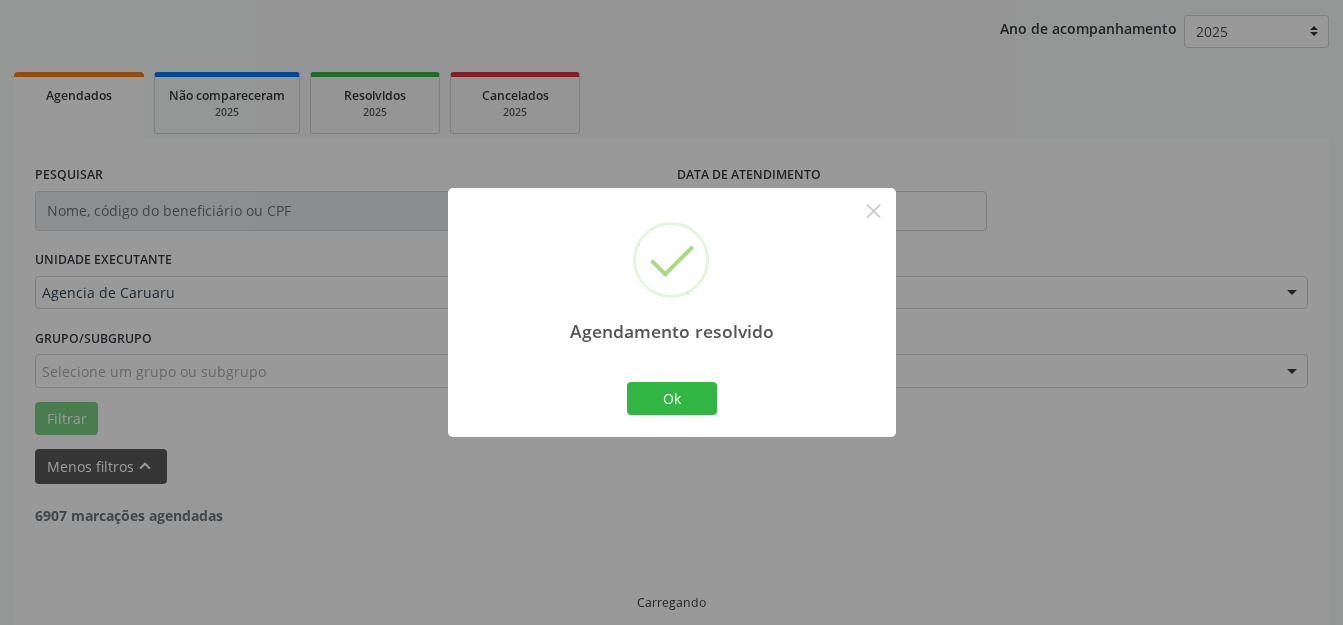 scroll, scrollTop: 248, scrollLeft: 0, axis: vertical 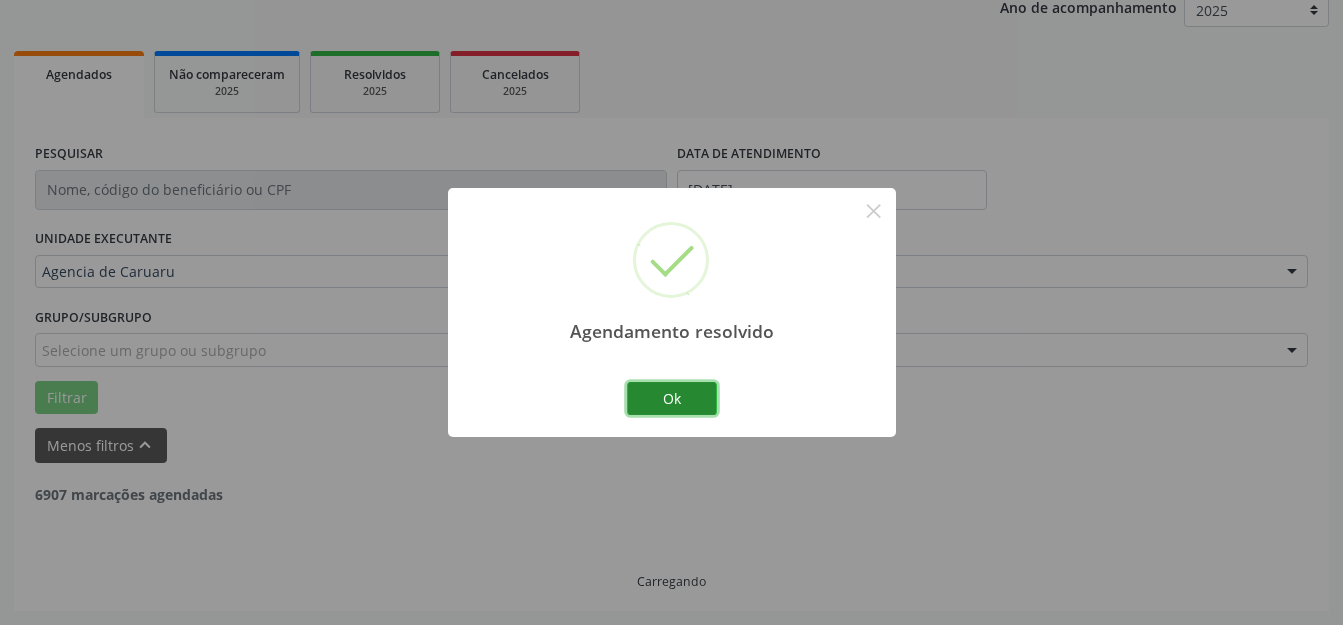 click on "Ok" at bounding box center (672, 399) 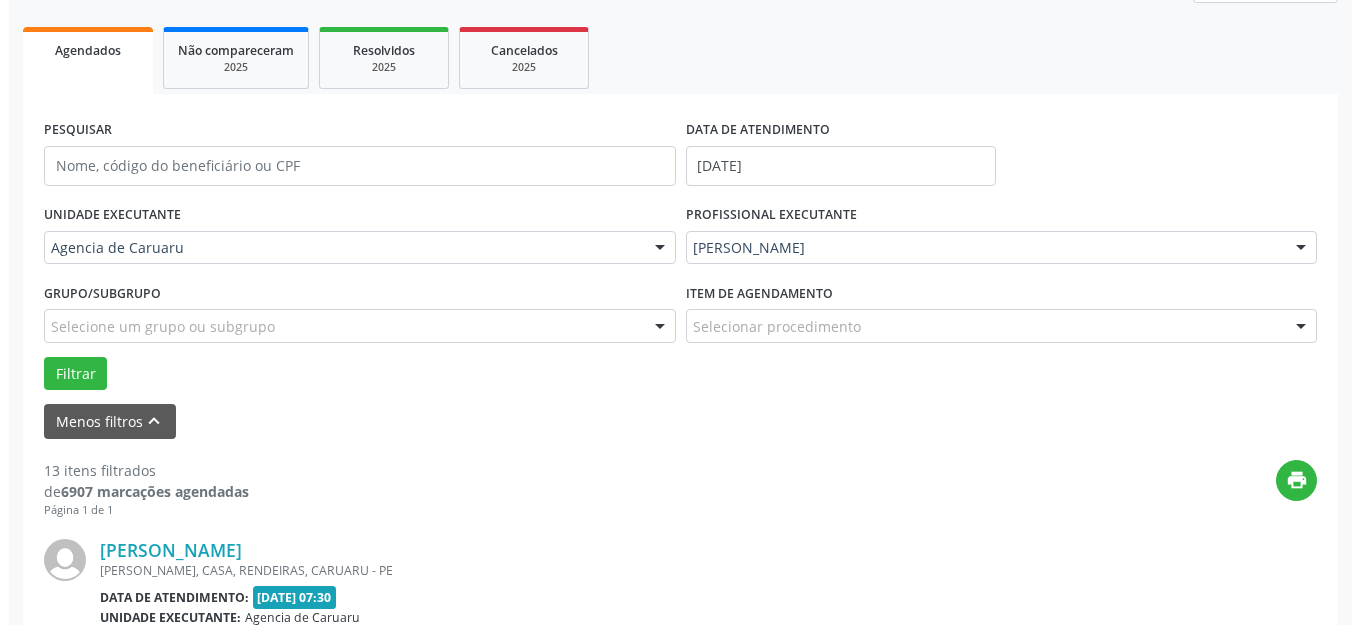 scroll, scrollTop: 648, scrollLeft: 0, axis: vertical 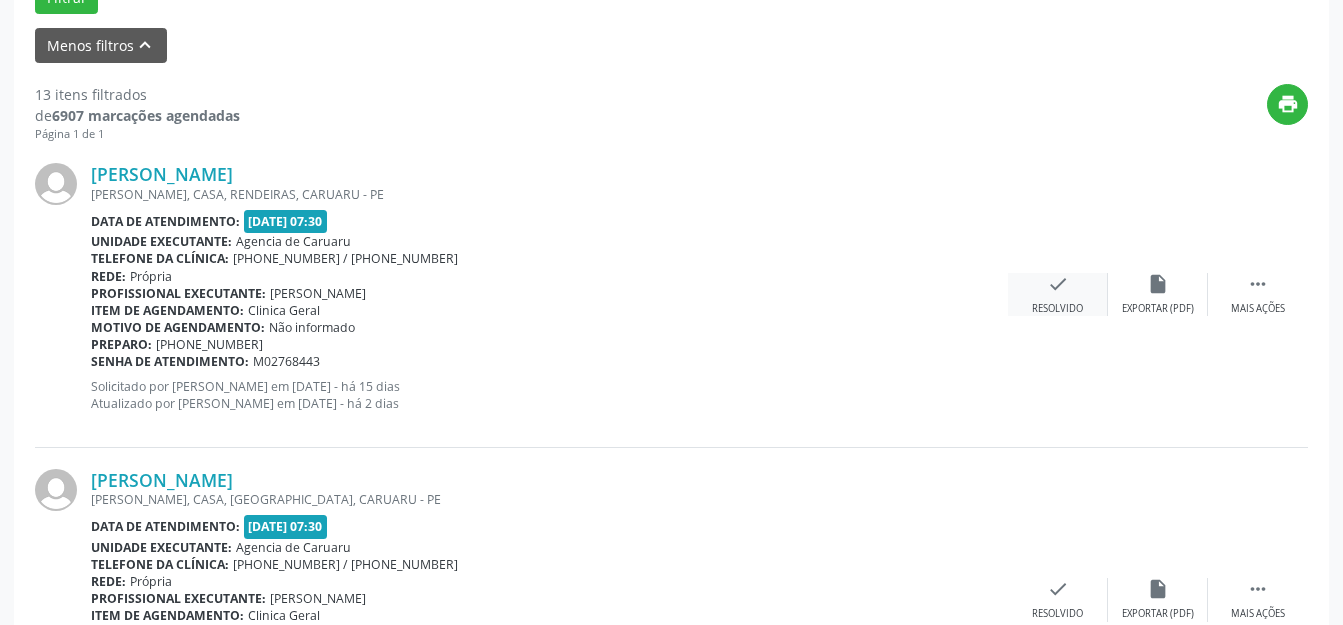 click on "check" at bounding box center [1058, 284] 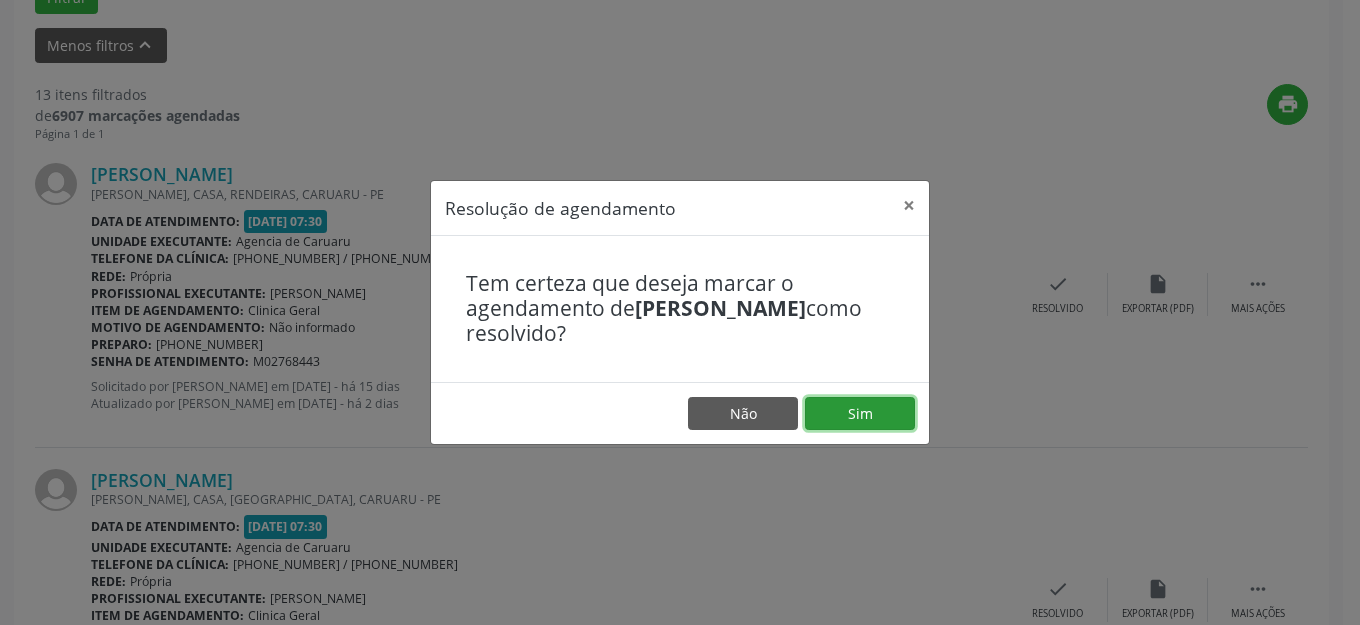 click on "Sim" at bounding box center (860, 414) 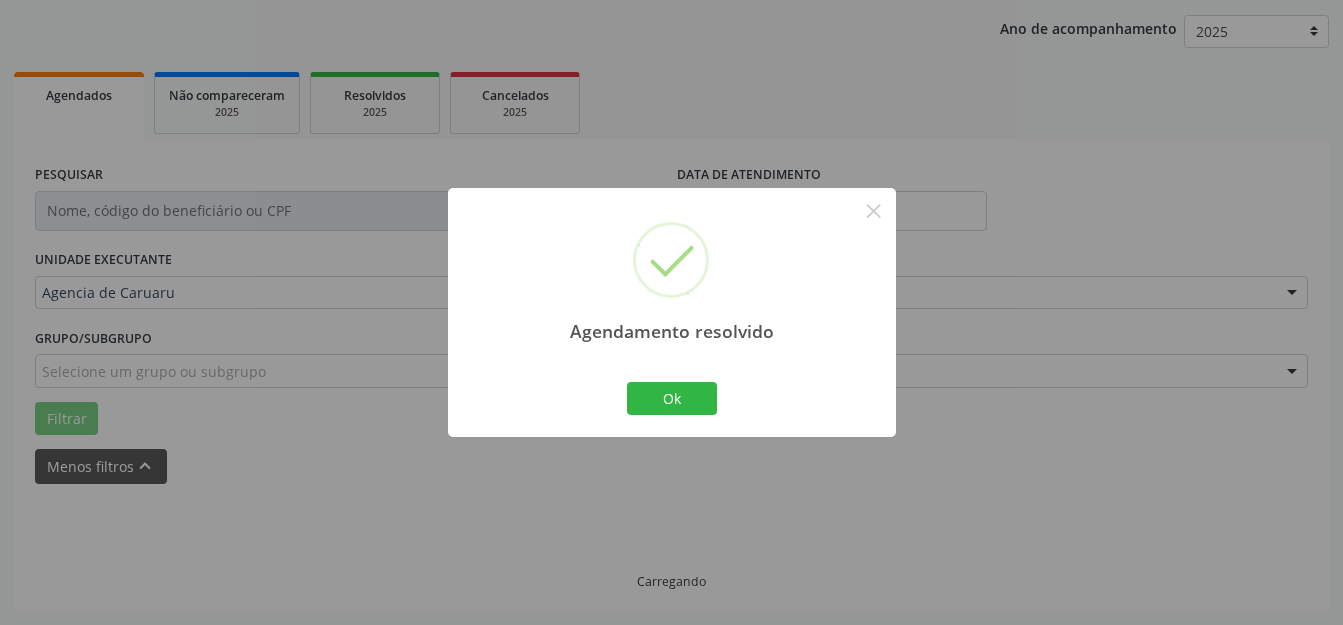 scroll, scrollTop: 248, scrollLeft: 0, axis: vertical 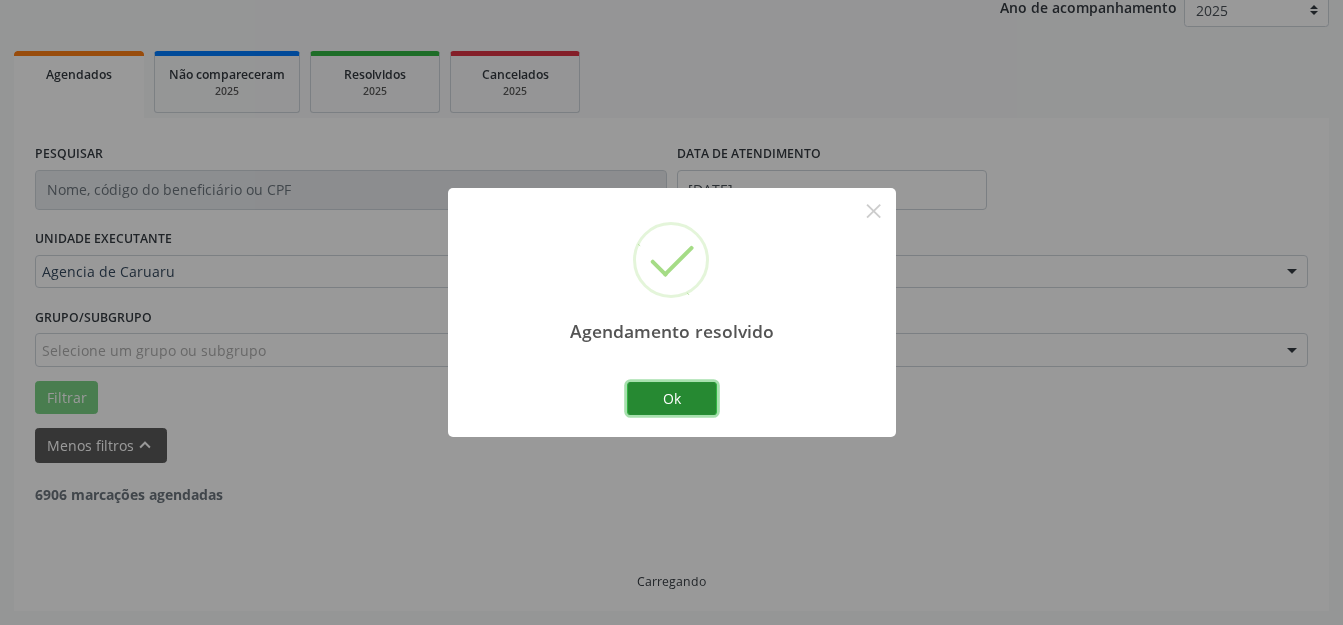 click on "Ok" at bounding box center (672, 399) 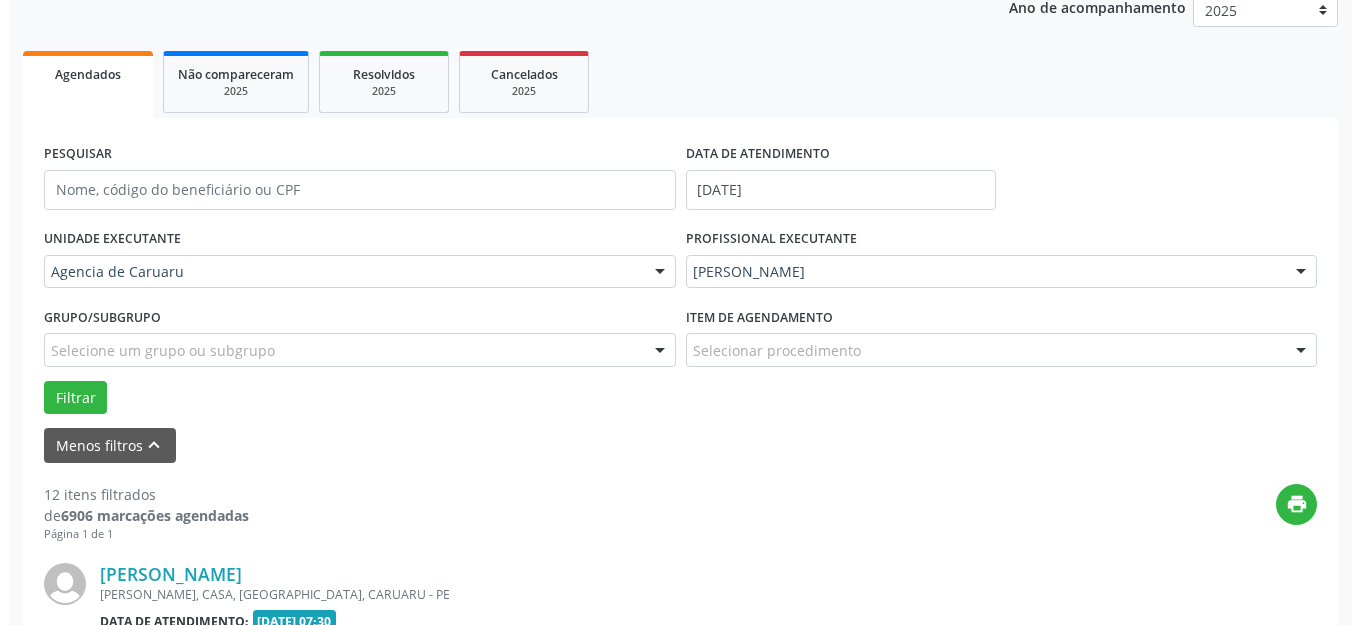 scroll, scrollTop: 748, scrollLeft: 0, axis: vertical 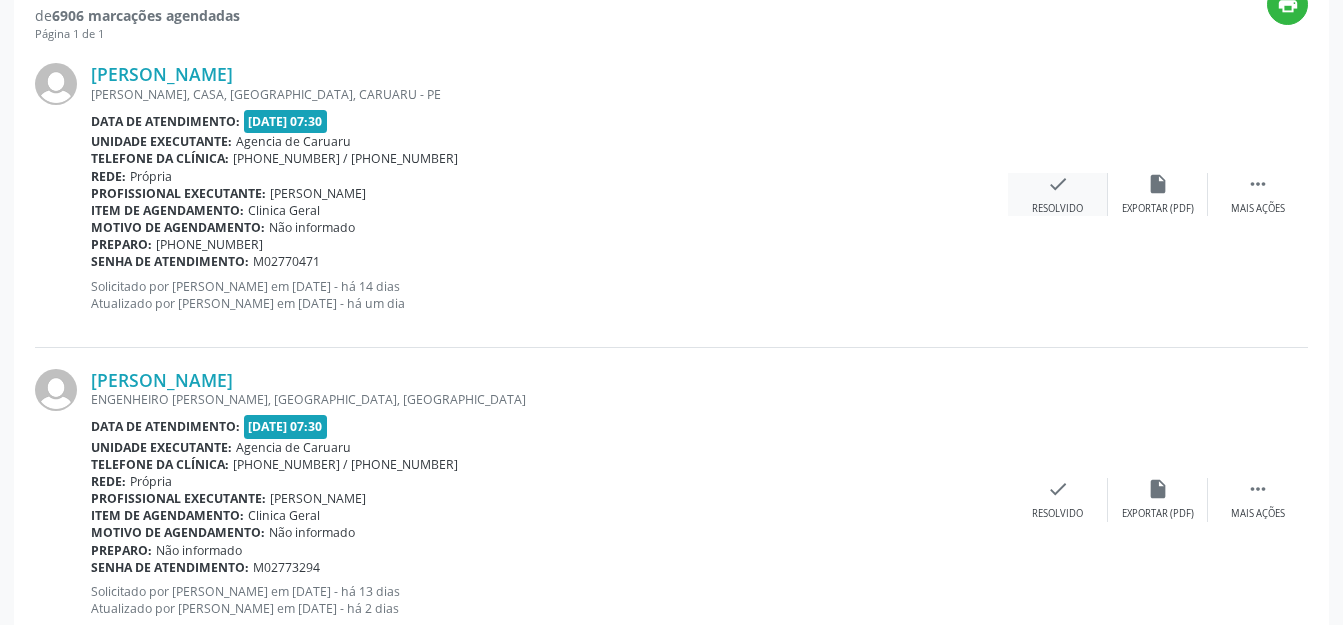 click on "check
Resolvido" at bounding box center [1058, 194] 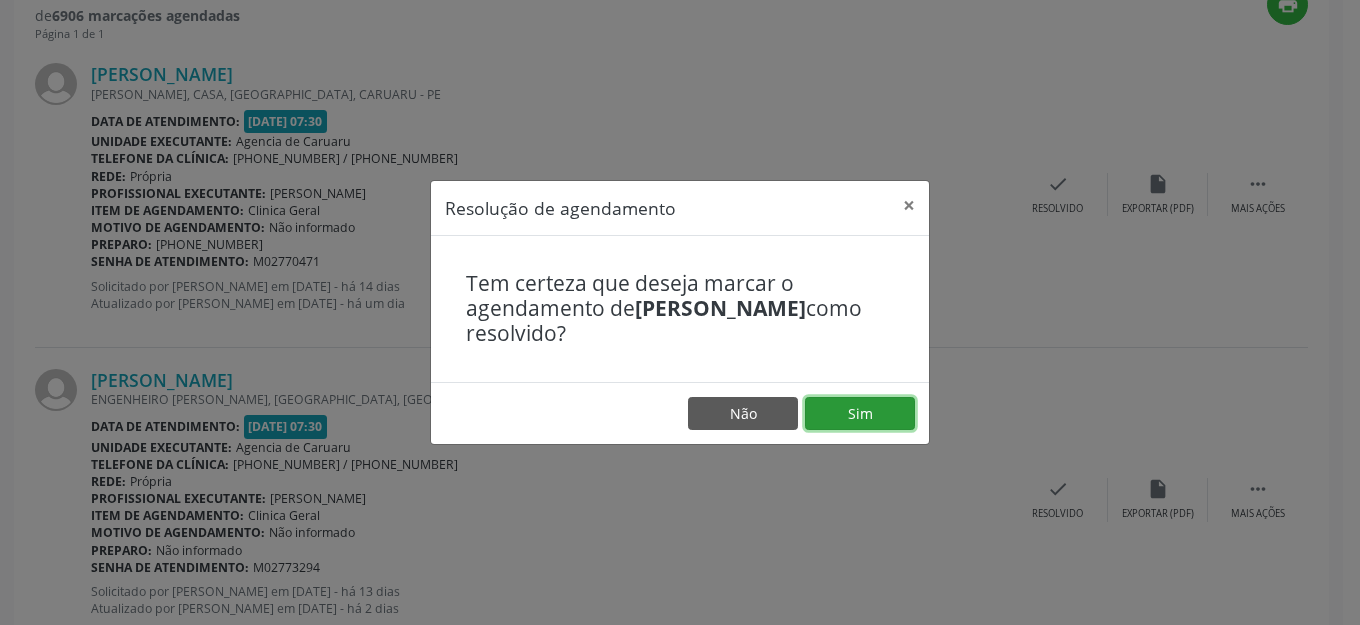 click on "Sim" at bounding box center [860, 414] 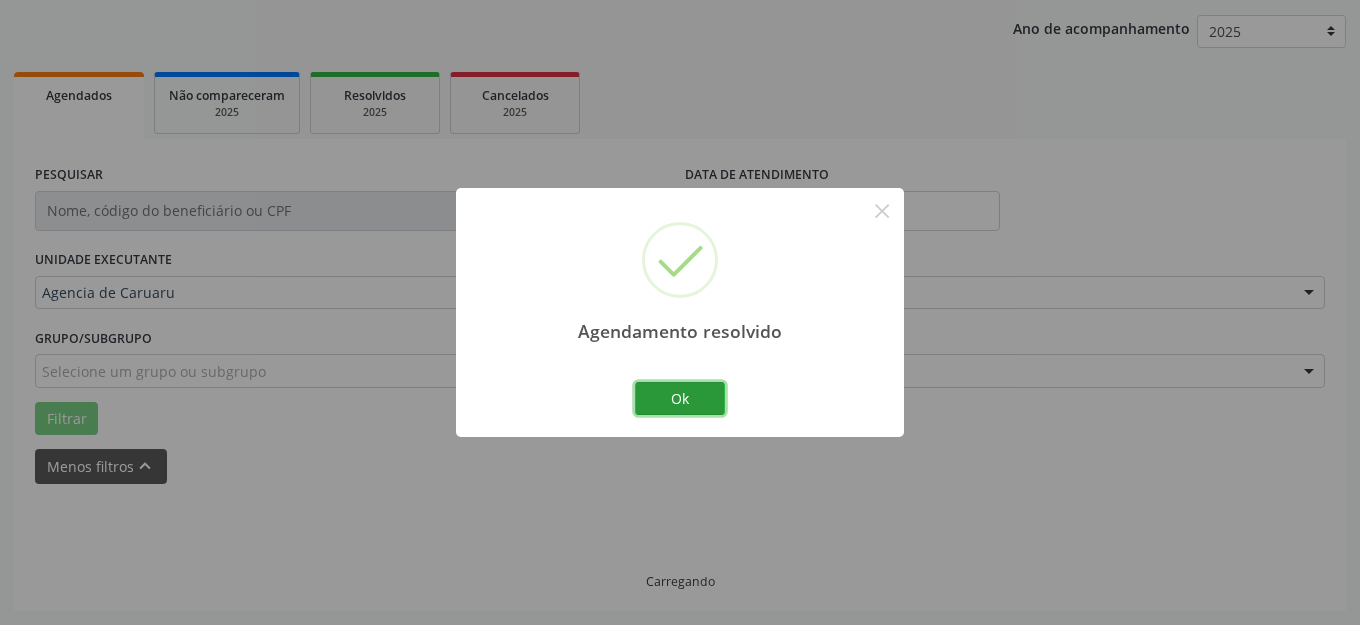 click on "Ok" at bounding box center (680, 399) 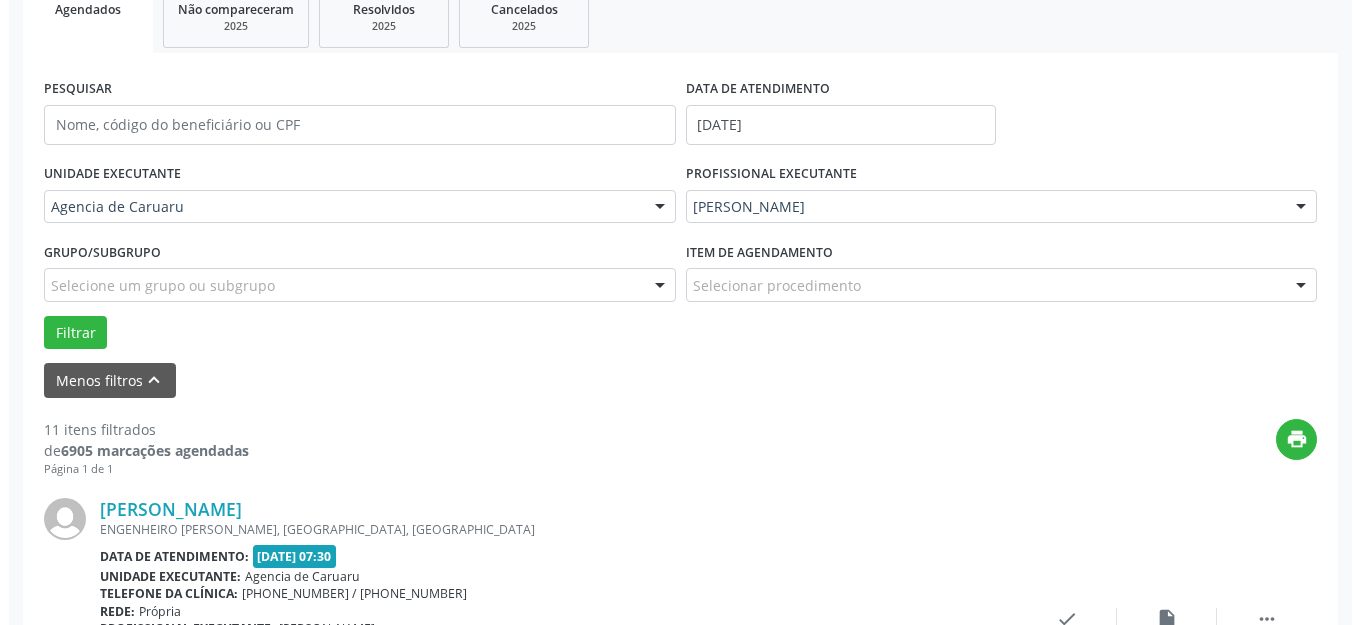 scroll, scrollTop: 427, scrollLeft: 0, axis: vertical 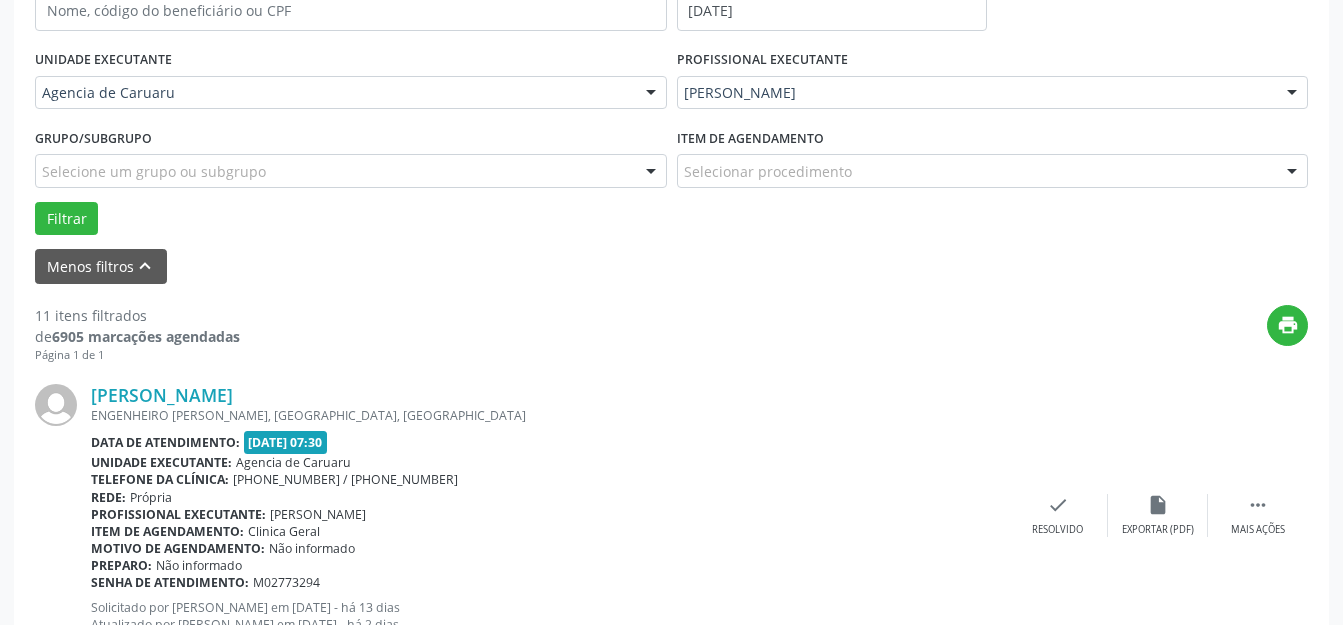 click on "[PERSON_NAME]
ENGENHEIRO [PERSON_NAME][GEOGRAPHIC_DATA], [GEOGRAPHIC_DATA], [GEOGRAPHIC_DATA]
Data de atendimento:
[DATE] 07:30
Unidade executante:
Agencia de [GEOGRAPHIC_DATA]
Telefone da clínica:
[PHONE_NUMBER] / [PHONE_NUMBER]
Rede:
[GEOGRAPHIC_DATA]
Profissional executante:
[PERSON_NAME]
Item de agendamento:
Clinica Geral
Motivo de agendamento:
Não informado
Preparo:
Não informado
Senha de atendimento:
M02773294
Solicitado por [PERSON_NAME] em [DATE] - há 13 dias
Atualizado por [PERSON_NAME] em [DATE] - há 2 dias

Mais ações
insert_drive_file
Exportar (PDF)
check
Resolvido" at bounding box center (671, 515) 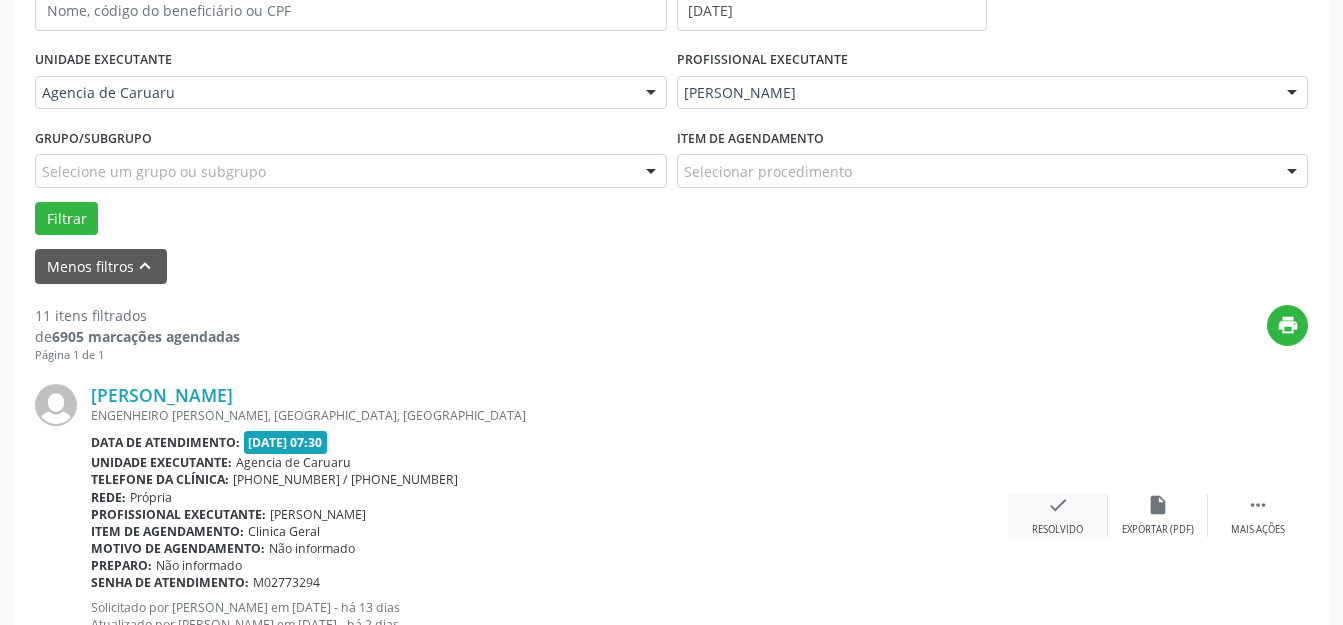 click on "check" at bounding box center (1058, 505) 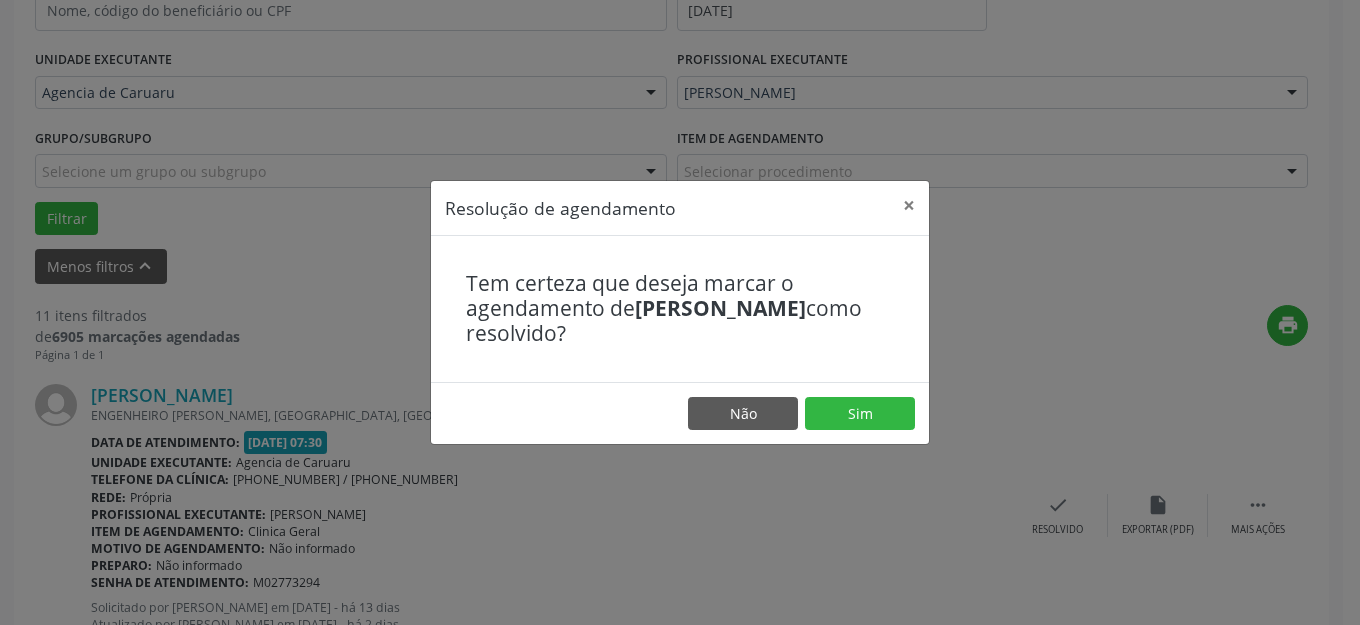 click on "Não Sim" at bounding box center (680, 413) 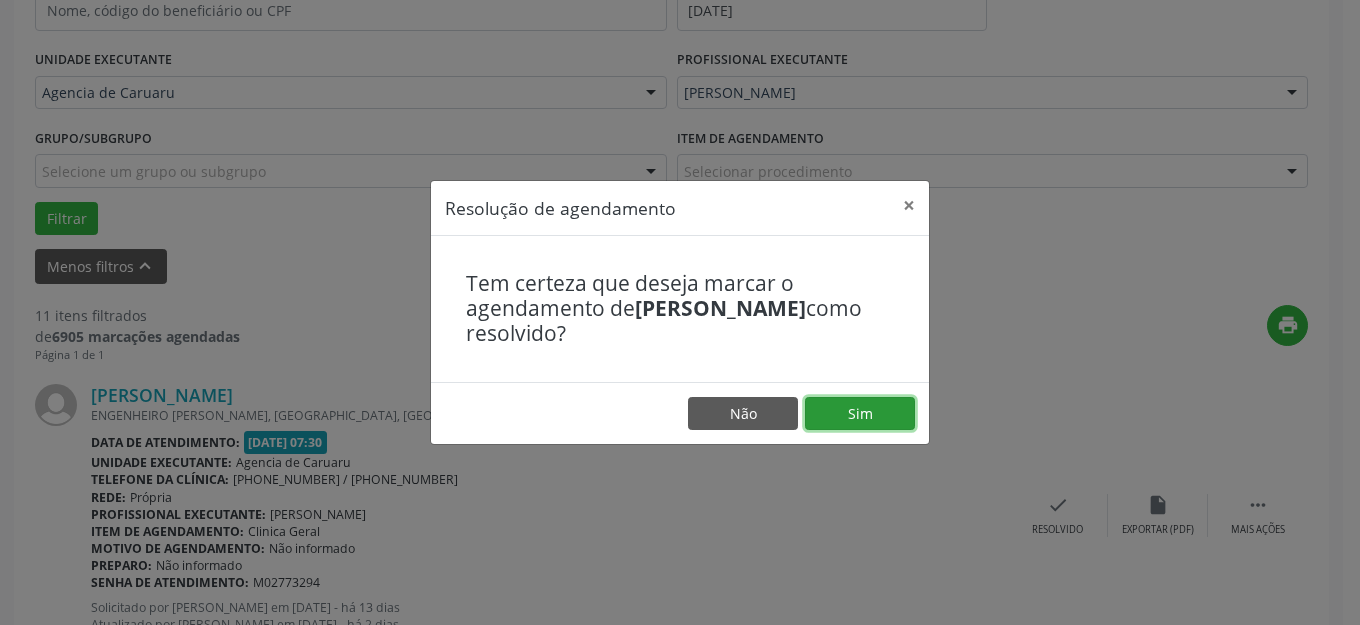 click on "Sim" at bounding box center [860, 414] 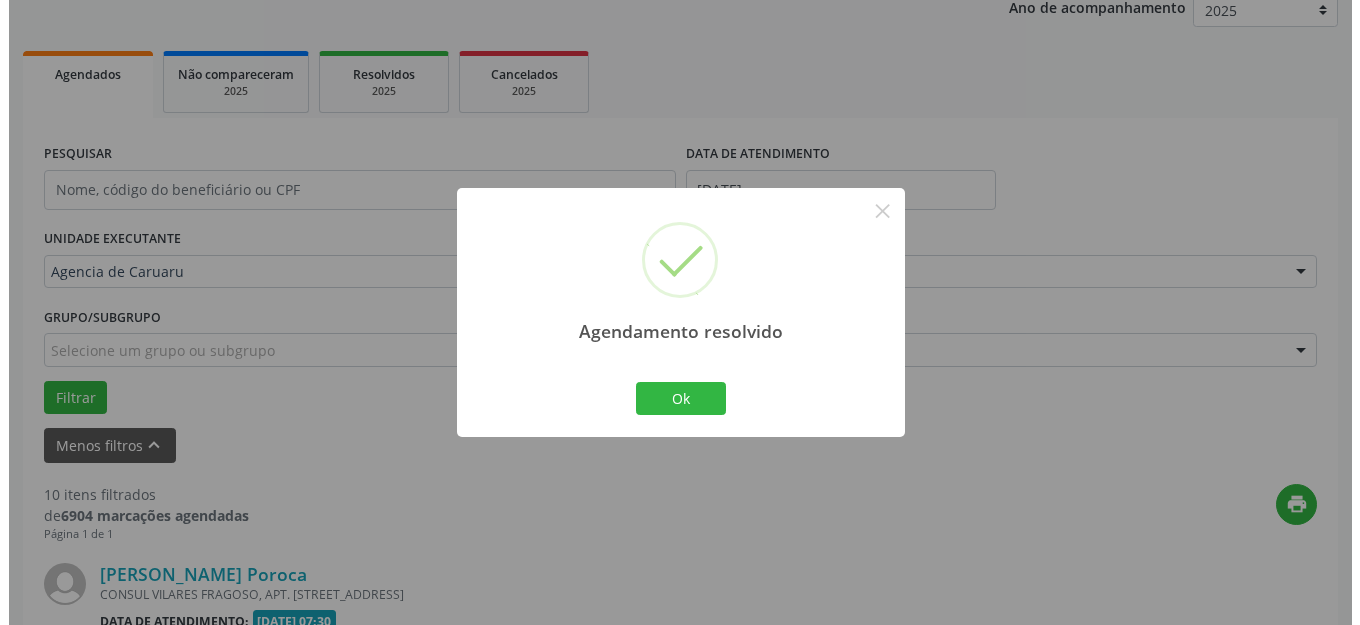 scroll, scrollTop: 427, scrollLeft: 0, axis: vertical 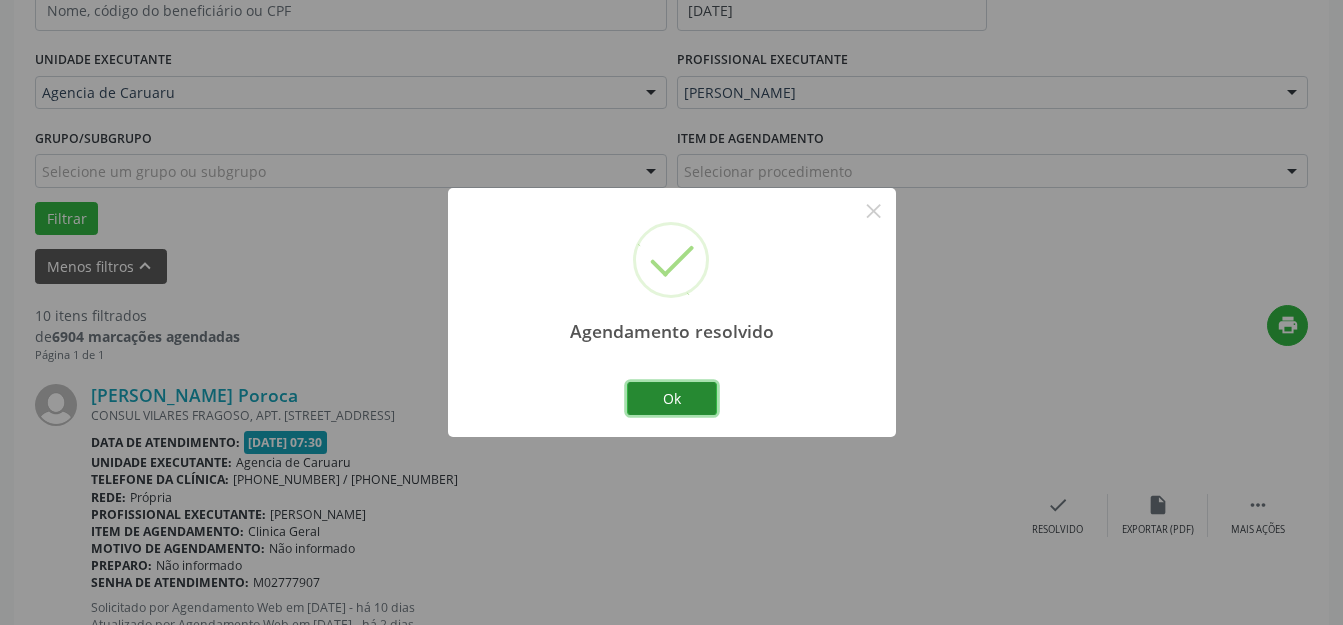 click on "Ok" at bounding box center (672, 399) 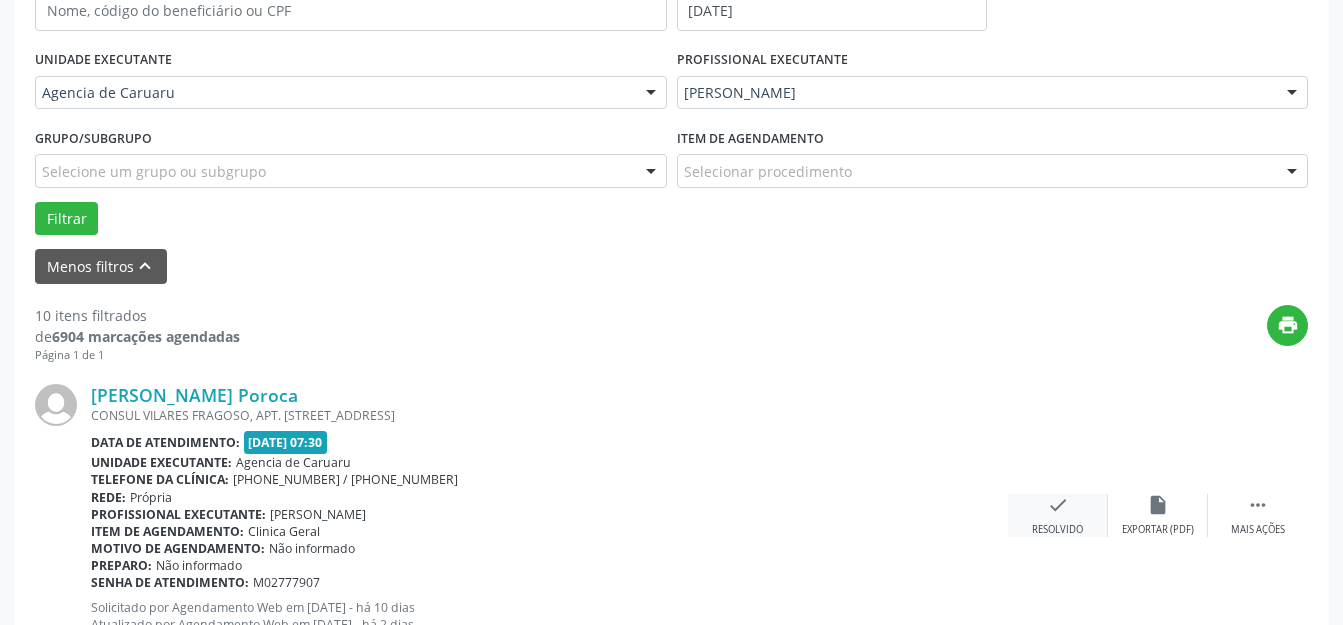 click on "check
Resolvido" at bounding box center (1058, 515) 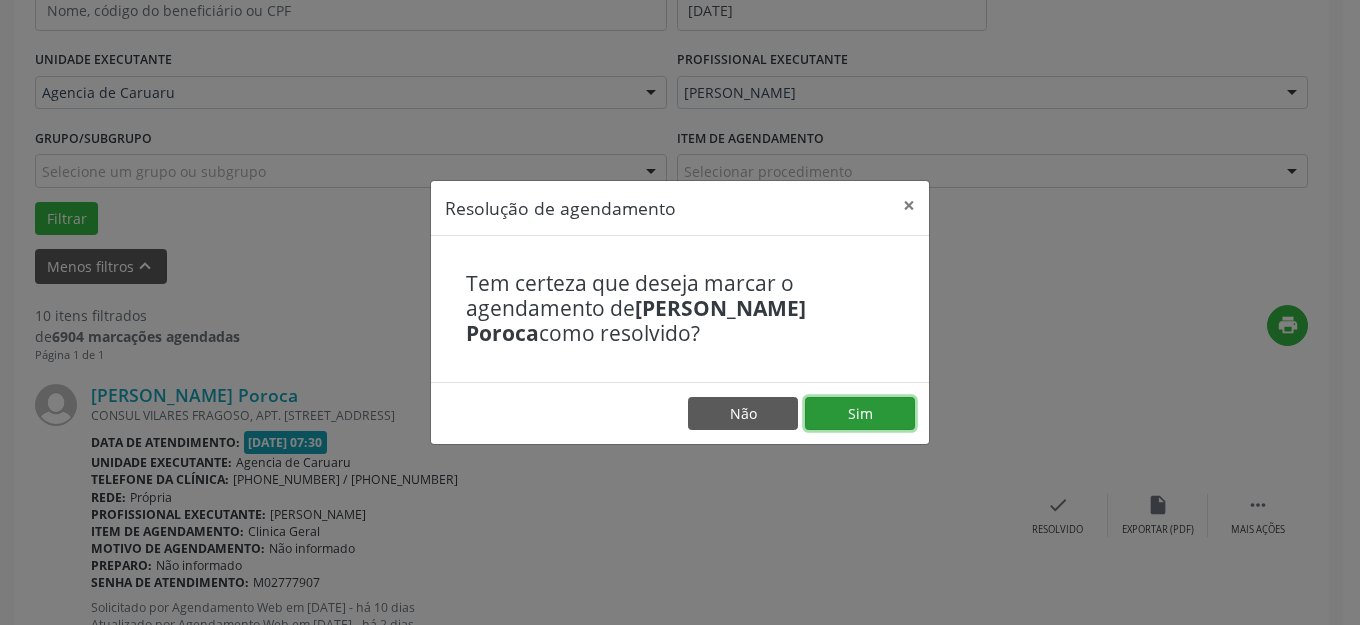 click on "Sim" at bounding box center [860, 414] 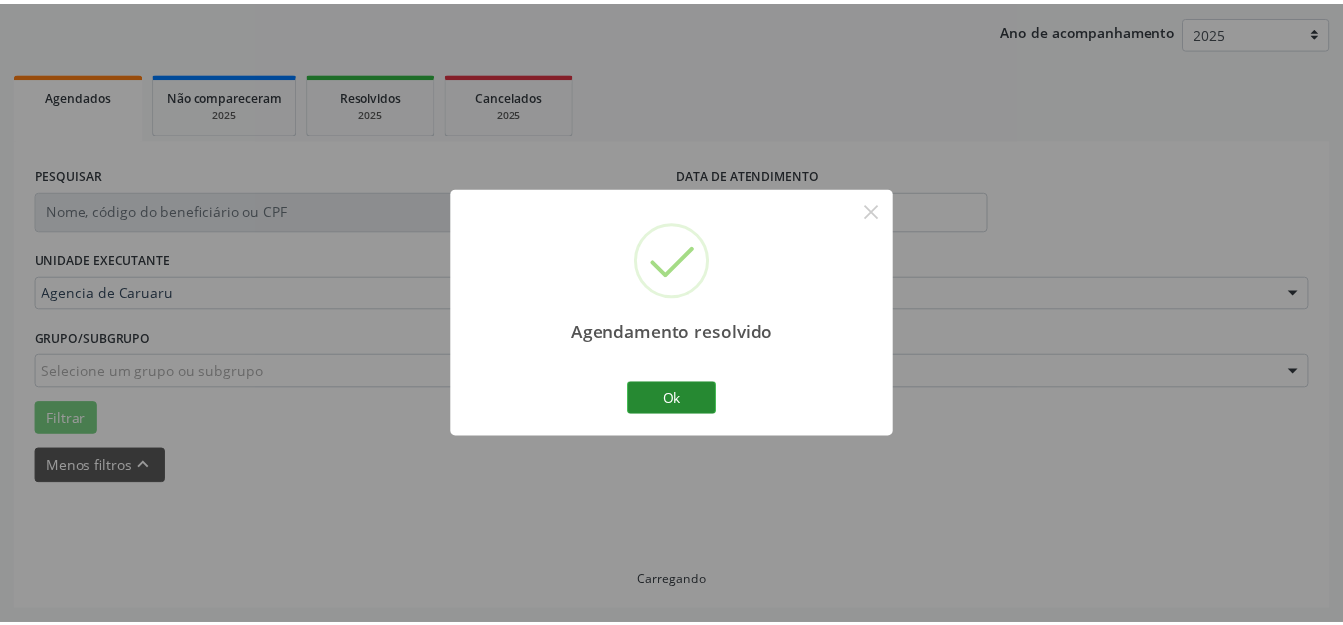 scroll, scrollTop: 227, scrollLeft: 0, axis: vertical 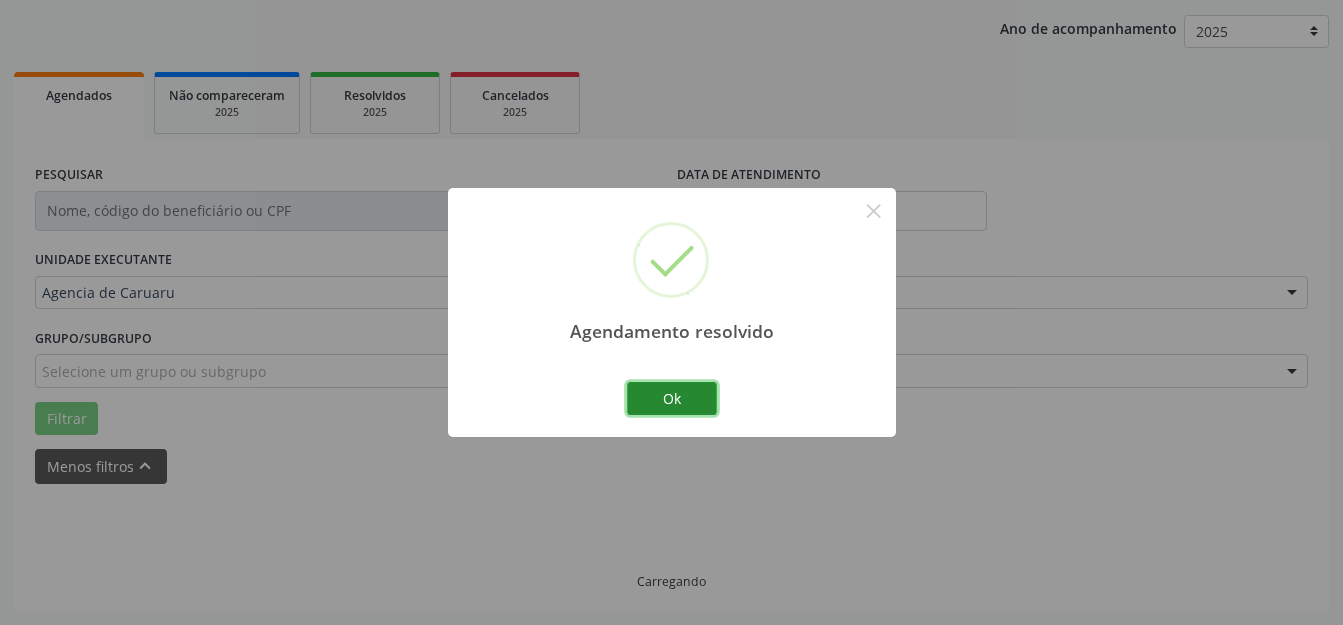 click on "Ok" at bounding box center [672, 399] 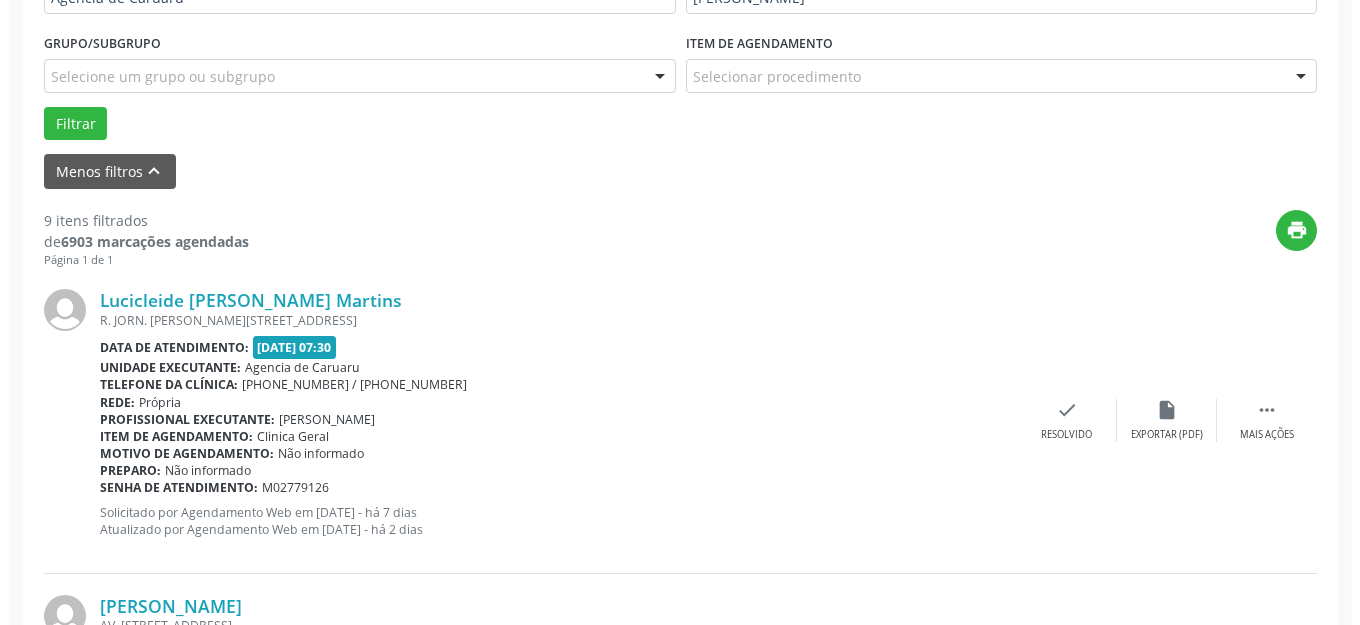 scroll, scrollTop: 527, scrollLeft: 0, axis: vertical 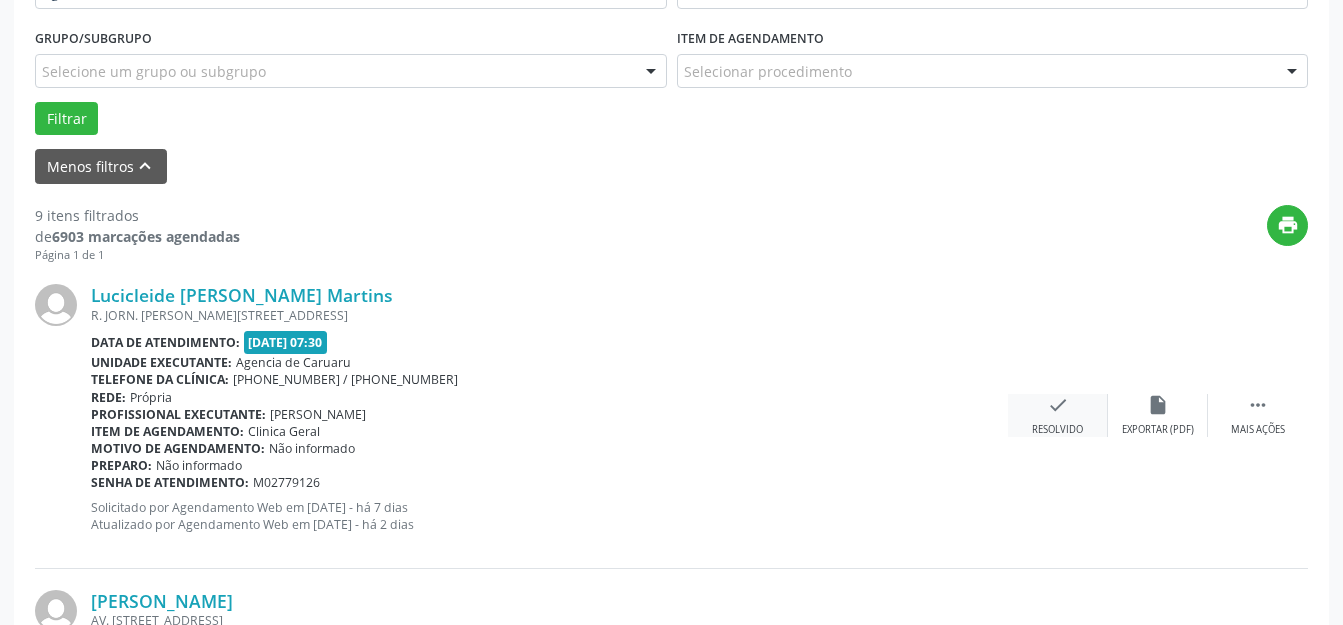click on "Resolvido" at bounding box center (1057, 430) 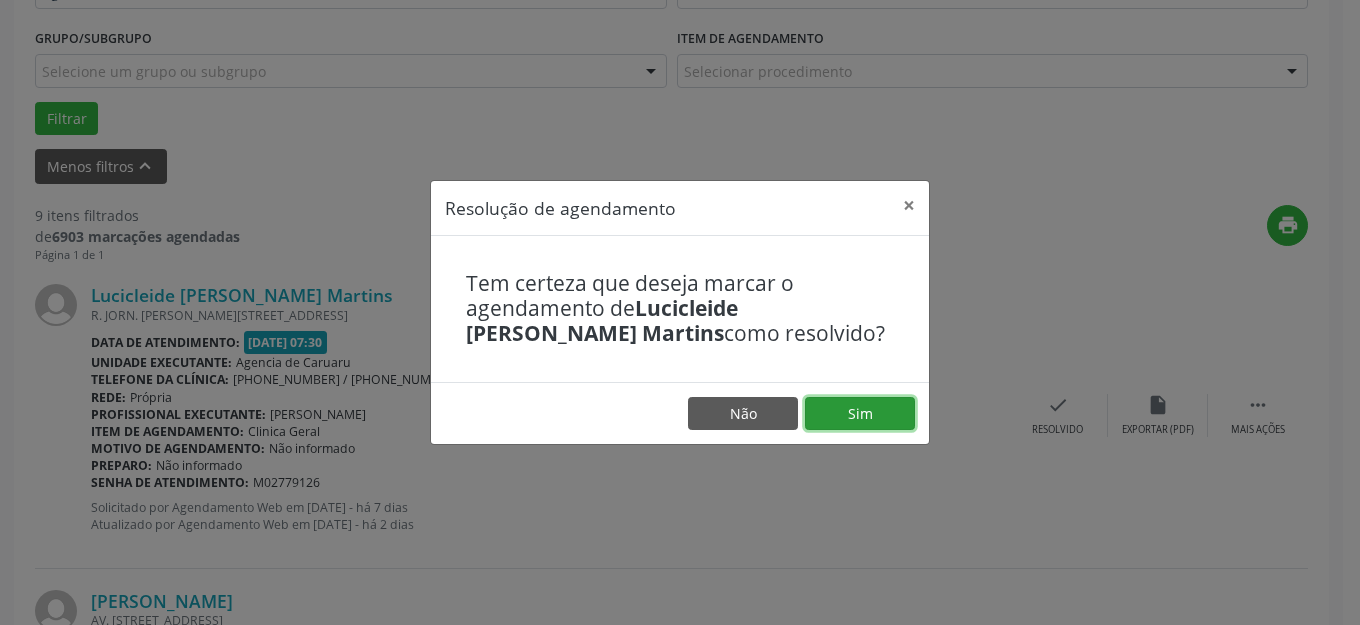 click on "Sim" at bounding box center (860, 414) 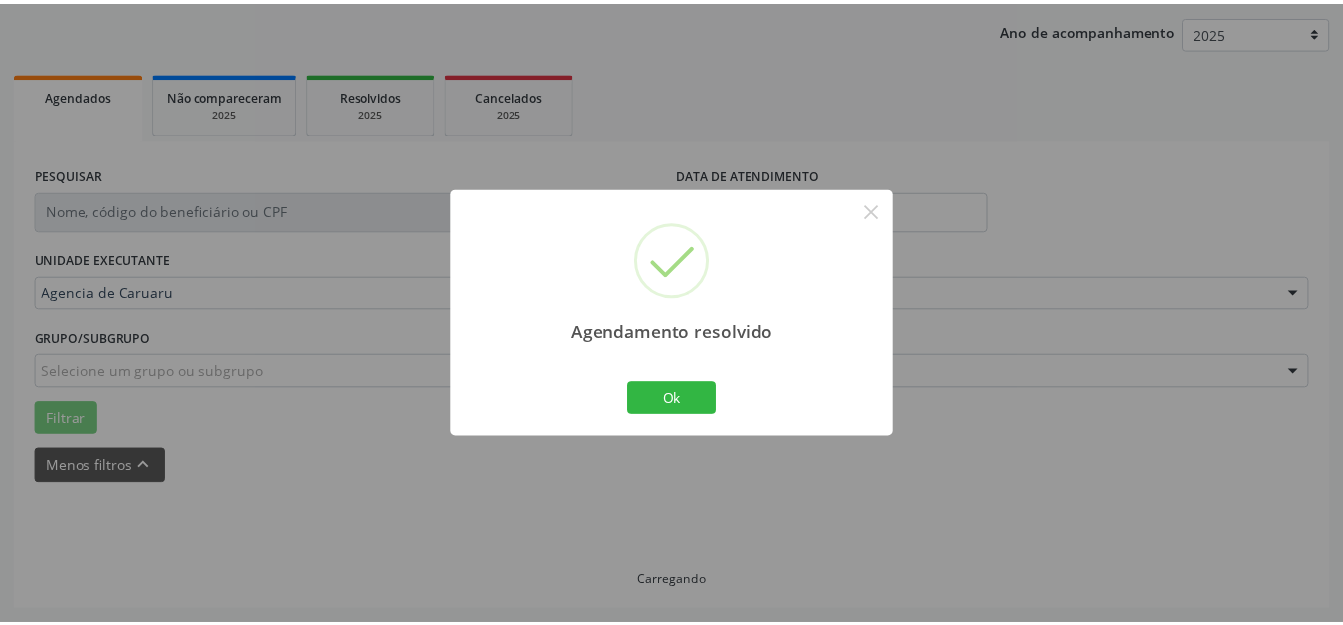 scroll, scrollTop: 227, scrollLeft: 0, axis: vertical 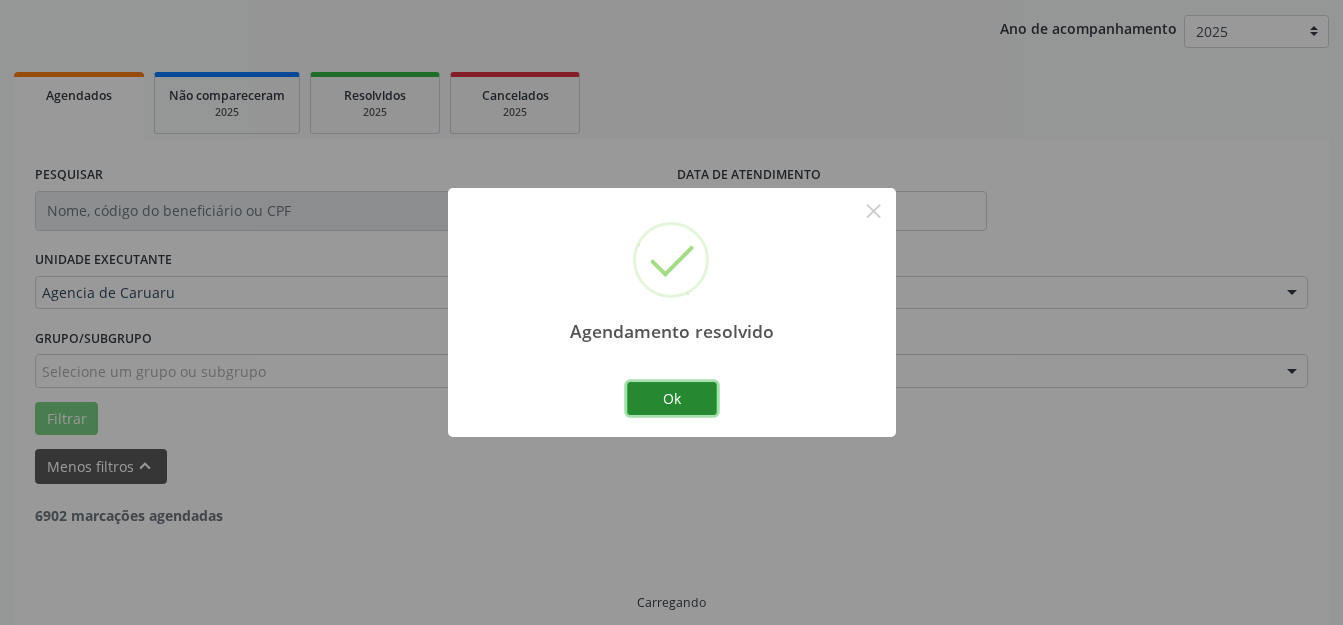 click on "Ok" at bounding box center (672, 399) 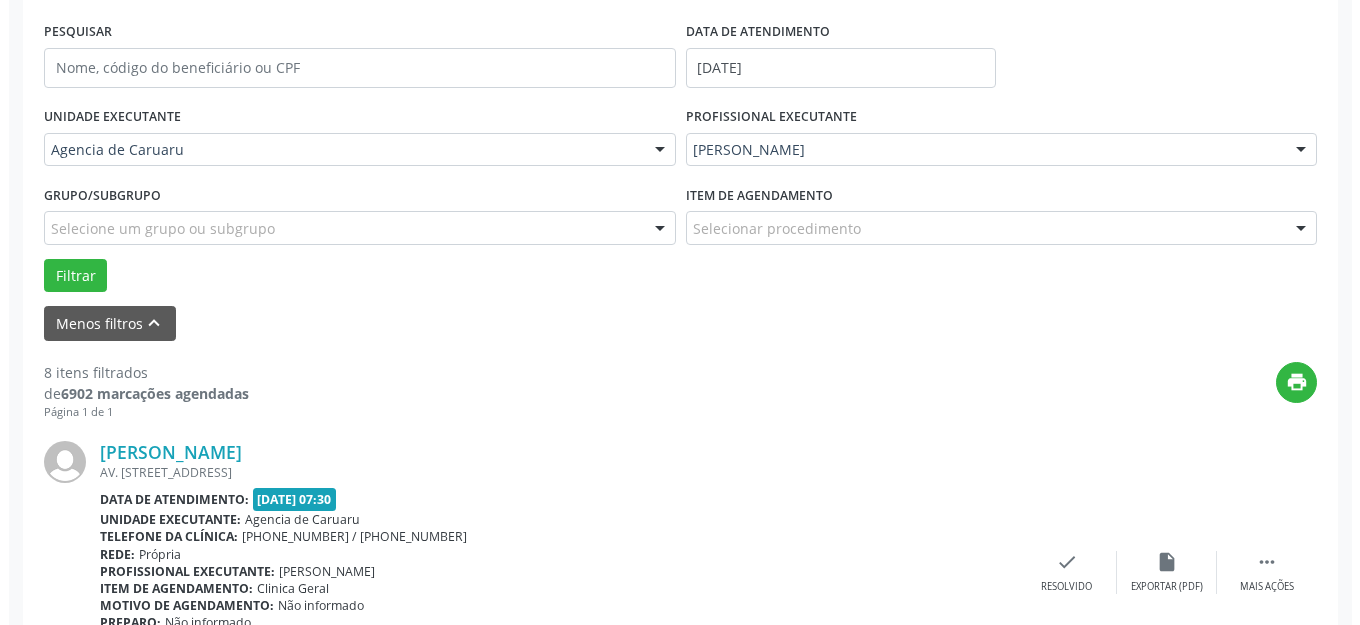 scroll, scrollTop: 427, scrollLeft: 0, axis: vertical 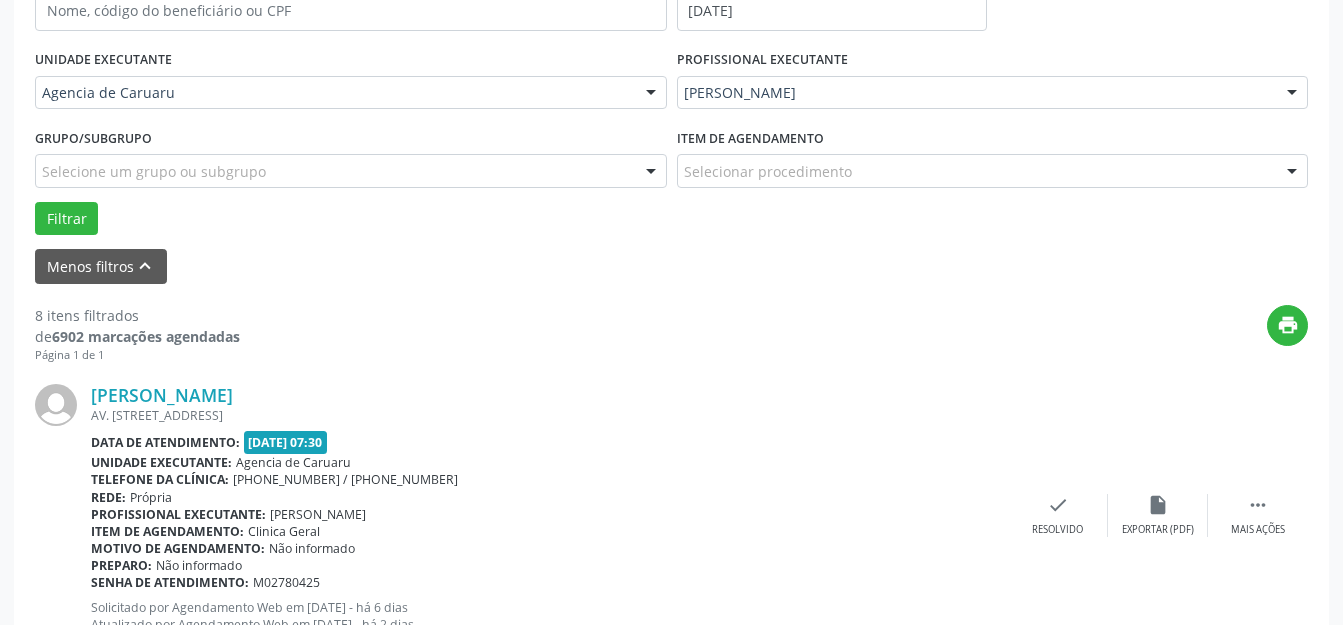 click on "[PERSON_NAME]
AV. [STREET_ADDRESS]
Data de atendimento:
[DATE] 07:30
Unidade executante:
Agencia de [GEOGRAPHIC_DATA]
Telefone da clínica:
[PHONE_NUMBER] / [PHONE_NUMBER]
Rede:
[GEOGRAPHIC_DATA]
Profissional executante:
[PERSON_NAME]
Item de agendamento:
Clinica Geral
Motivo de agendamento:
Não informado
Preparo:
Não informado
Senha de atendimento:
M02780425
Solicitado por Agendamento Web em [DATE] - há 6 dias
Atualizado por Agendamento Web em [DATE] - há 2 dias

Mais ações
insert_drive_file
Exportar (PDF)
check
Resolvido" at bounding box center (671, 515) 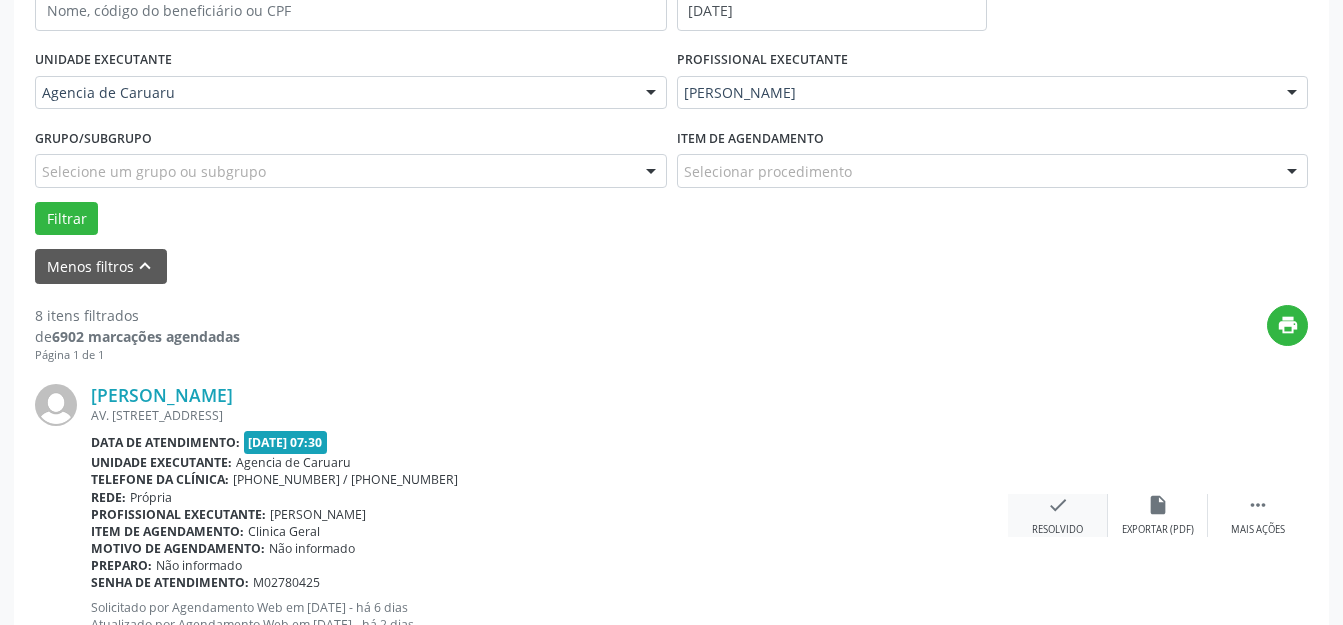 click on "check
Resolvido" at bounding box center (1058, 515) 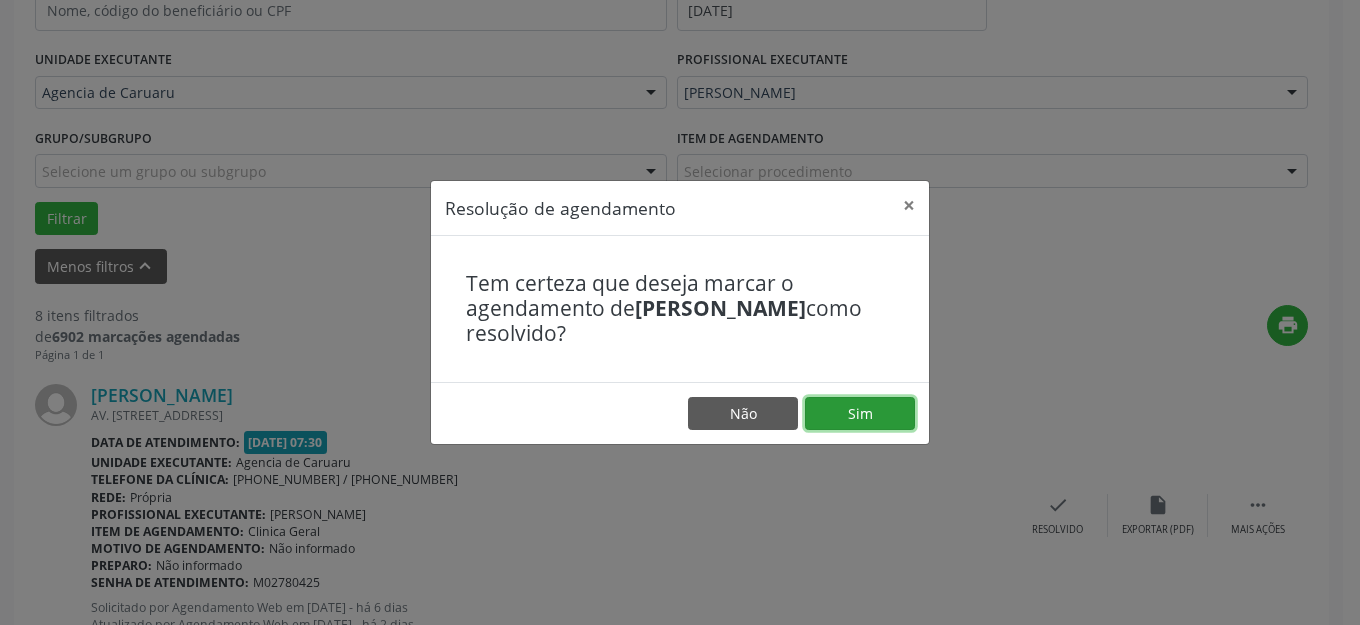 click on "Sim" at bounding box center (860, 414) 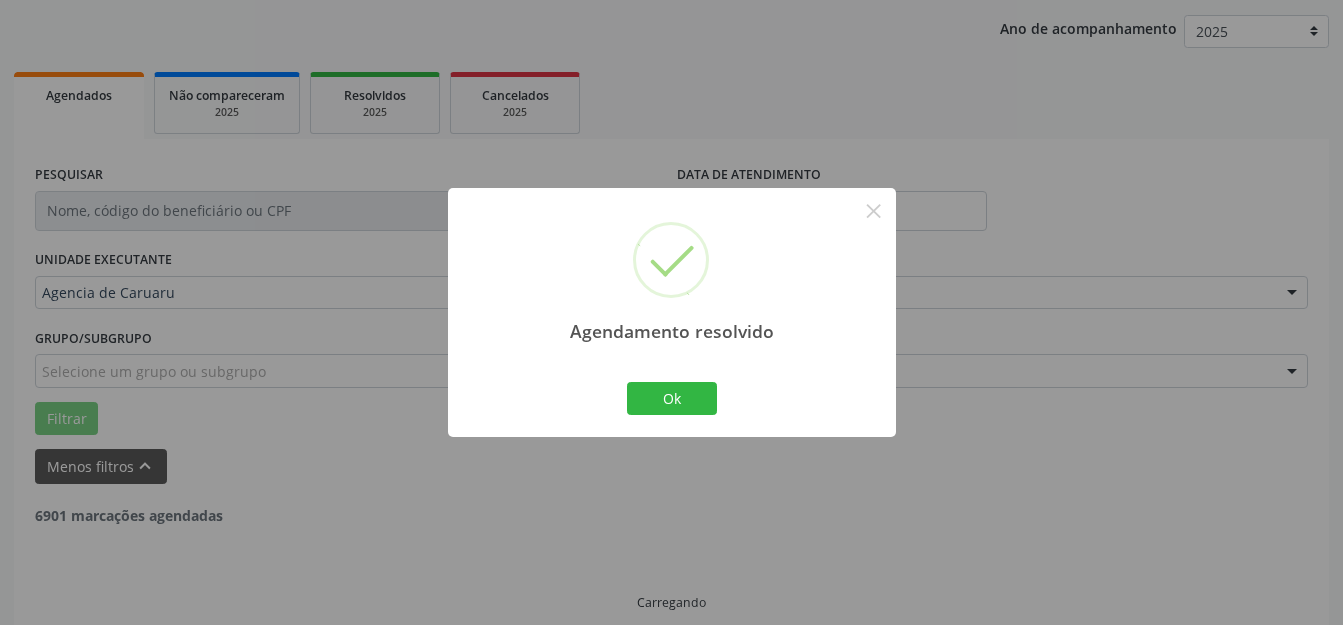 click on "Ok Cancel" at bounding box center [671, 398] 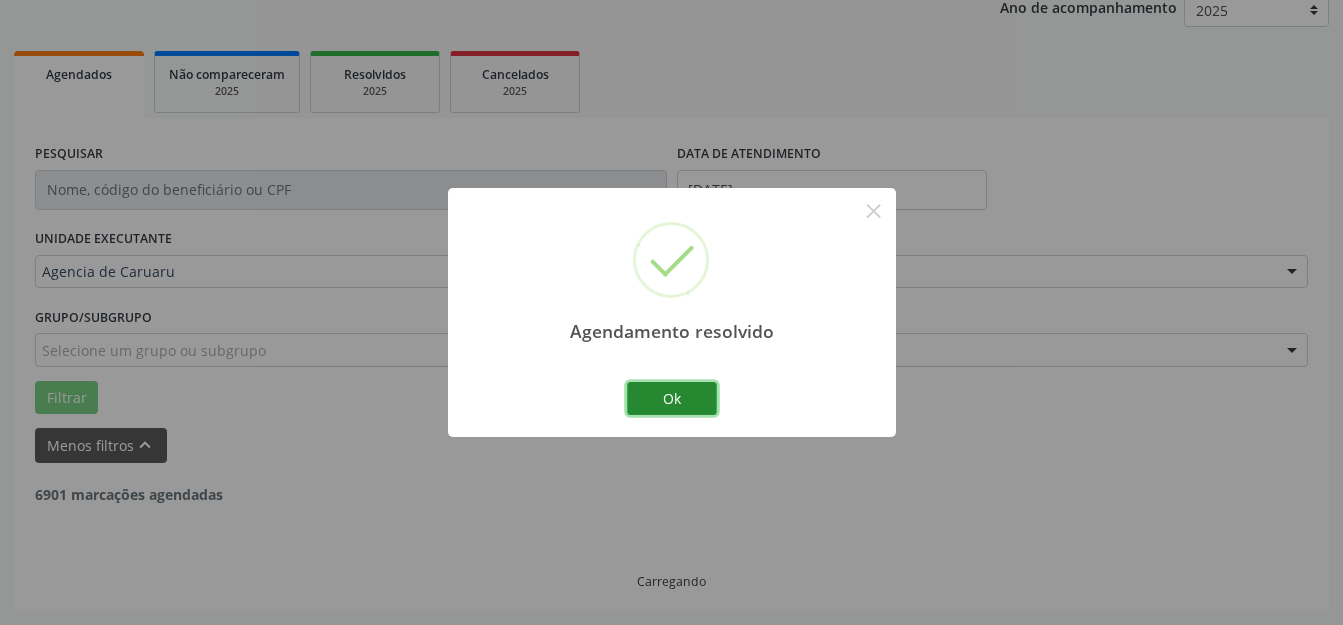 click on "Ok" at bounding box center [672, 399] 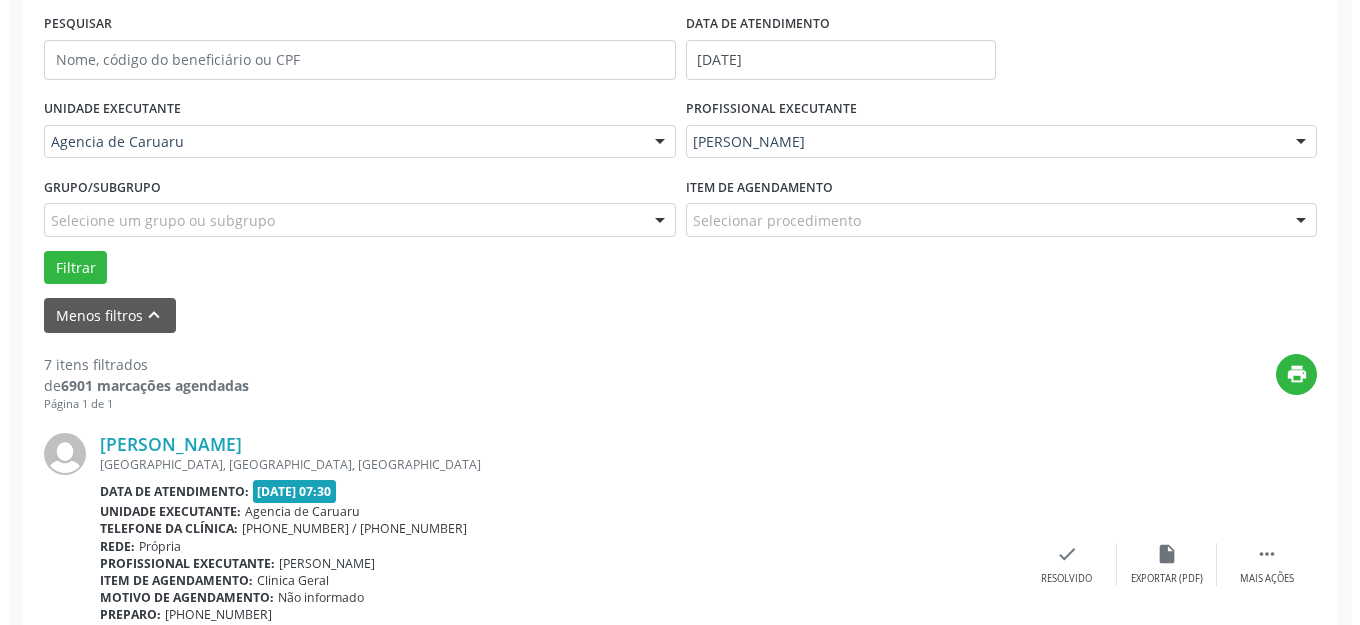 scroll, scrollTop: 548, scrollLeft: 0, axis: vertical 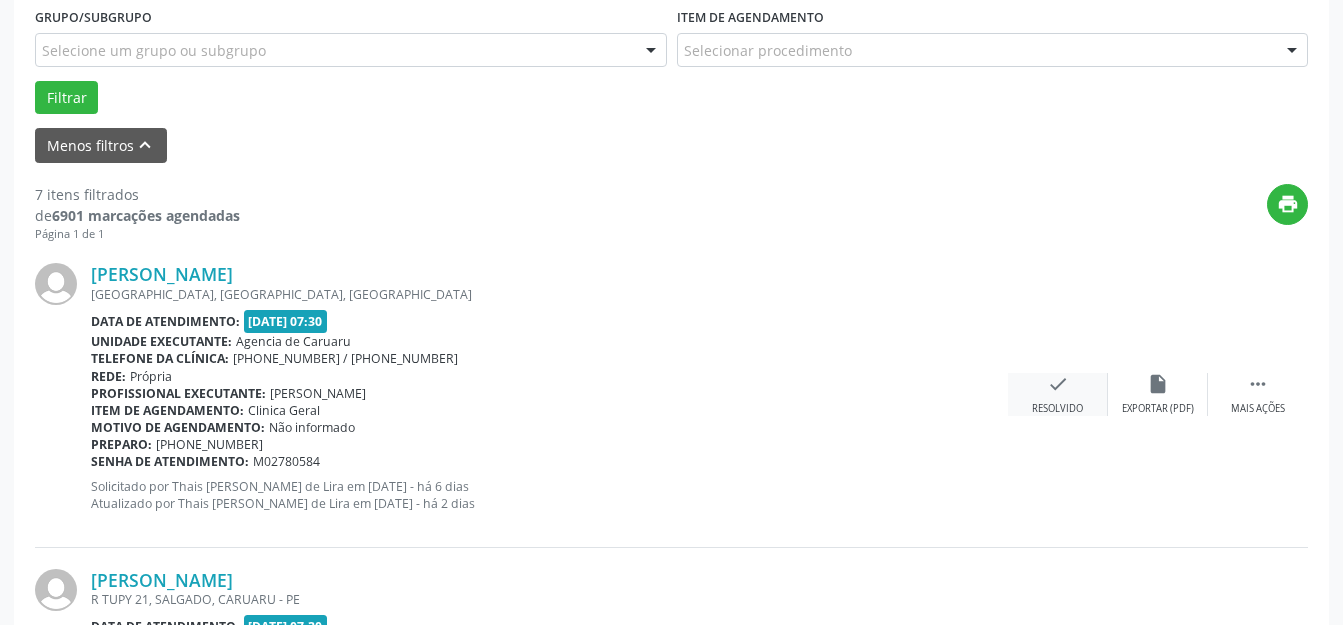 click on "check" at bounding box center (1058, 384) 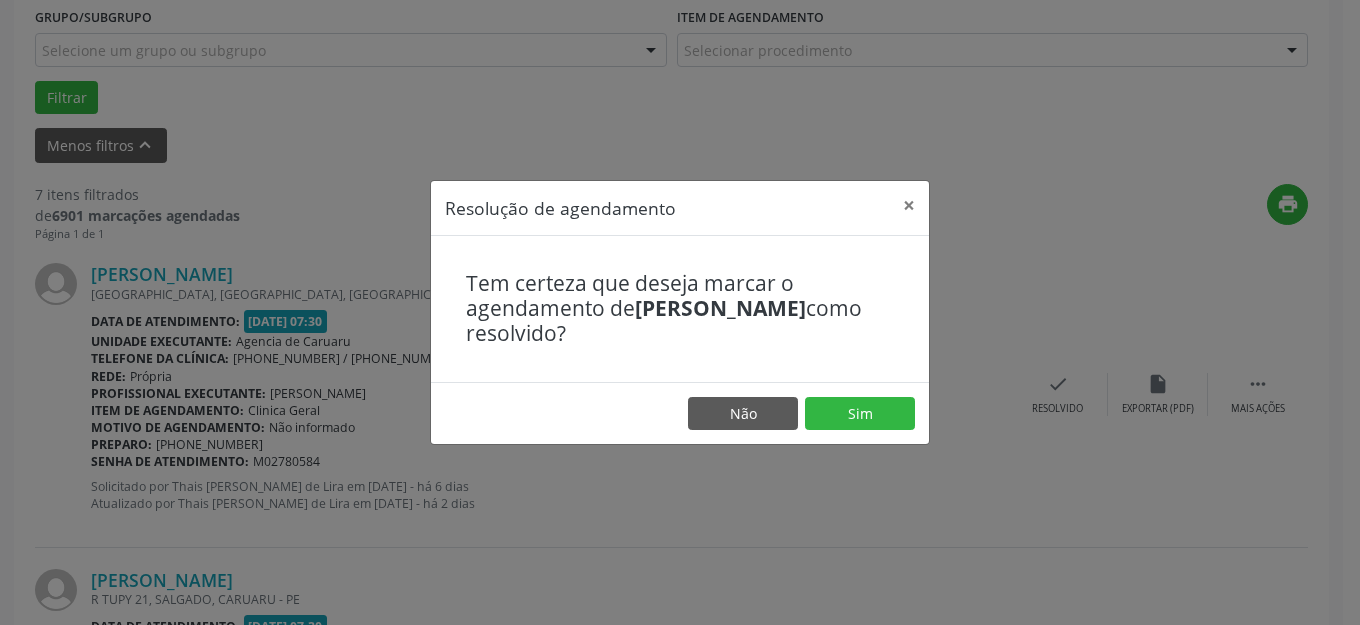 click on "Não Sim" at bounding box center [680, 413] 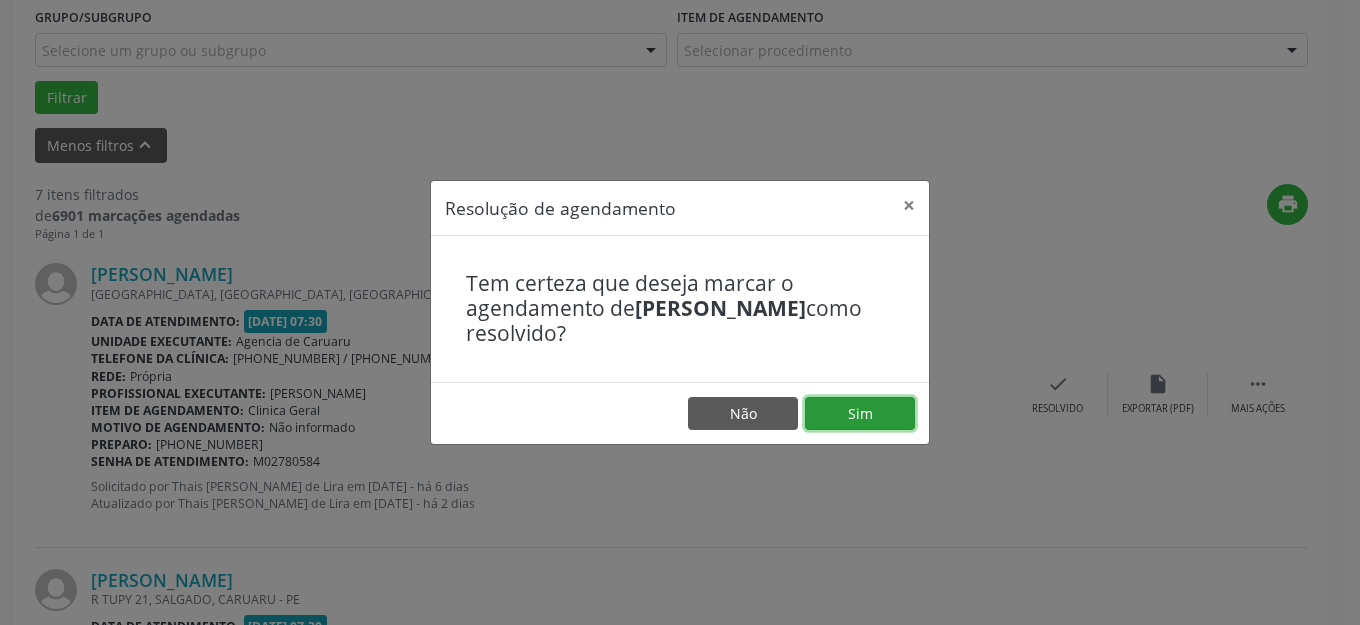 click on "Sim" at bounding box center [860, 414] 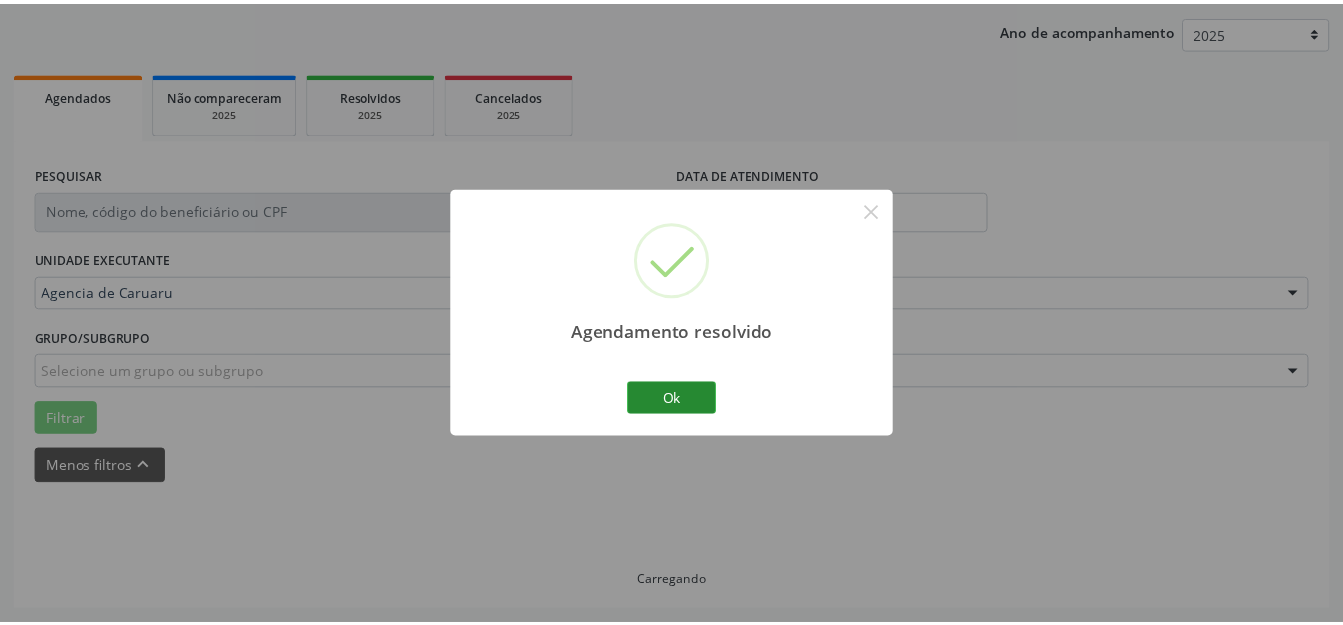 scroll, scrollTop: 248, scrollLeft: 0, axis: vertical 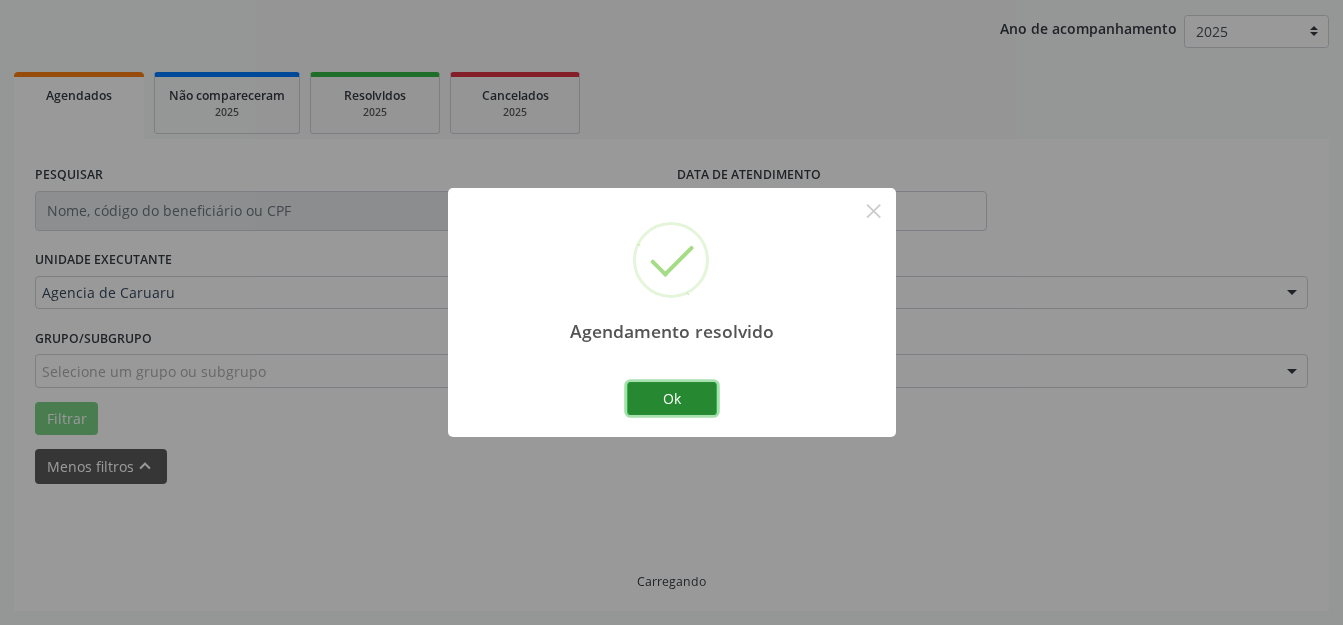click on "Ok" at bounding box center (672, 399) 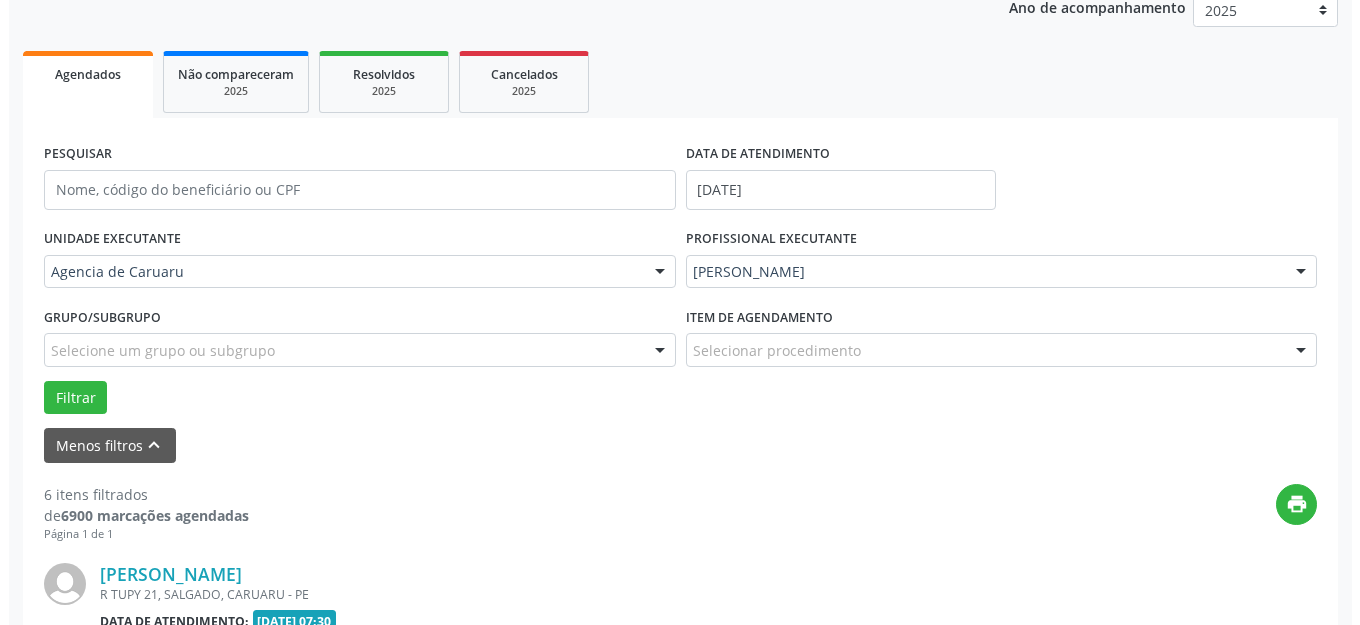 scroll, scrollTop: 548, scrollLeft: 0, axis: vertical 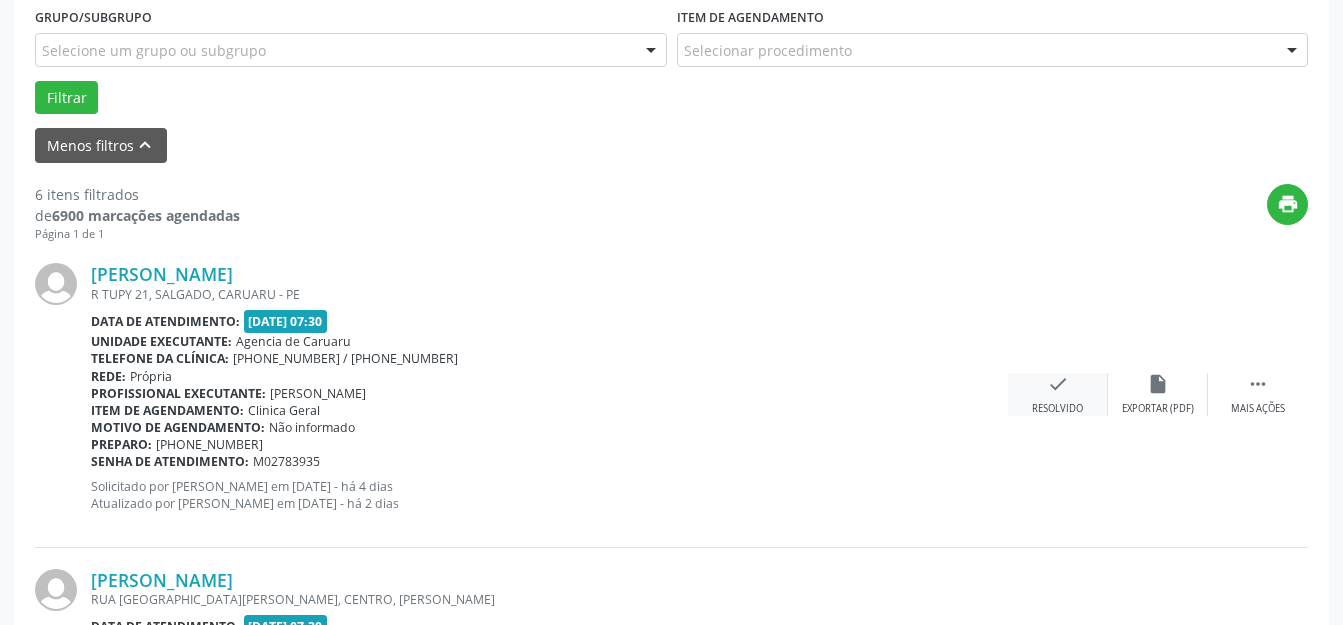 click on "check
Resolvido" at bounding box center (1058, 394) 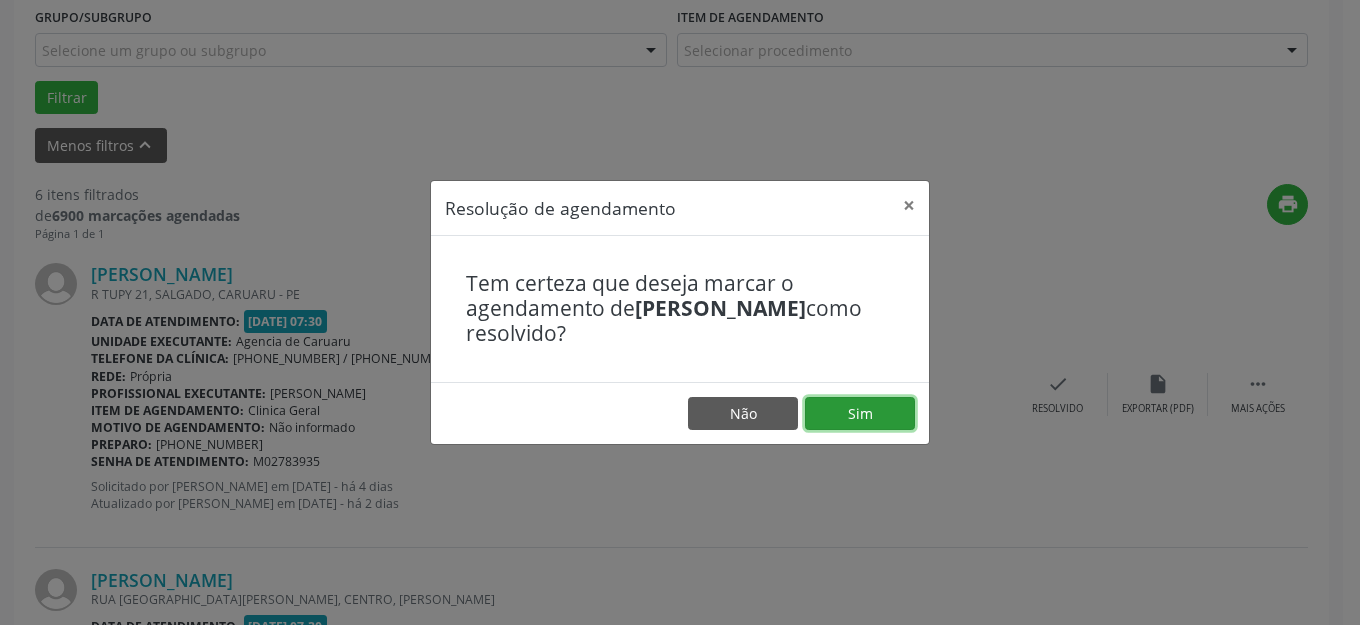 click on "Sim" at bounding box center [860, 414] 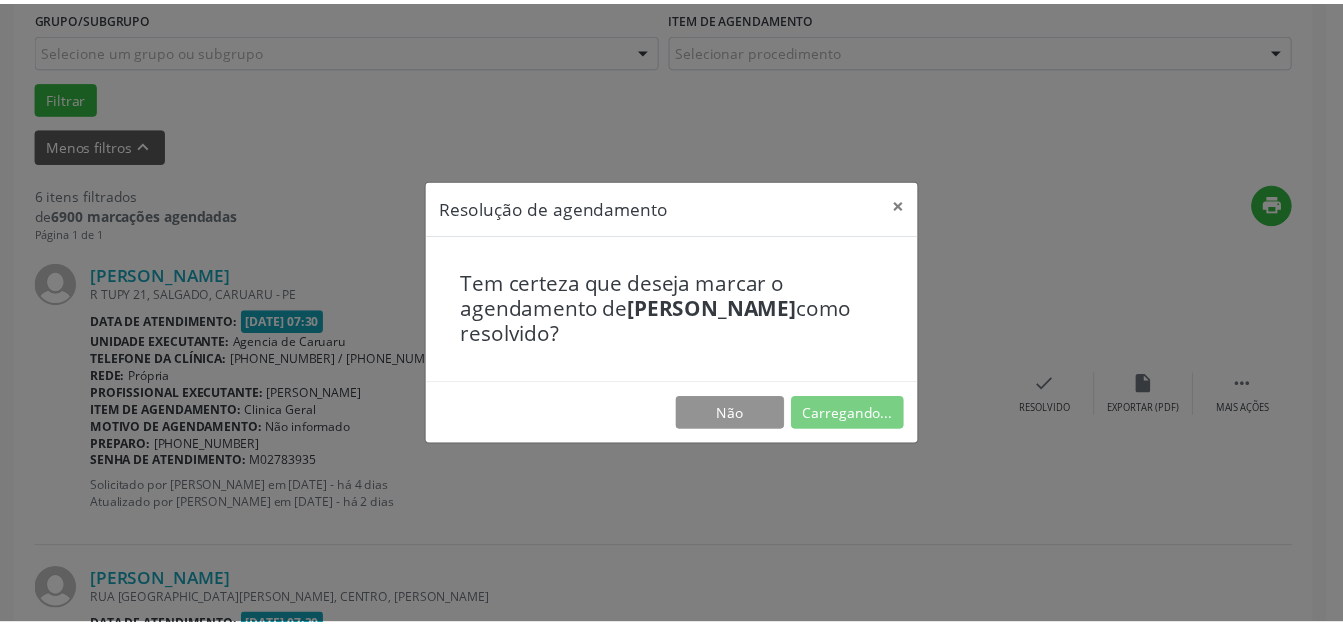 scroll, scrollTop: 227, scrollLeft: 0, axis: vertical 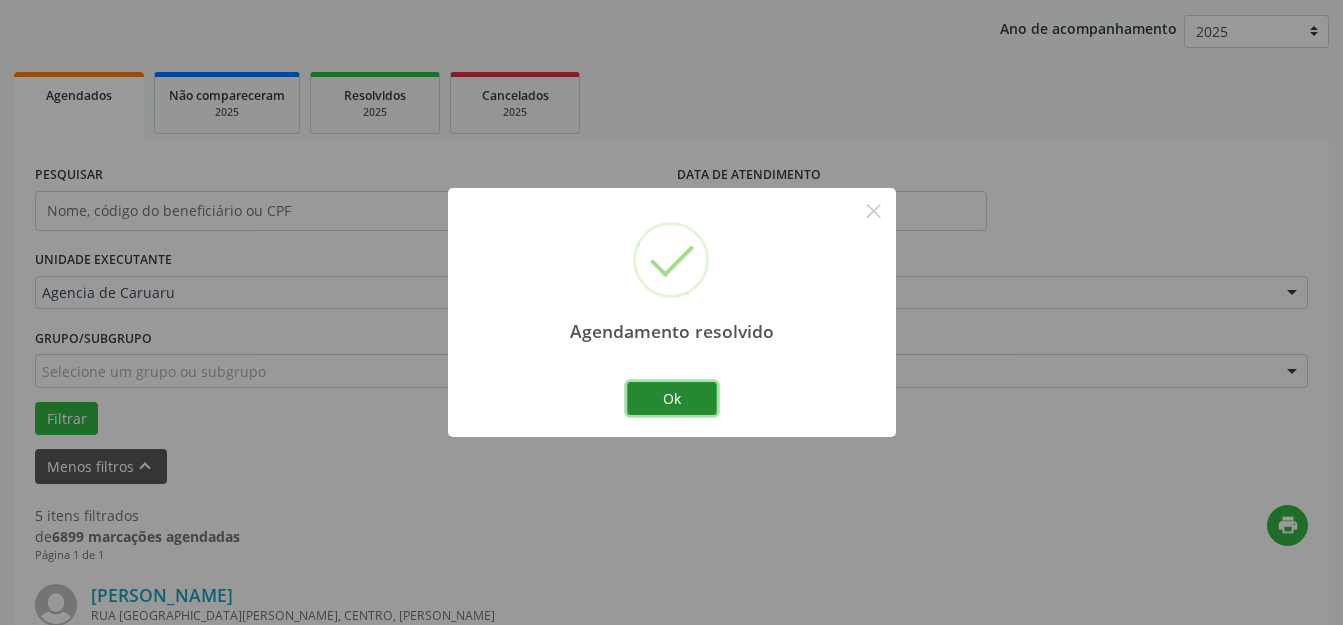 click on "Ok" at bounding box center (672, 399) 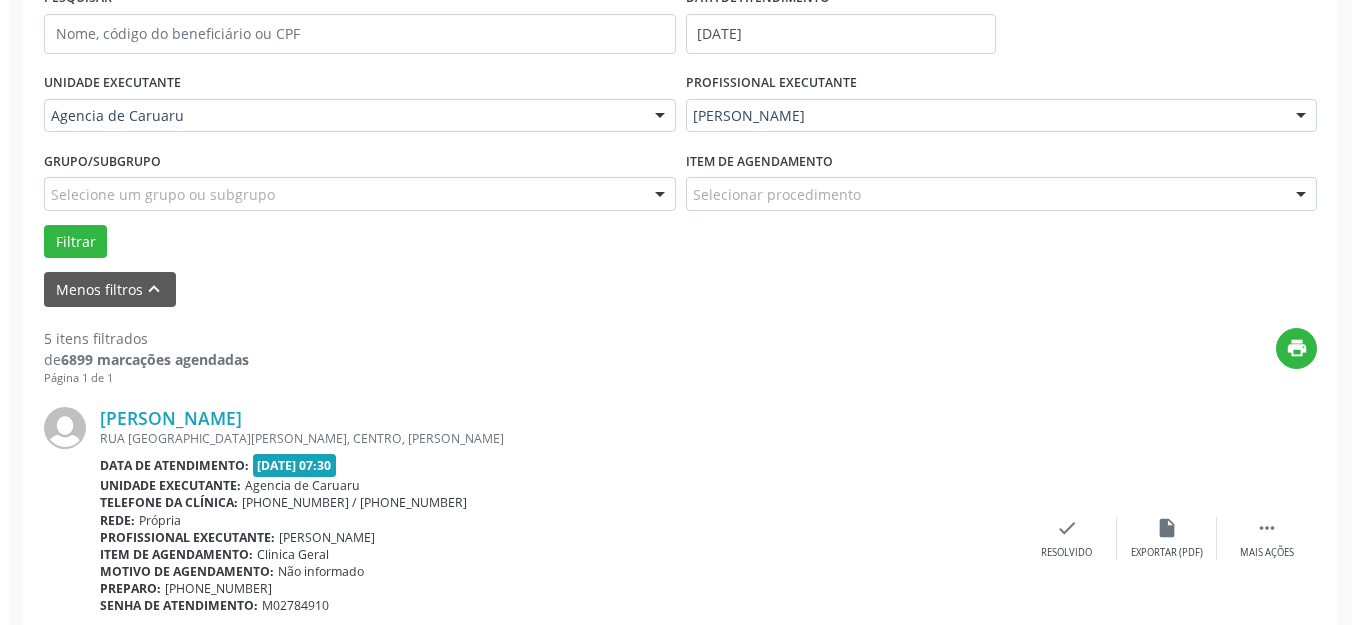 scroll, scrollTop: 627, scrollLeft: 0, axis: vertical 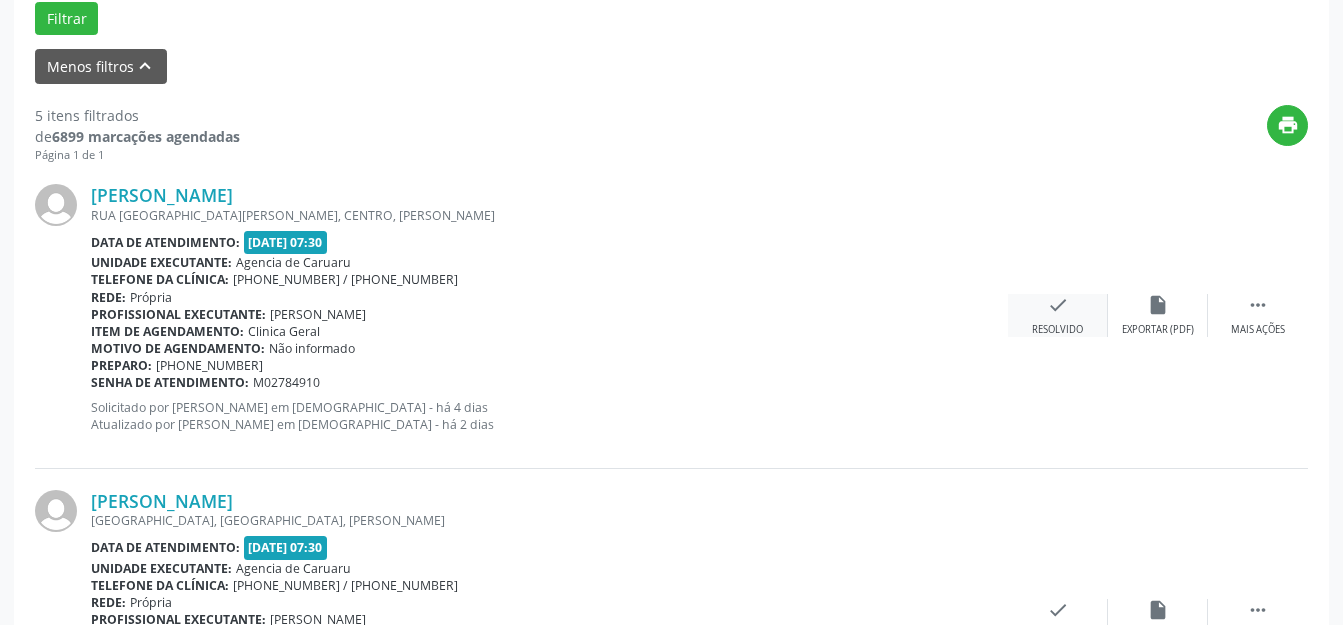 click on "check
Resolvido" at bounding box center (1058, 315) 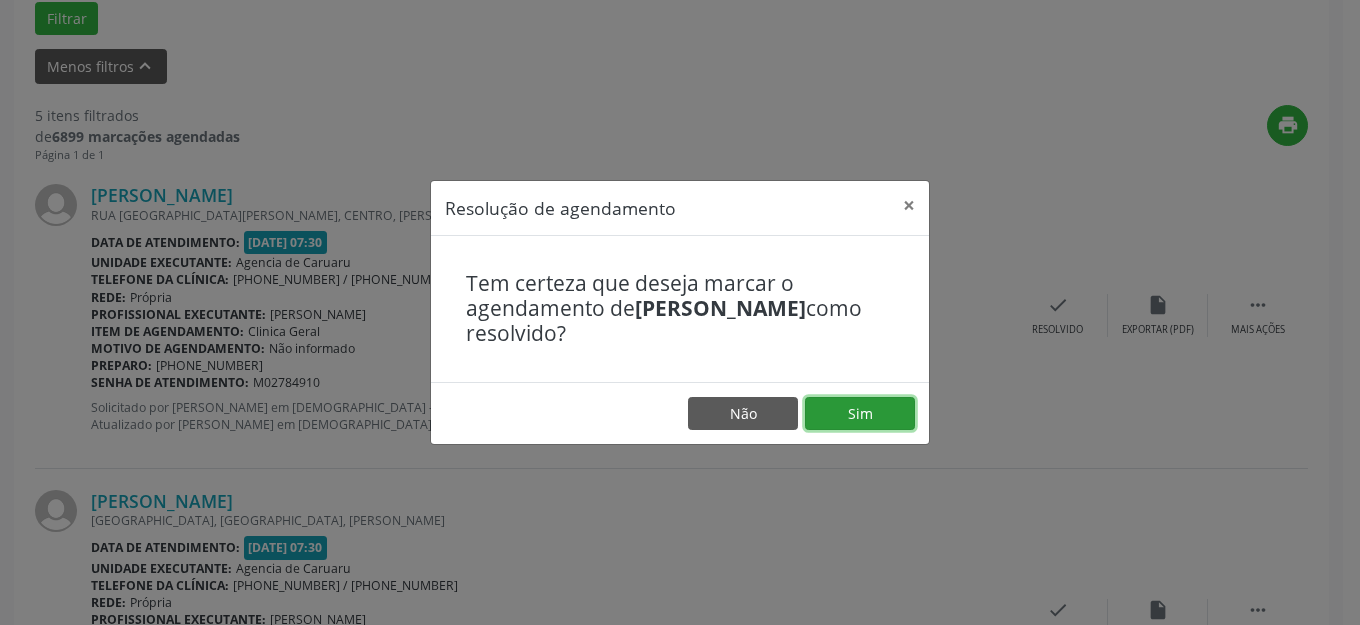 click on "Sim" at bounding box center (860, 414) 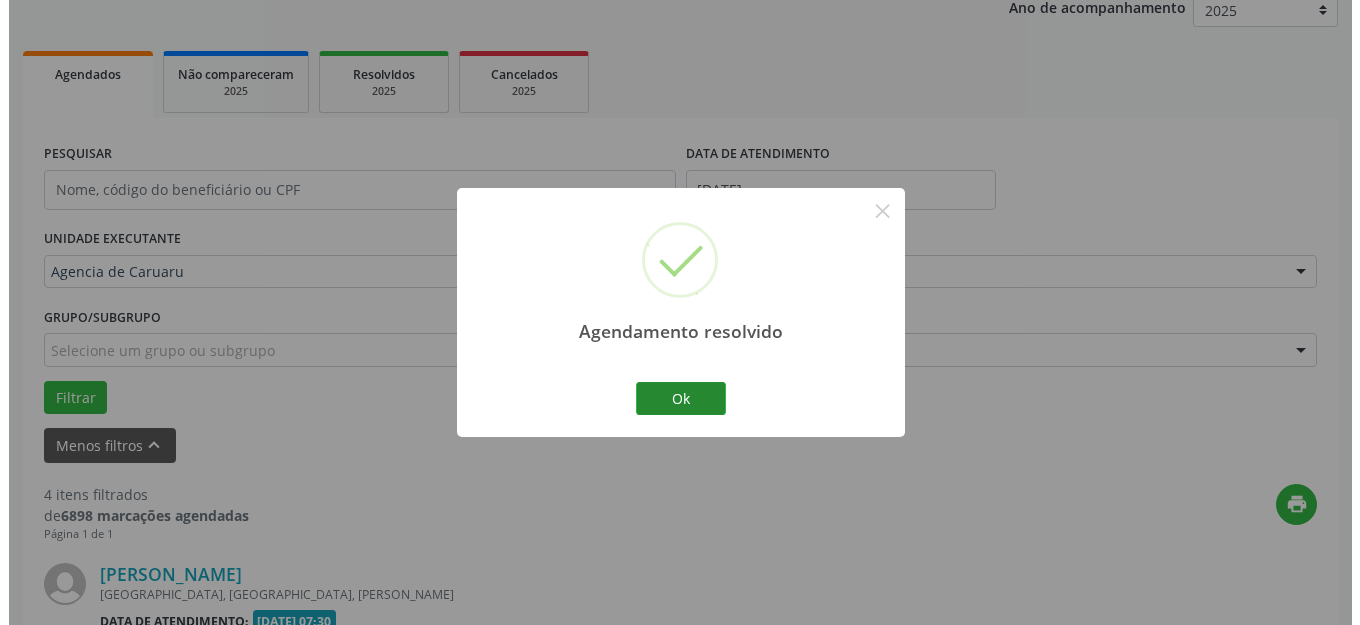 scroll, scrollTop: 627, scrollLeft: 0, axis: vertical 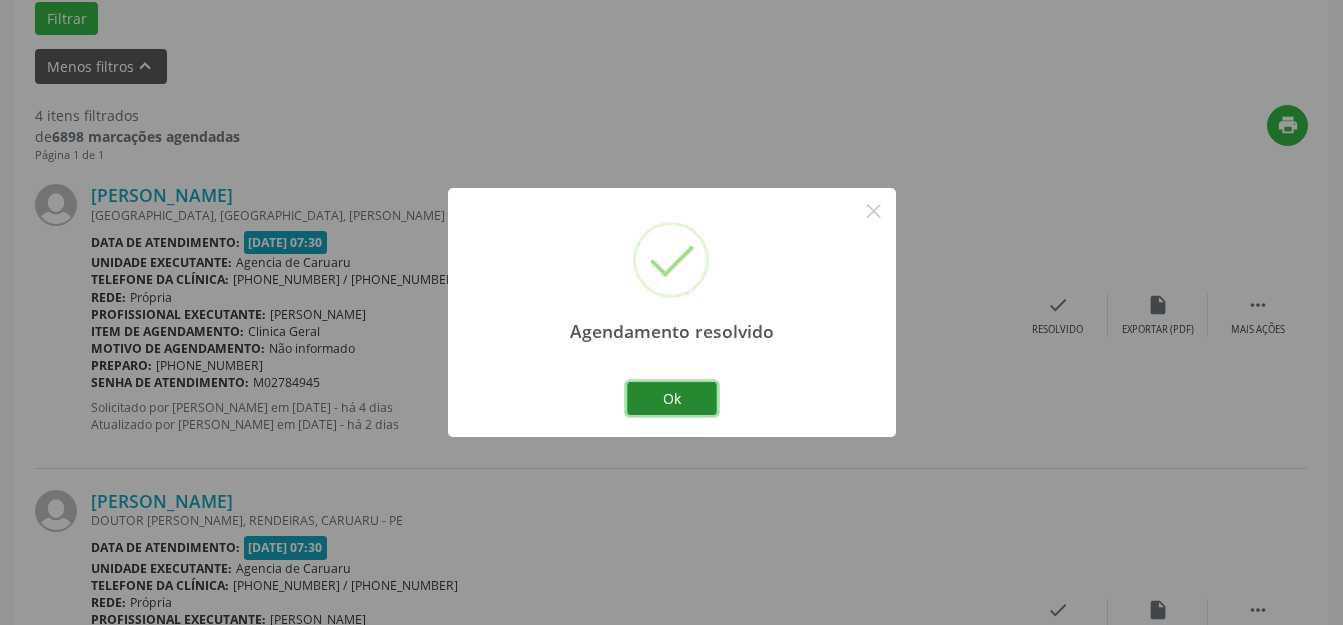 click on "Ok" at bounding box center [672, 399] 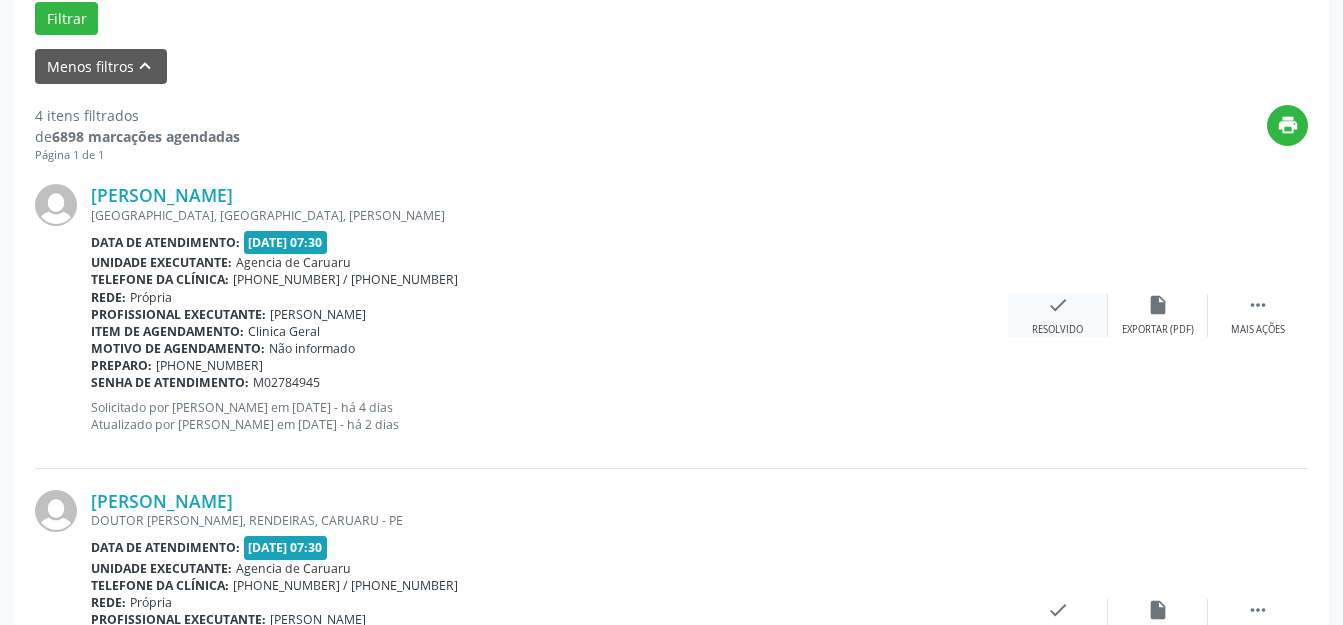 click on "check
Resolvido" at bounding box center [1058, 315] 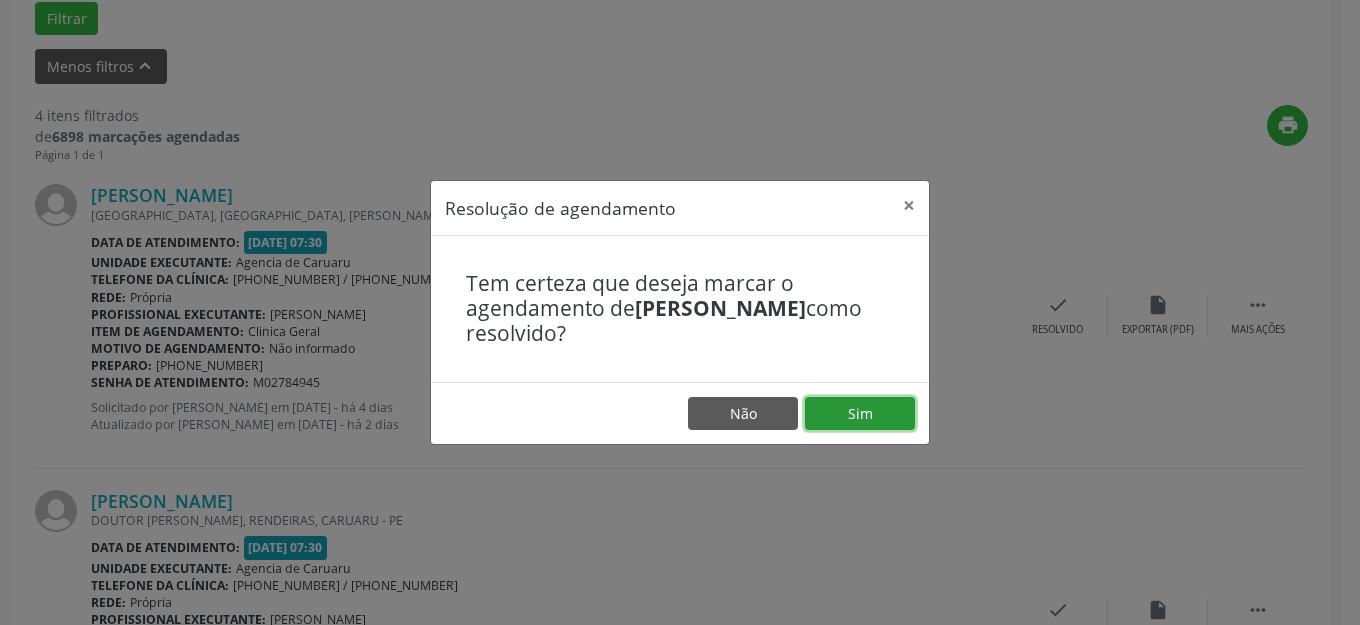 click on "Sim" at bounding box center (860, 414) 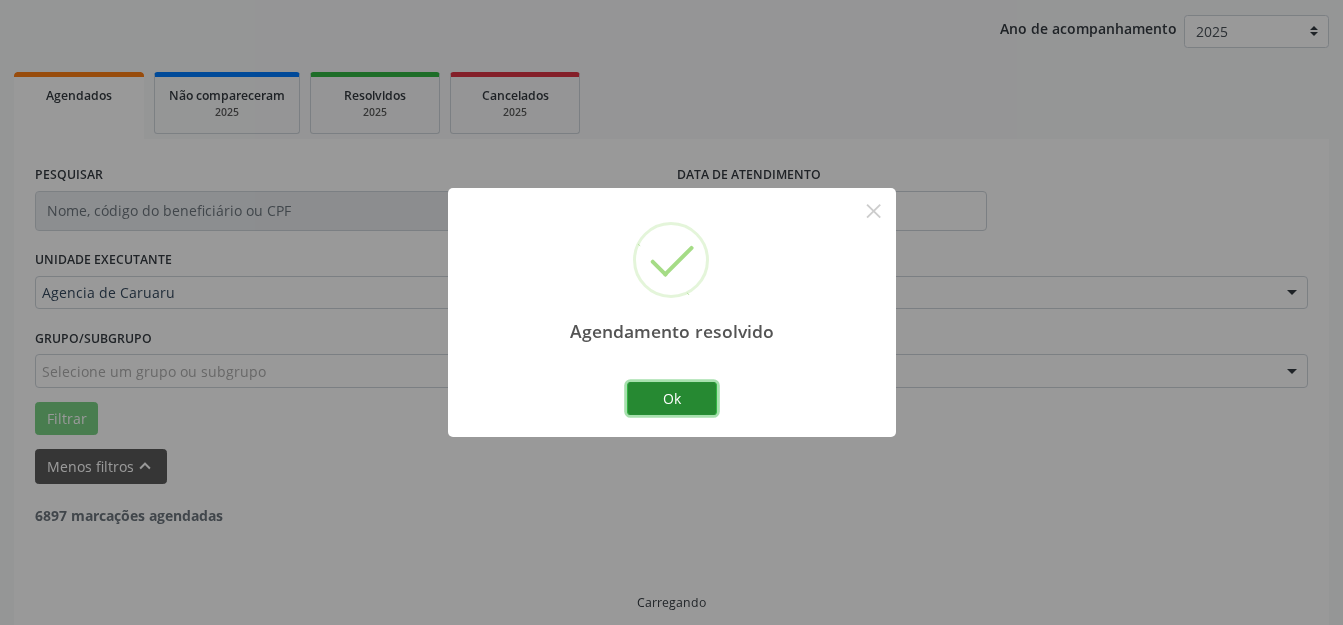 click on "Ok" at bounding box center (672, 399) 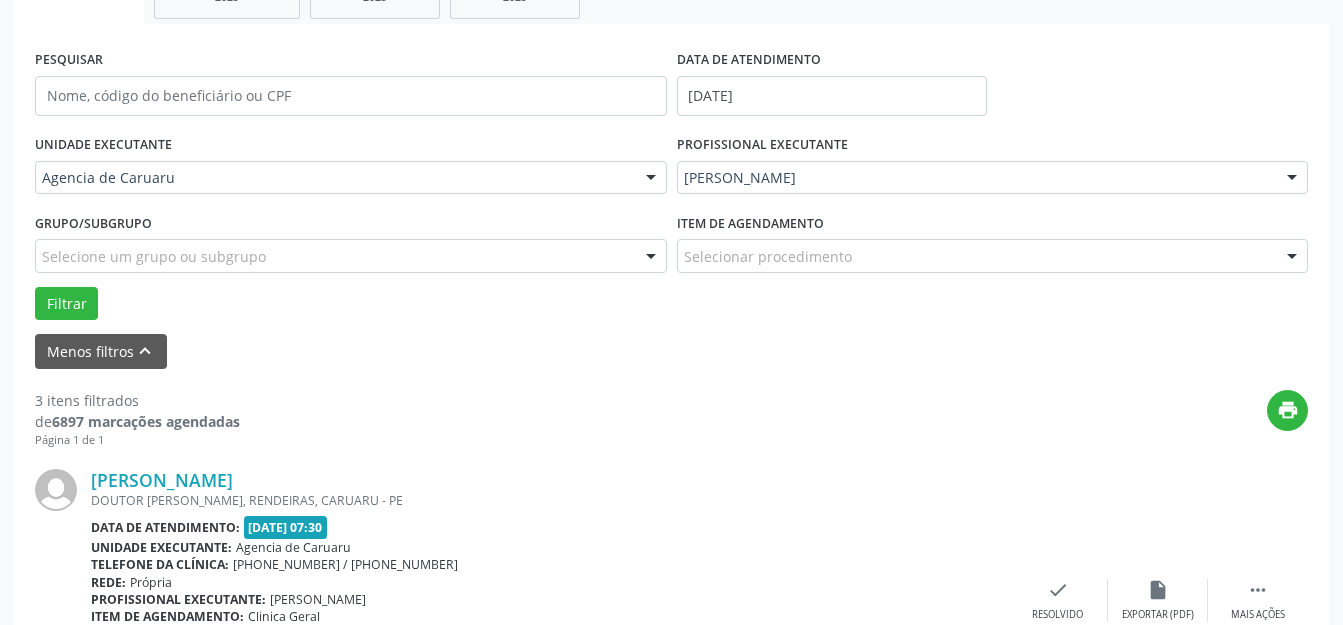 scroll, scrollTop: 448, scrollLeft: 0, axis: vertical 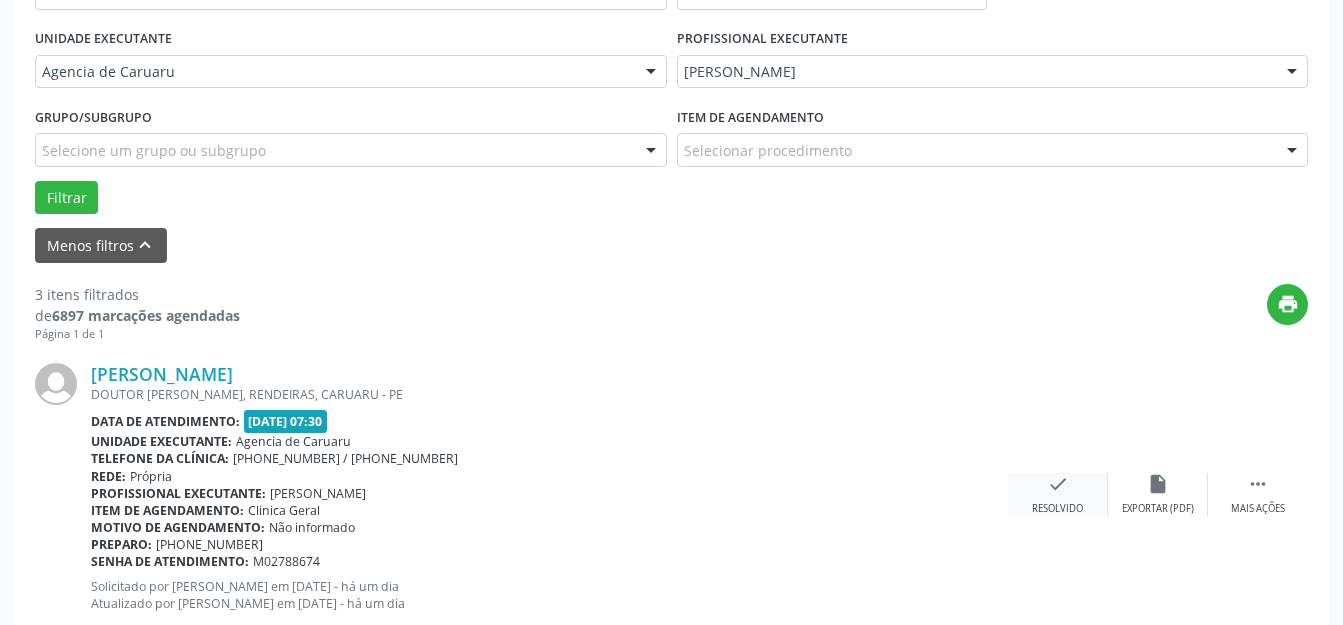 click on "check
Resolvido" at bounding box center [1058, 494] 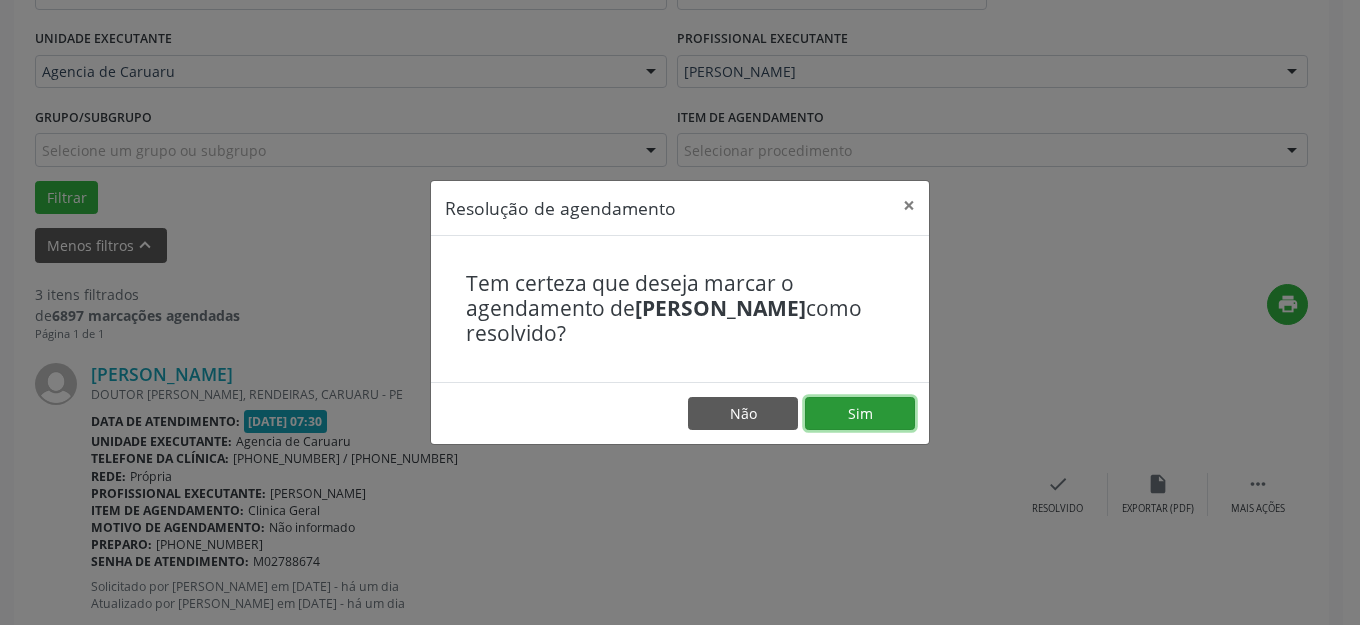 click on "Sim" at bounding box center (860, 414) 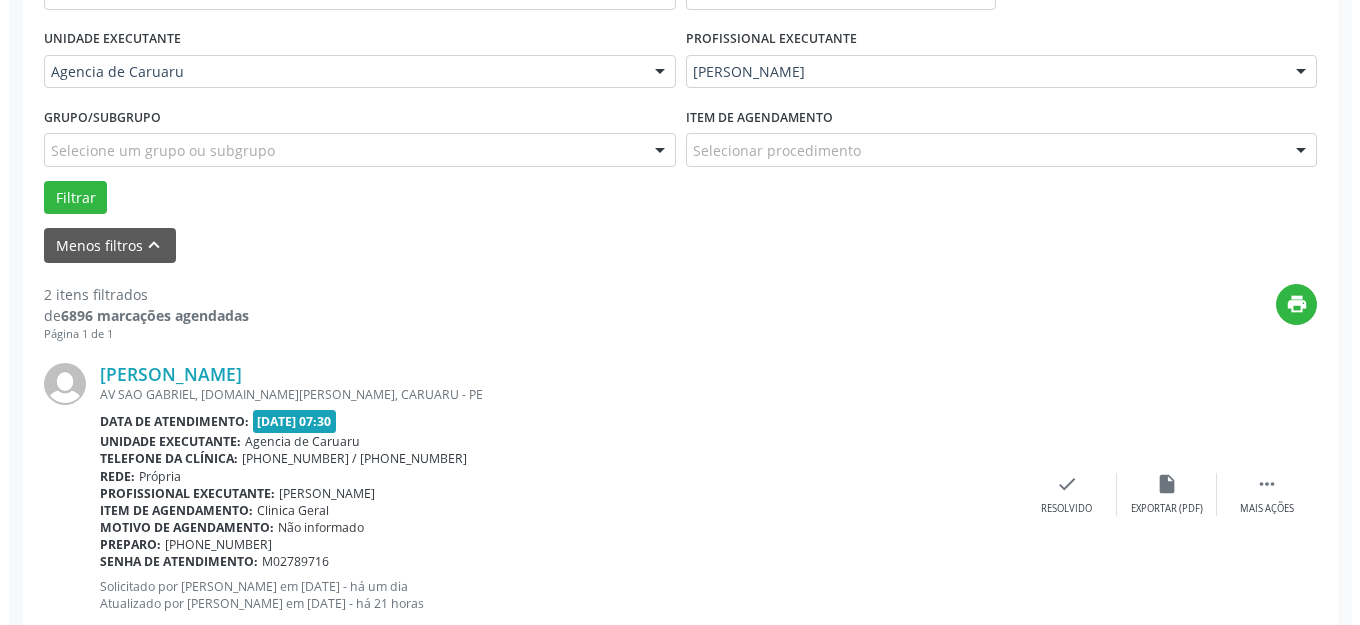 scroll, scrollTop: 748, scrollLeft: 0, axis: vertical 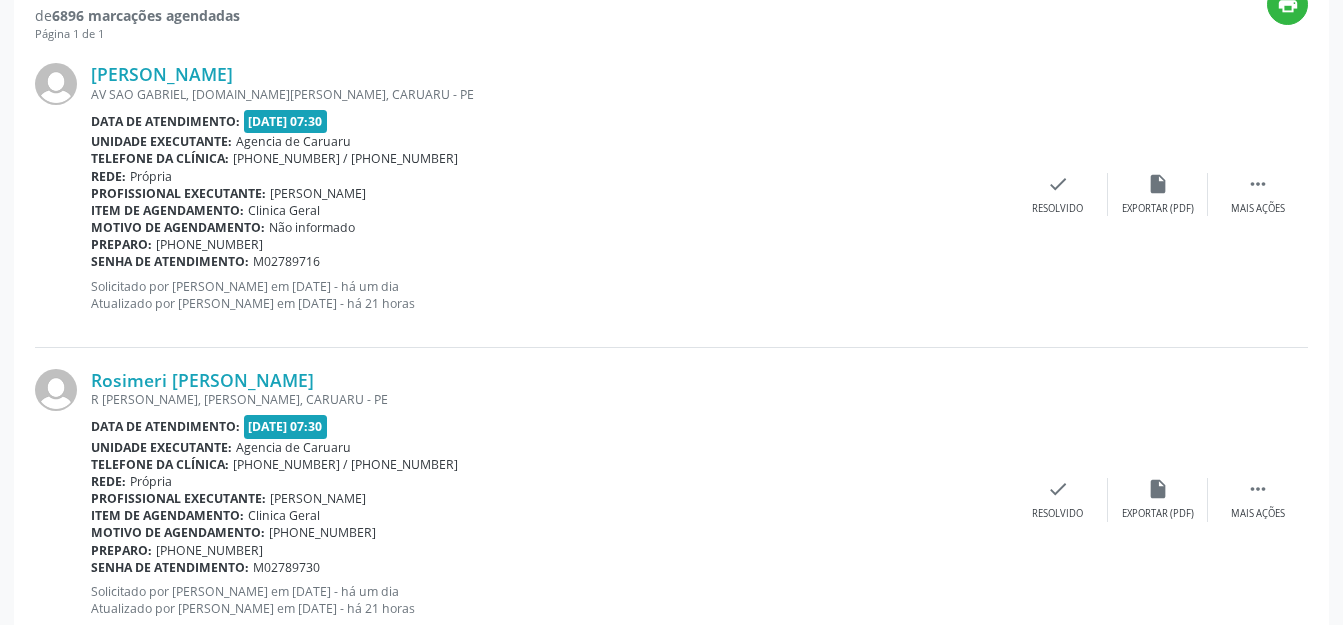 click on "[PERSON_NAME]
AV SAO [PERSON_NAME], [DOMAIN_NAME] NASSAU, CARUARU - PE
Data de atendimento:
[DATE] 07:30
Unidade executante:
Agencia de [GEOGRAPHIC_DATA]
Telefone da clínica:
[PHONE_NUMBER] / [PHONE_NUMBER]
Rede:
[GEOGRAPHIC_DATA]
Profissional executante:
[PERSON_NAME]
Item de agendamento:
Clinica Geral
Motivo de agendamento:
Não informado
Preparo:
[PHONE_NUMBER]
Senha de atendimento:
M02789716
Solicitado por [PERSON_NAME] em [DATE] - há um dia
Atualizado por [PERSON_NAME] em [DATE] - há 21 horas

Mais ações
insert_drive_file
Exportar (PDF)
check
Resolvido" at bounding box center (671, 194) 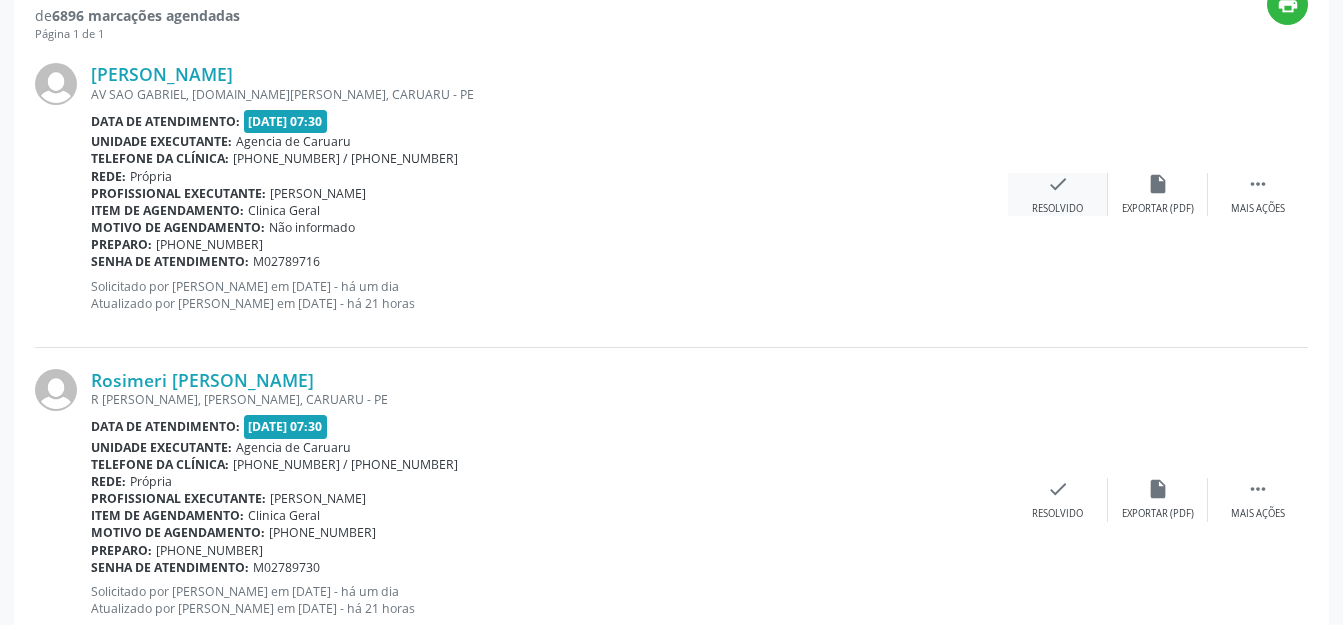 click on "Resolvido" at bounding box center [1057, 209] 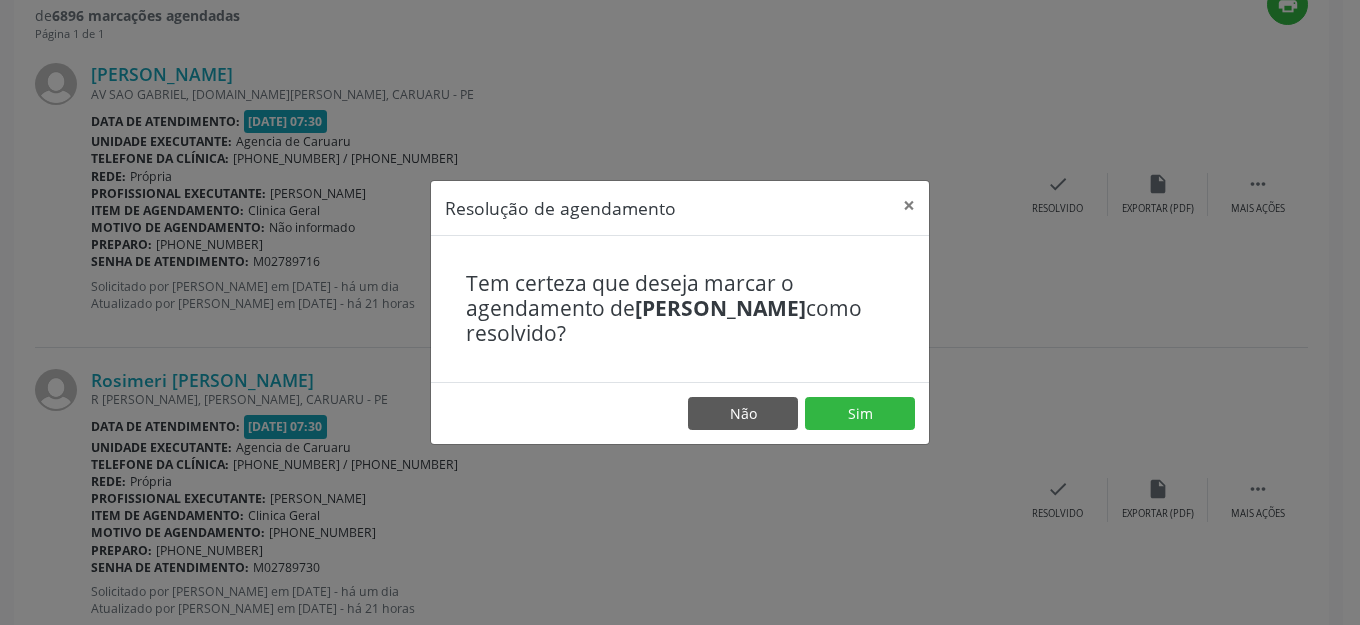 click on "Não Sim" at bounding box center [680, 413] 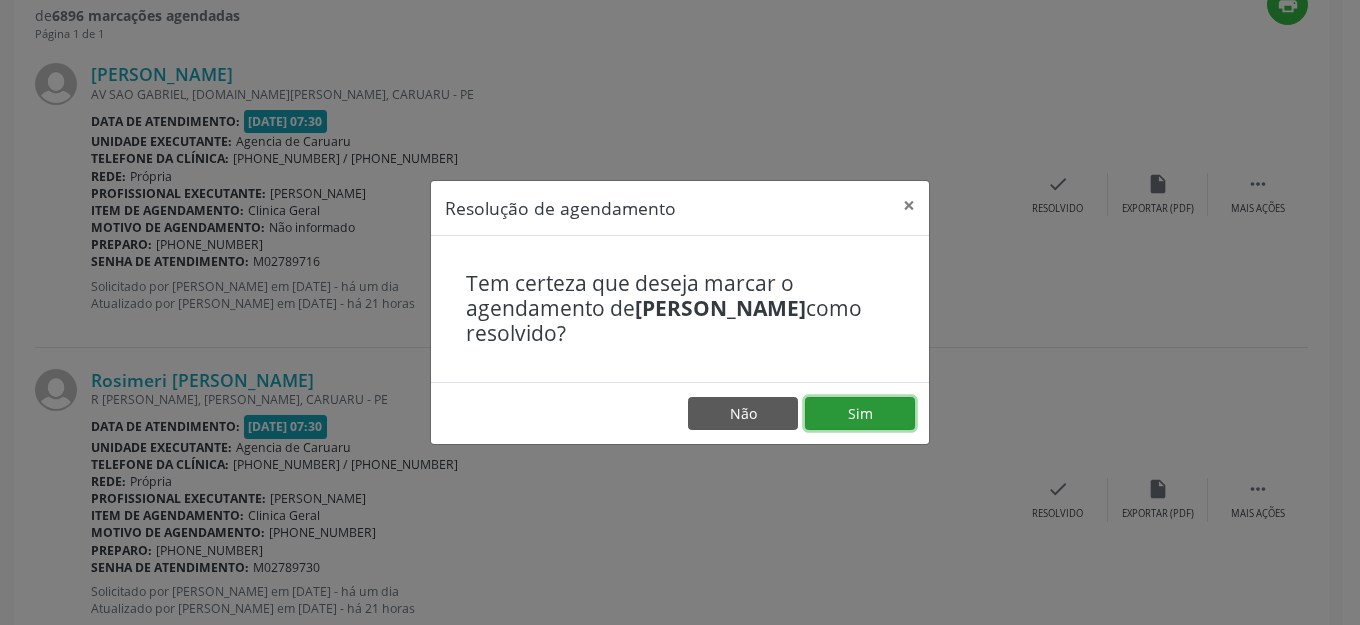 click on "Sim" at bounding box center [860, 414] 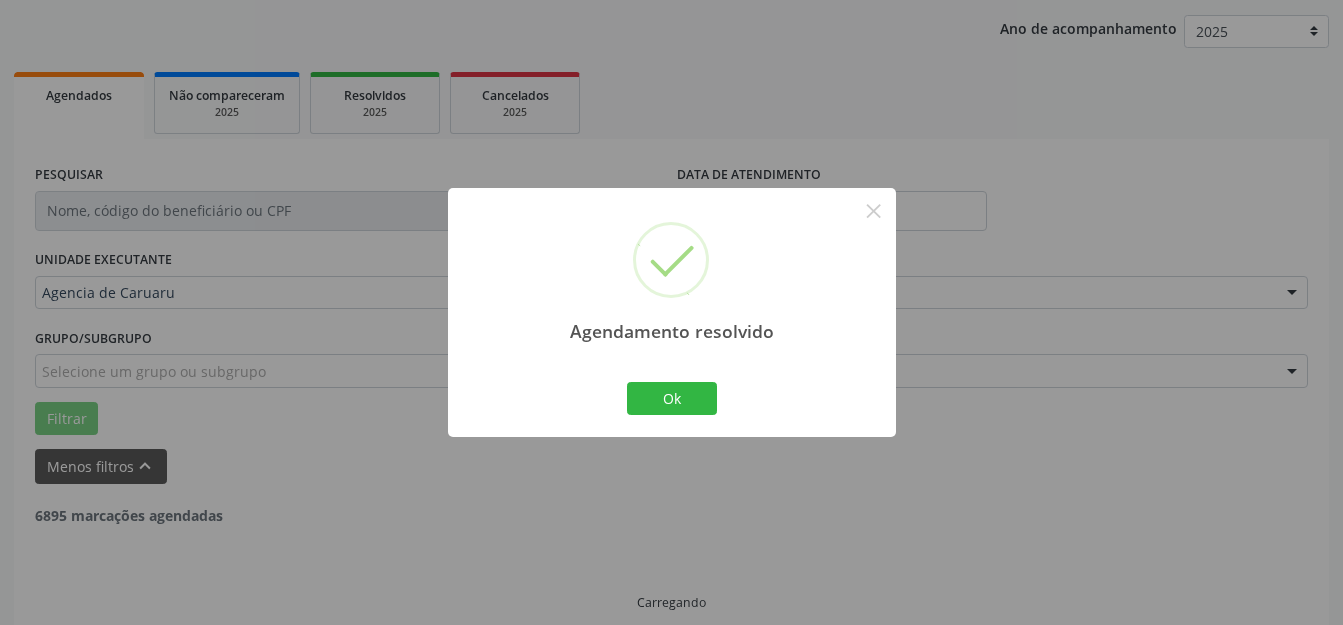 click on "Ok Cancel" at bounding box center (671, 398) 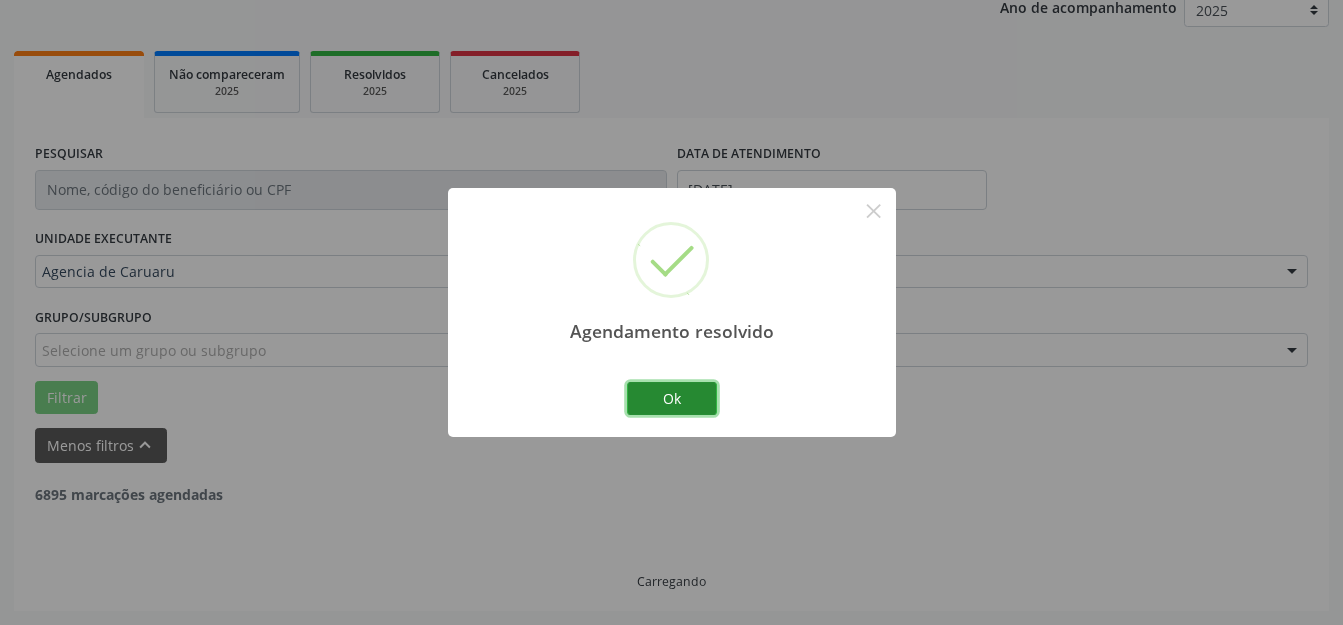 click on "Ok" at bounding box center [672, 399] 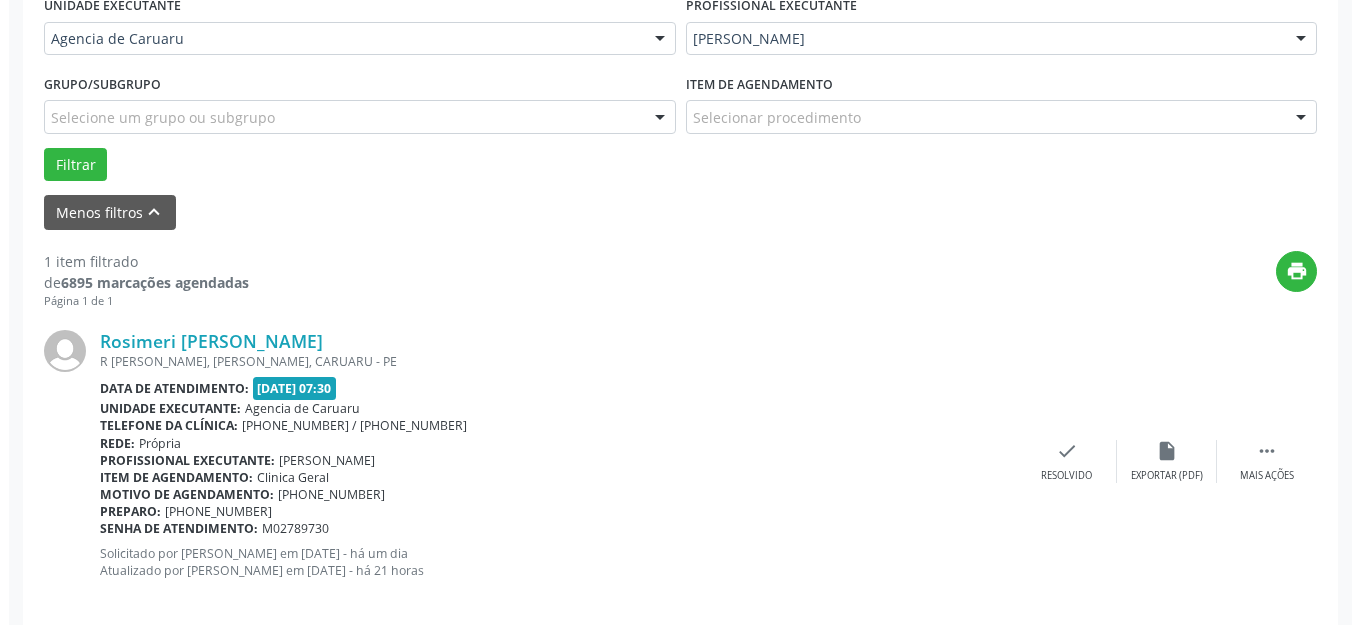 scroll, scrollTop: 505, scrollLeft: 0, axis: vertical 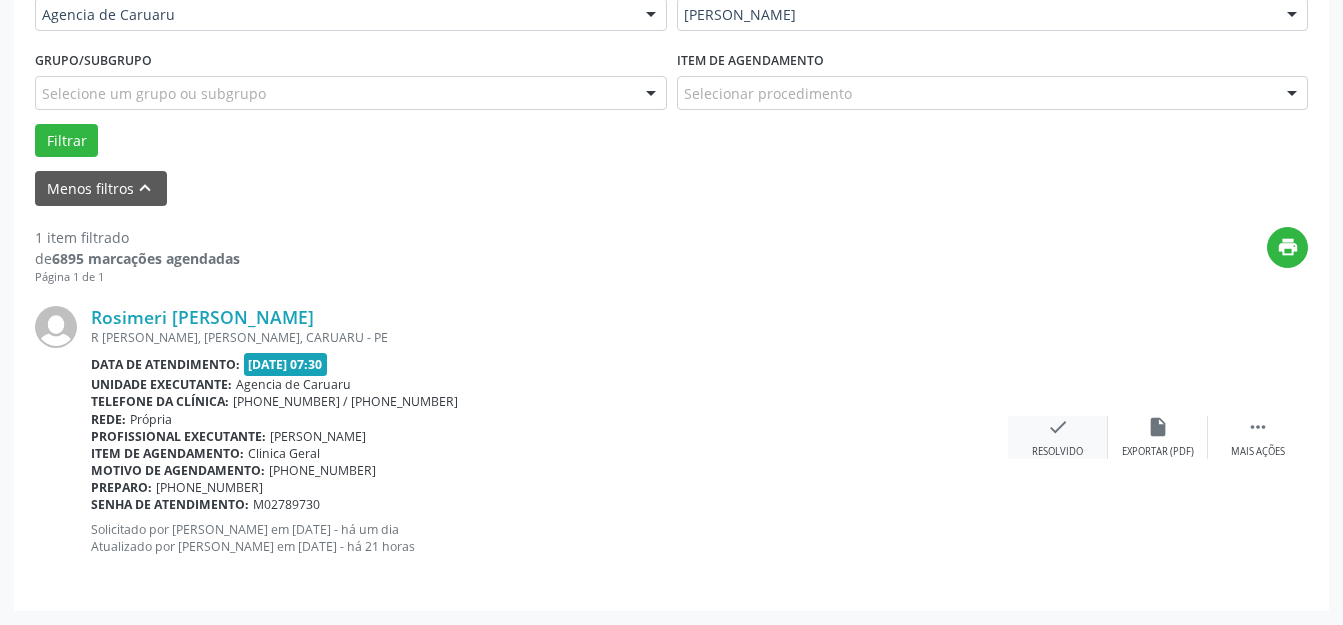 click on "check
Resolvido" at bounding box center [1058, 437] 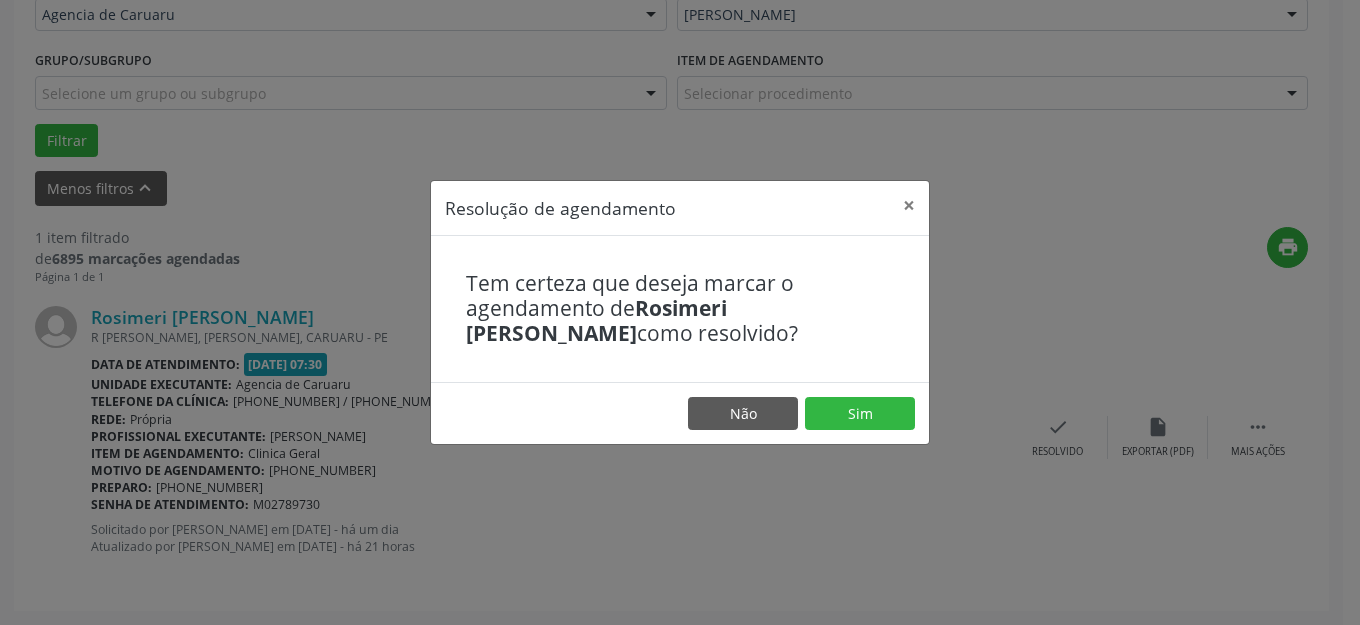 click on "Não Sim" at bounding box center [680, 413] 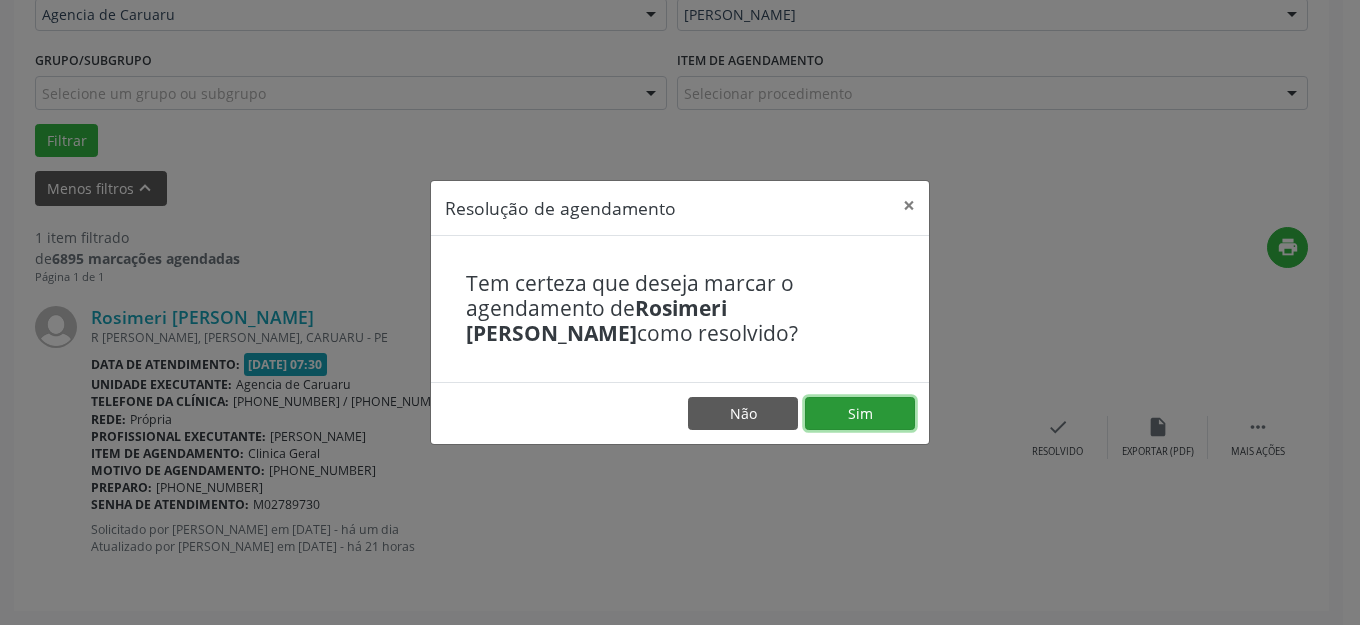 click on "Sim" at bounding box center [860, 414] 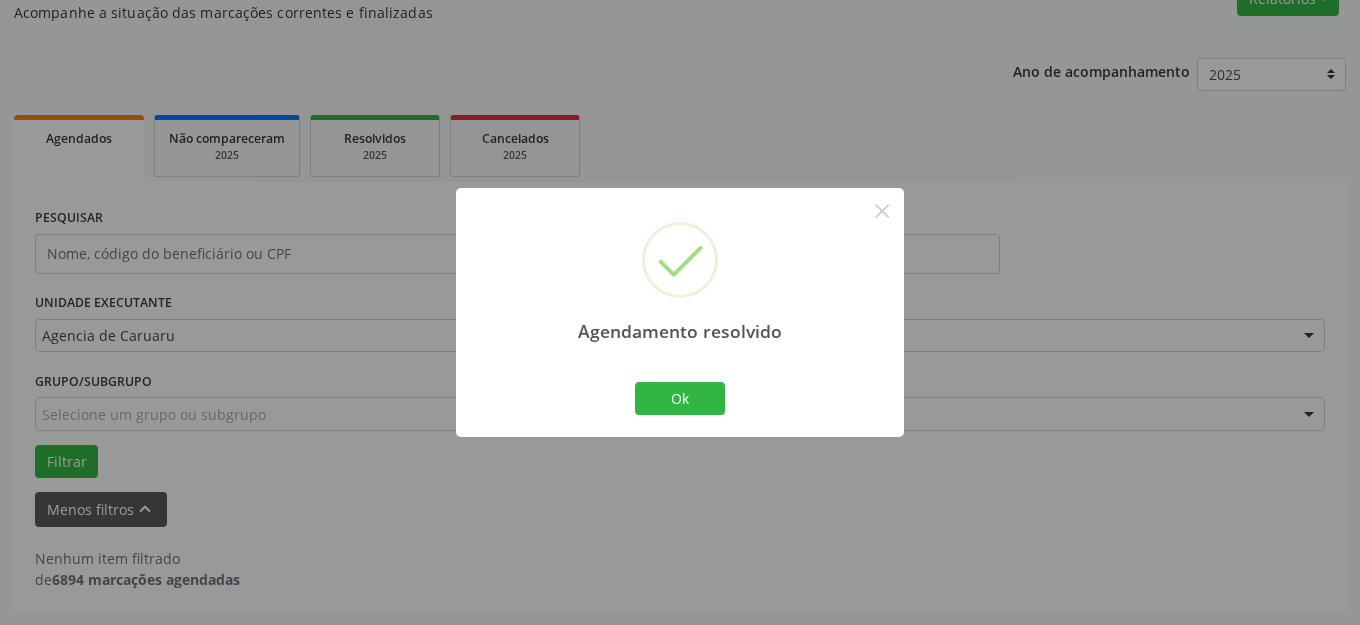click on "Ok" at bounding box center (680, 399) 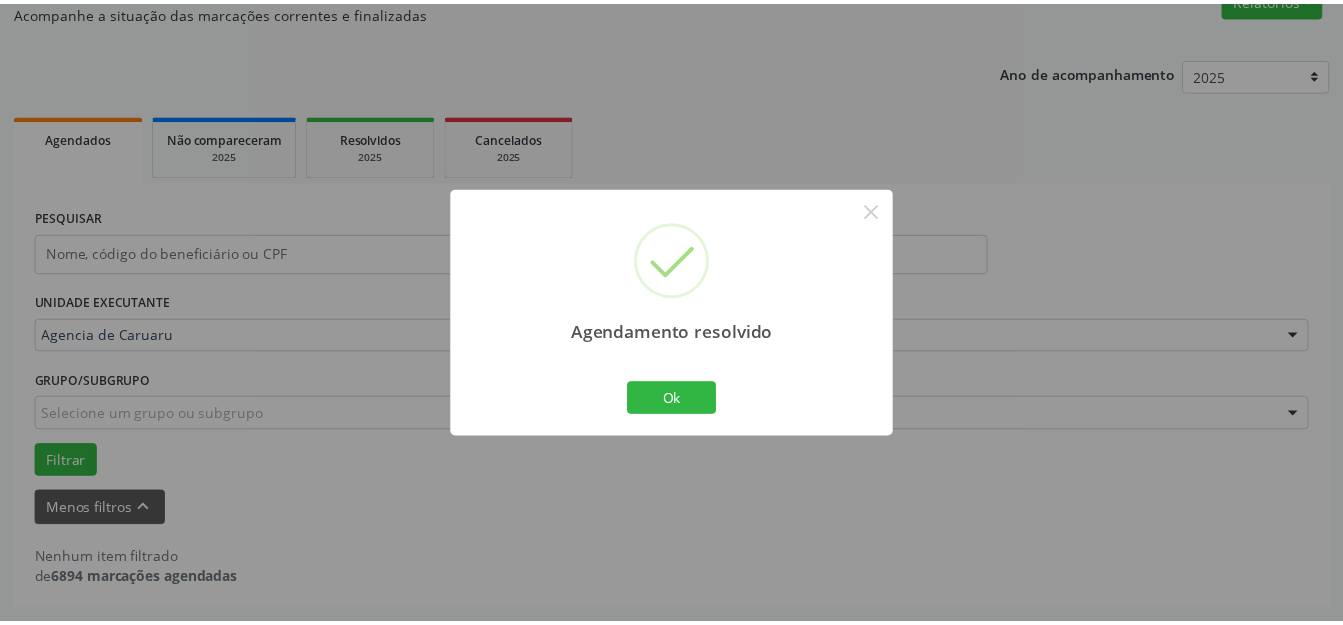 scroll, scrollTop: 184, scrollLeft: 0, axis: vertical 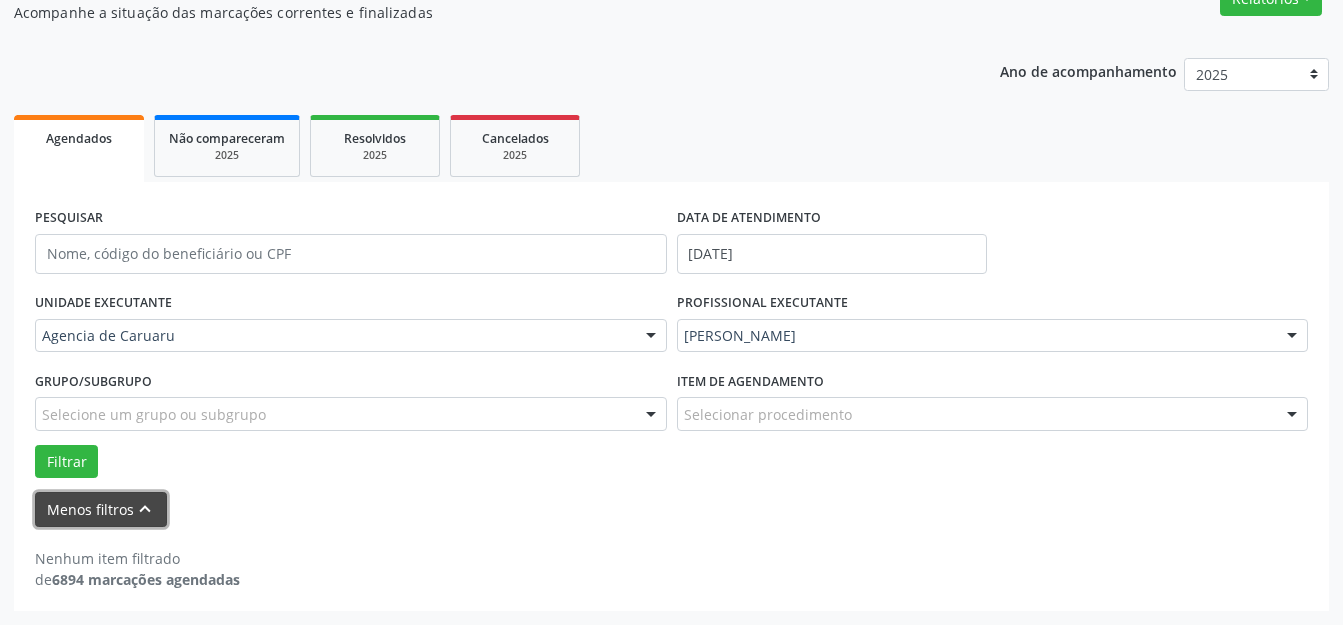 drag, startPoint x: 75, startPoint y: 515, endPoint x: 109, endPoint y: 502, distance: 36.40055 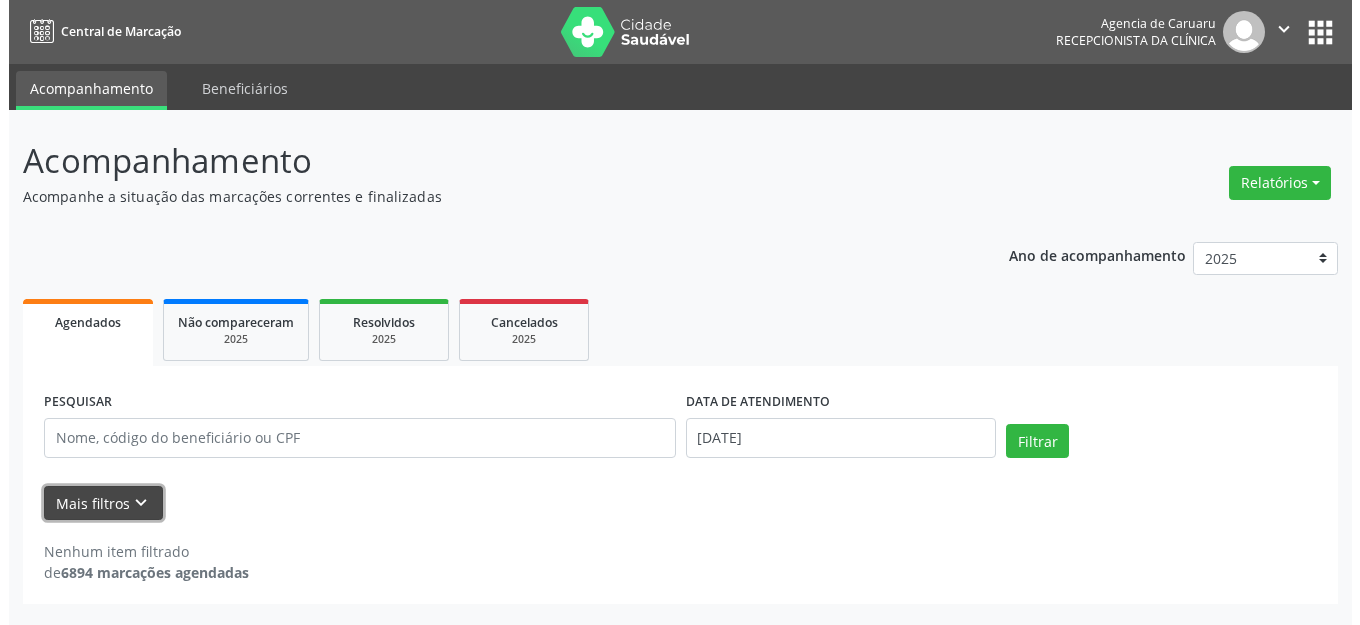 scroll, scrollTop: 0, scrollLeft: 0, axis: both 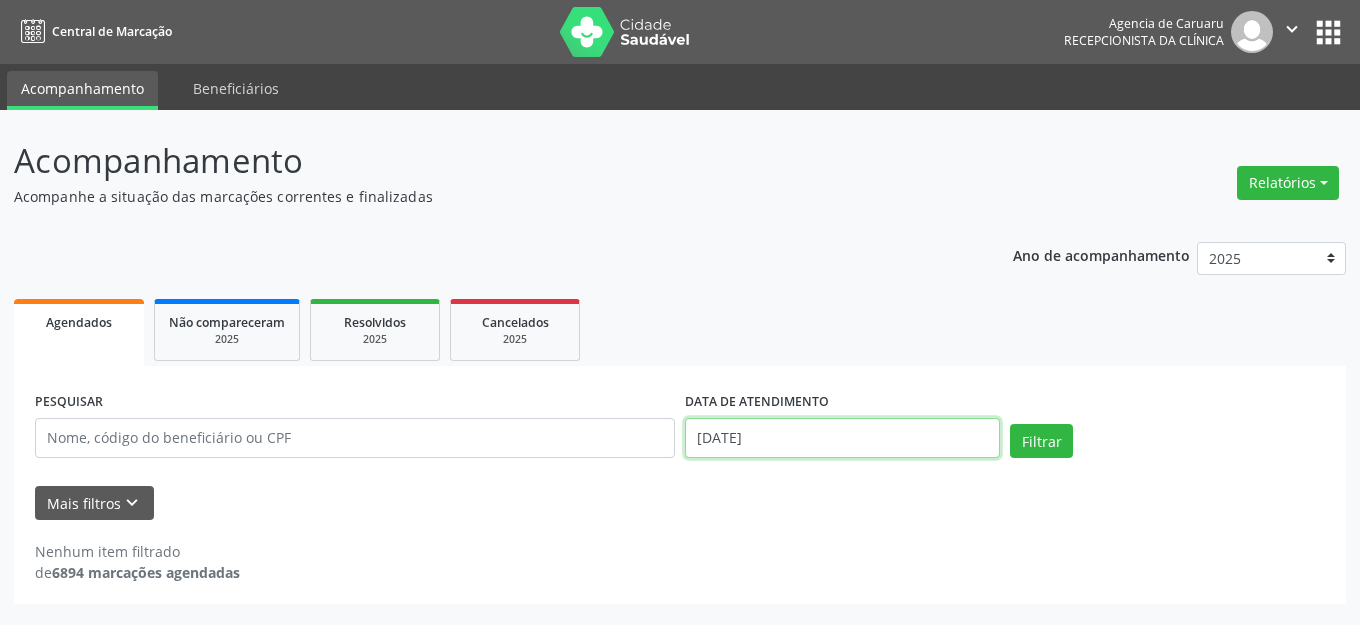 click on "[DATE]" at bounding box center [842, 438] 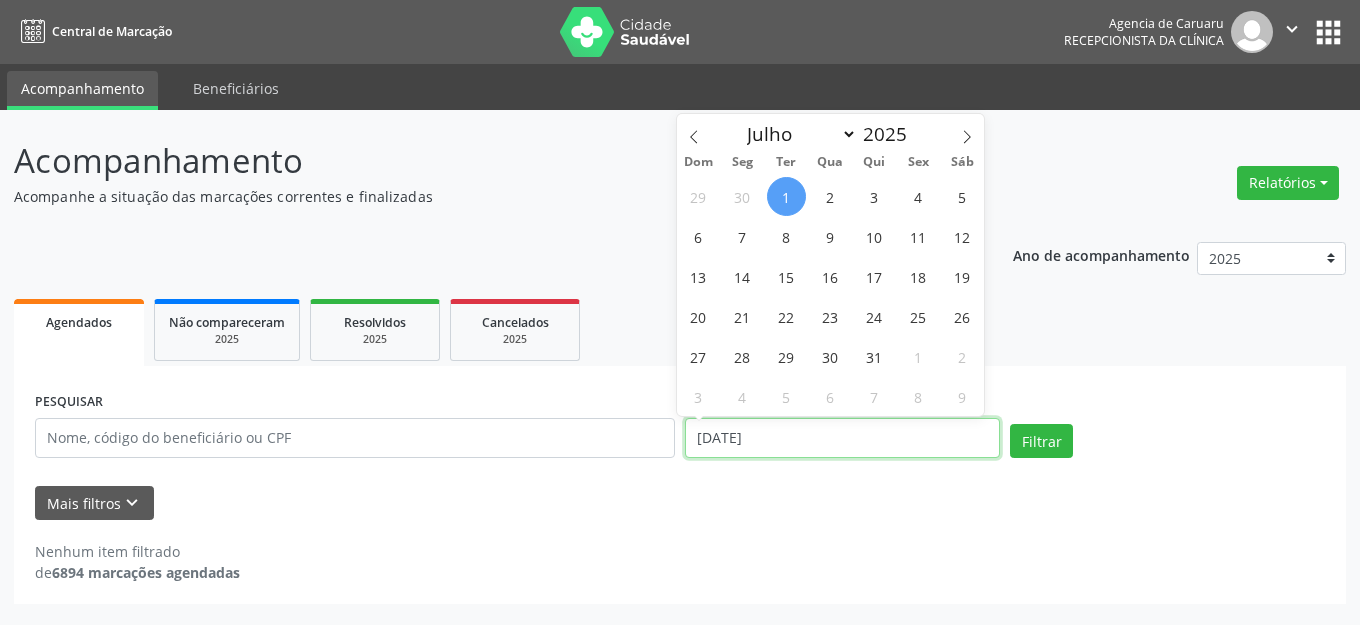 type 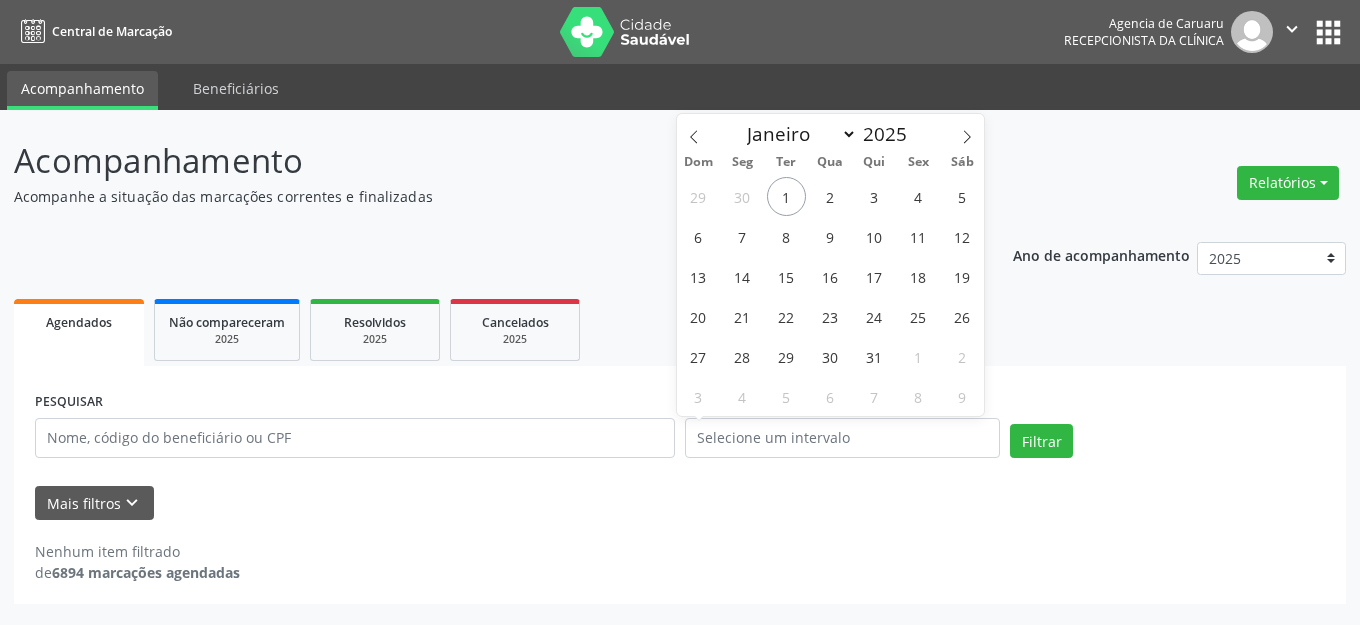 click on "Mais filtros
keyboard_arrow_down" at bounding box center (680, 503) 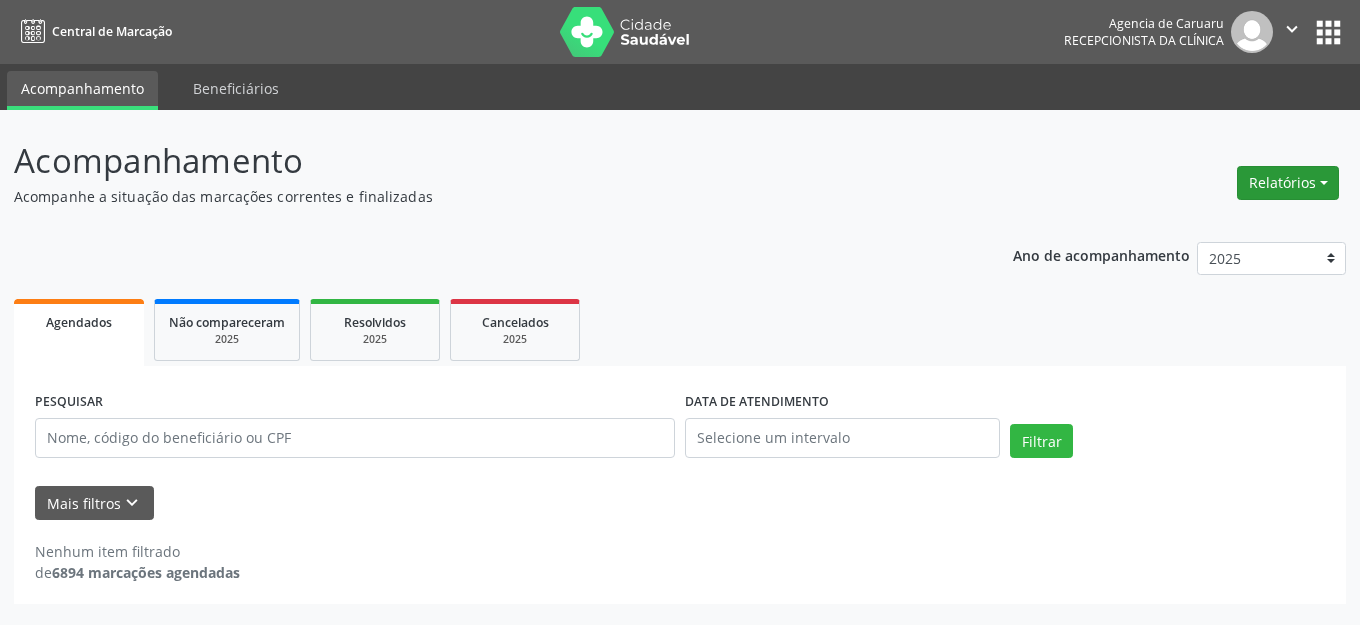 click on "Relatórios" at bounding box center (1288, 183) 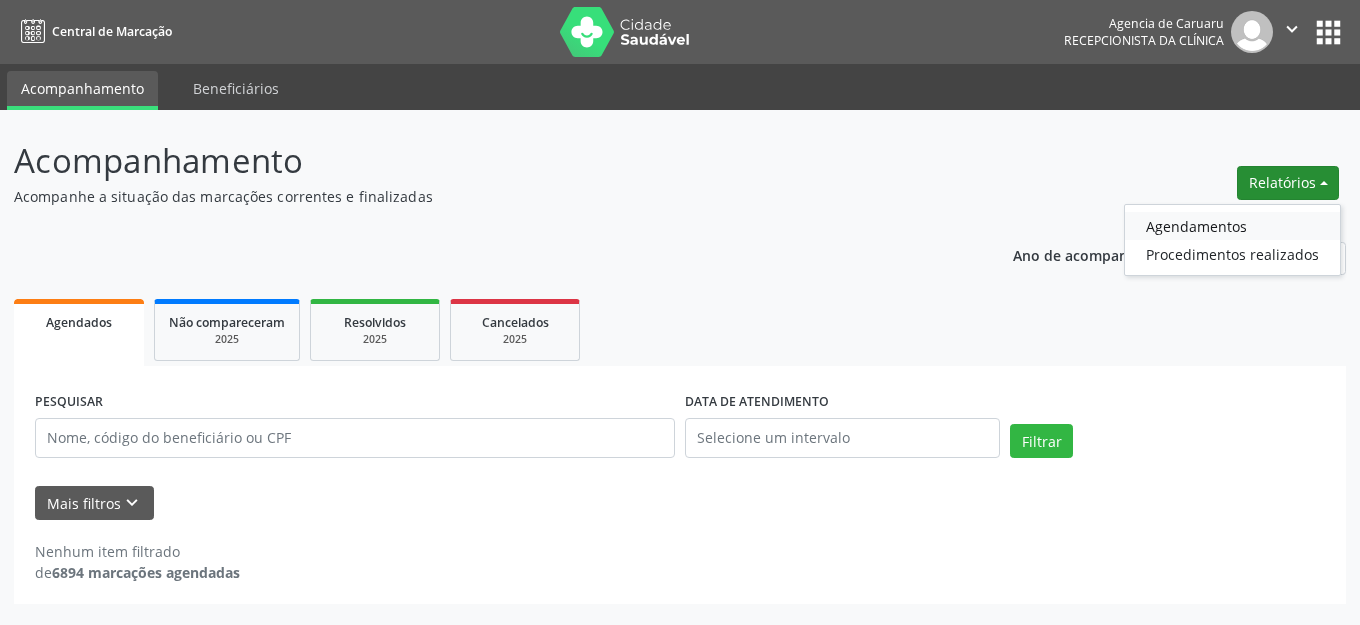 click on "Agendamentos" at bounding box center (1232, 226) 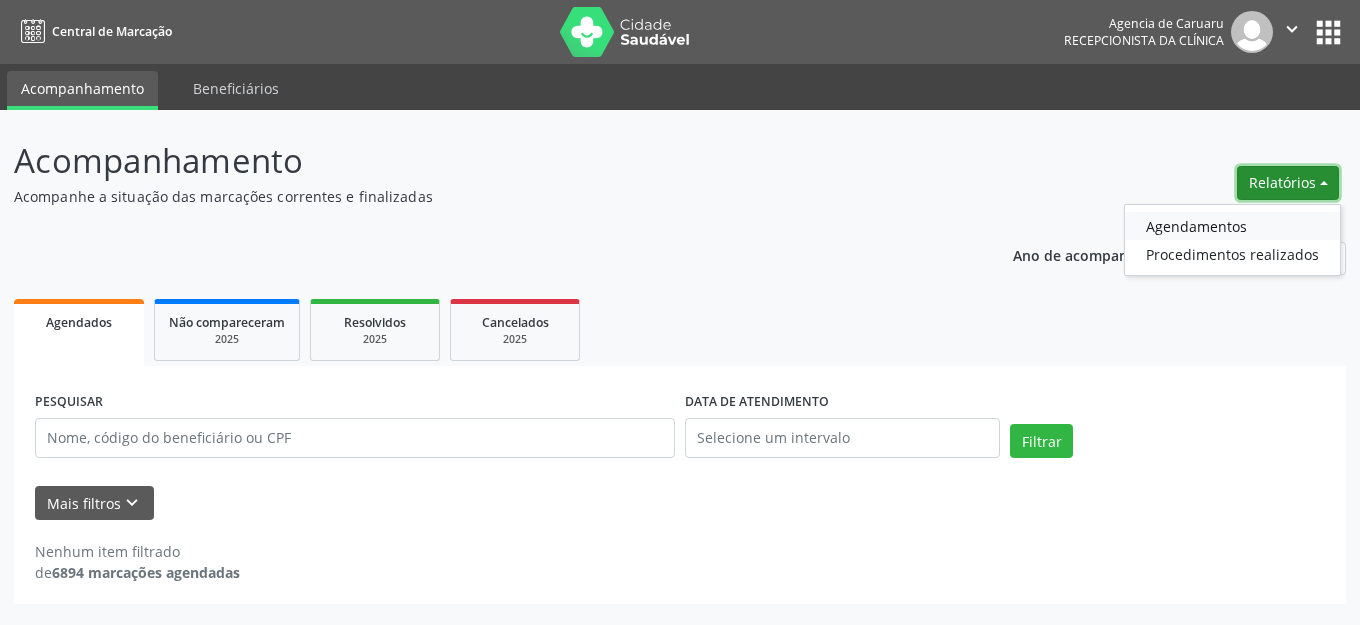 select on "6" 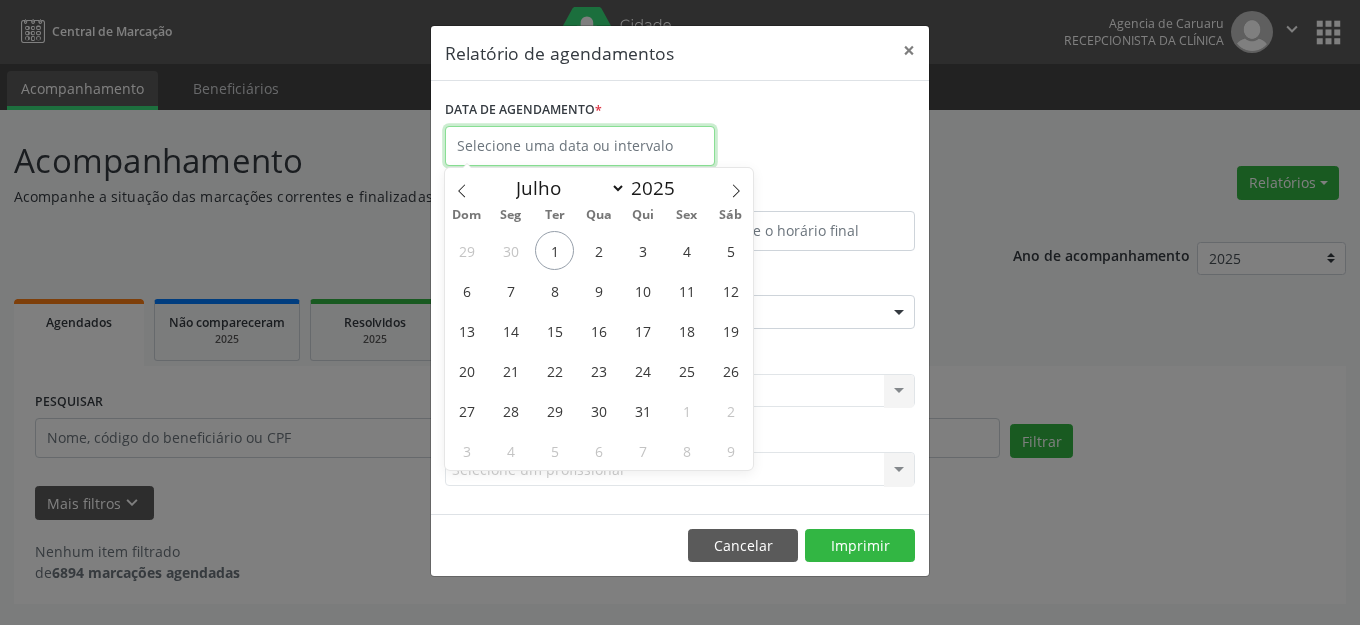 click at bounding box center (580, 146) 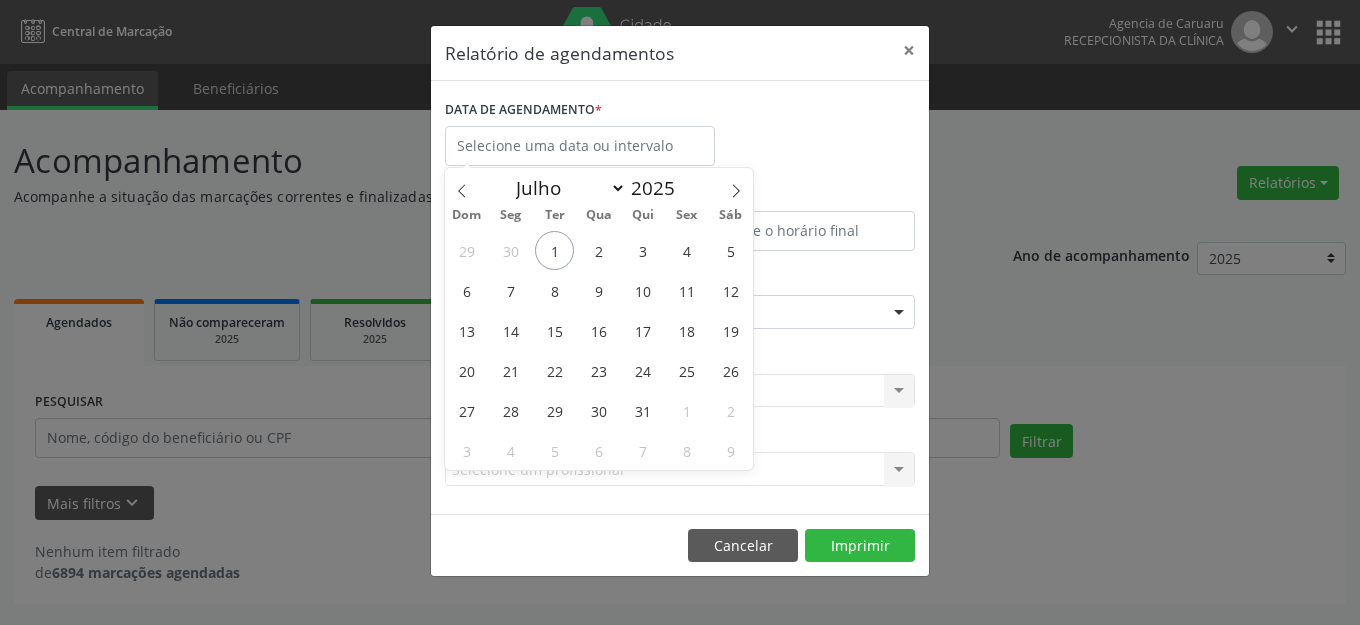click on "1" at bounding box center (554, 250) 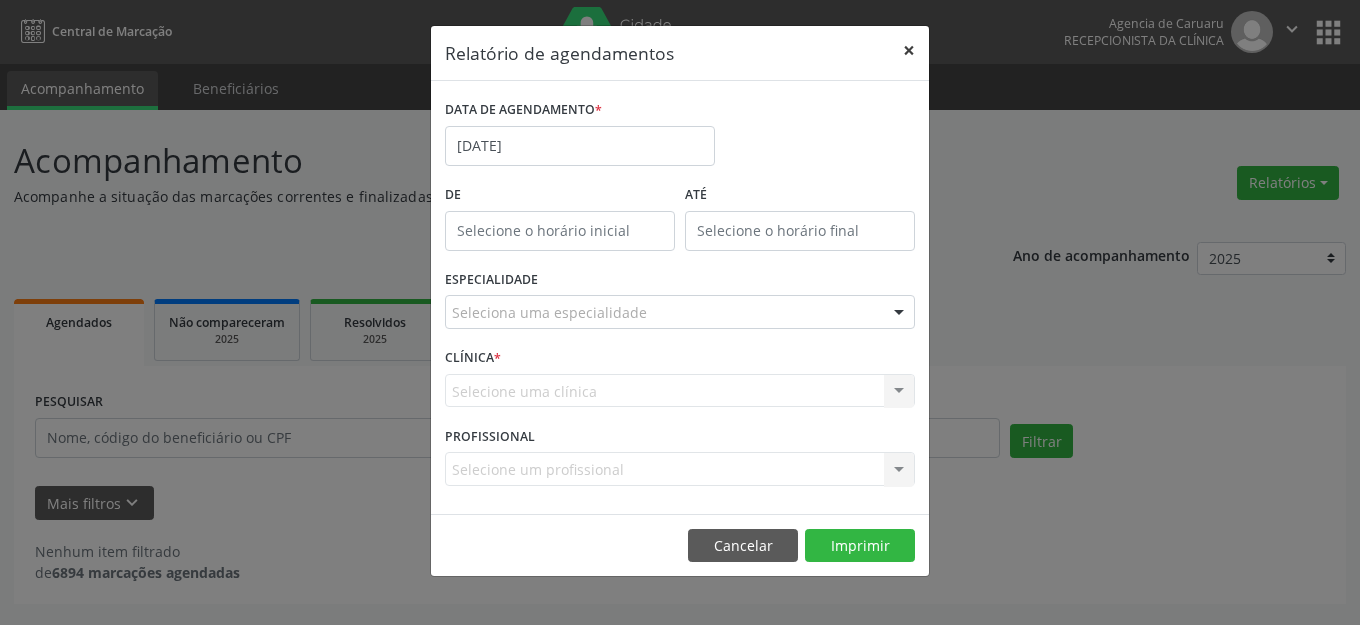 click on "×" at bounding box center (909, 50) 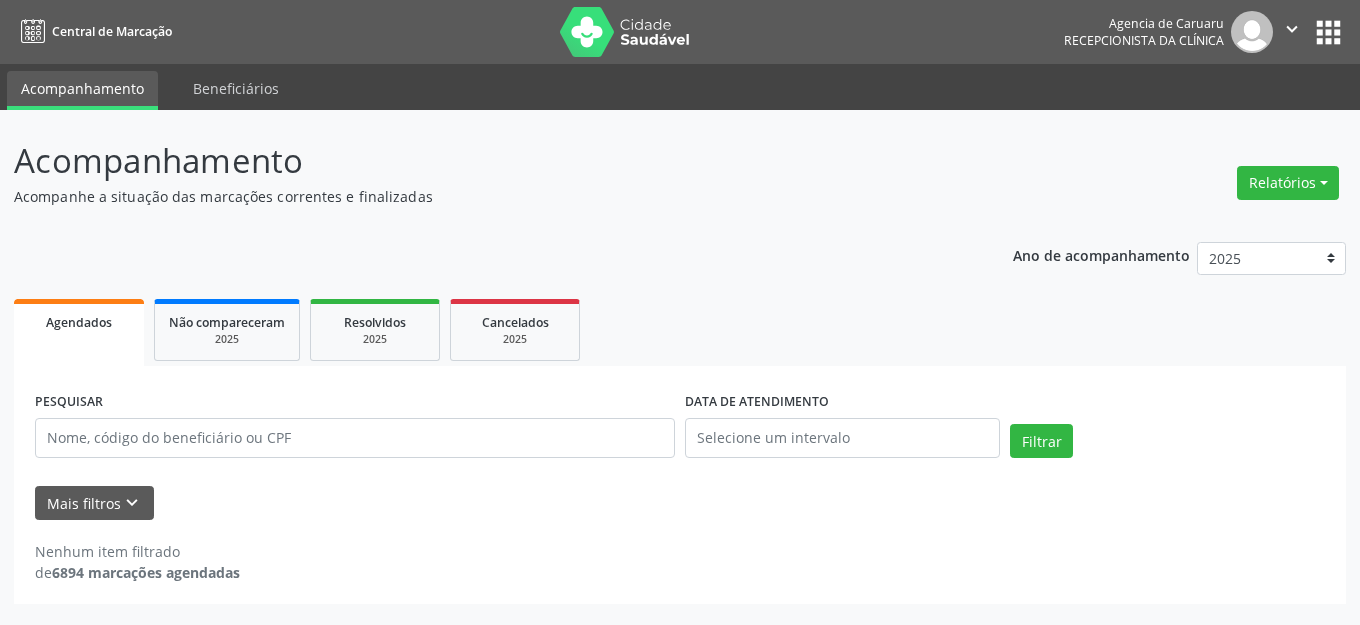 click on "Acompanhamento
Acompanhe a situação das marcações correntes e finalizadas
Relatórios
Agendamentos
Procedimentos realizados" at bounding box center (680, 171) 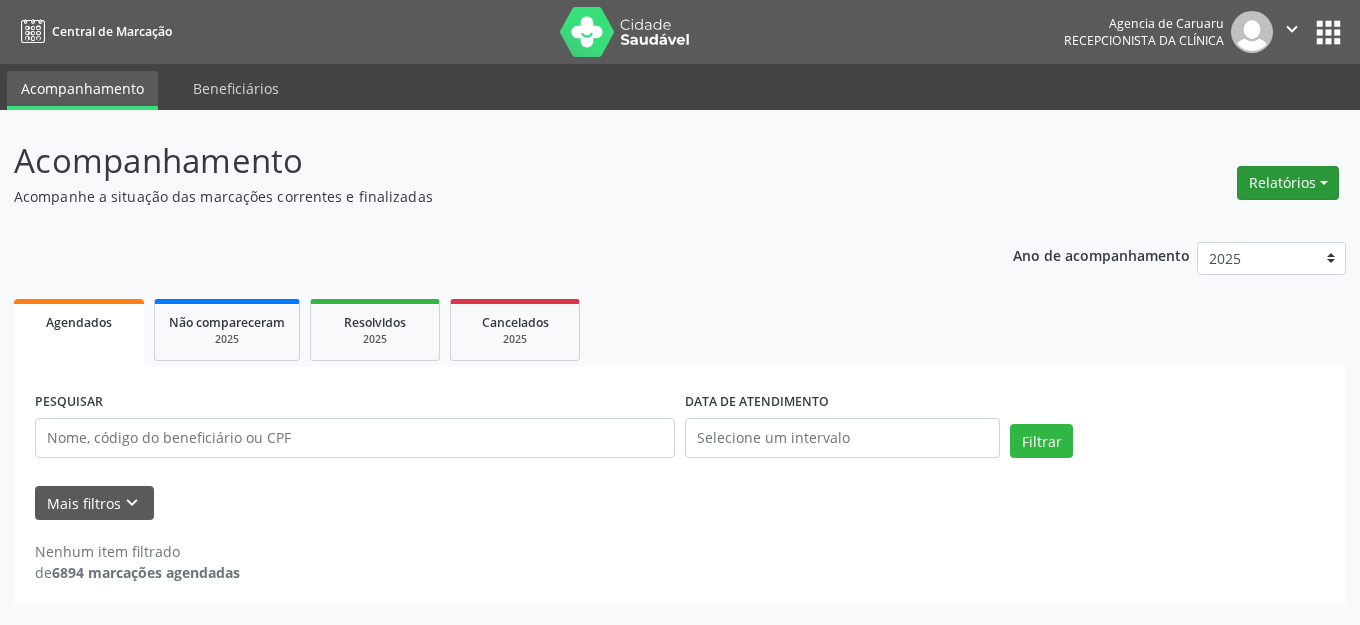 click on "Relatórios" at bounding box center (1288, 183) 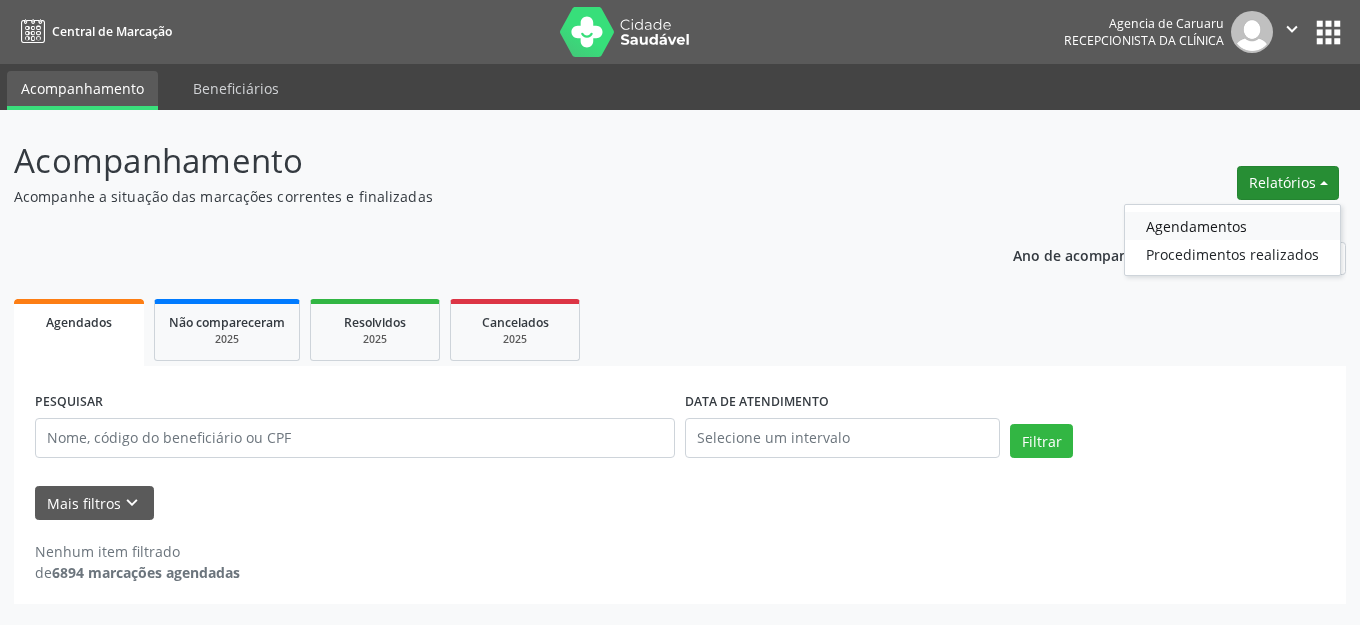 click on "Agendamentos" at bounding box center [1232, 226] 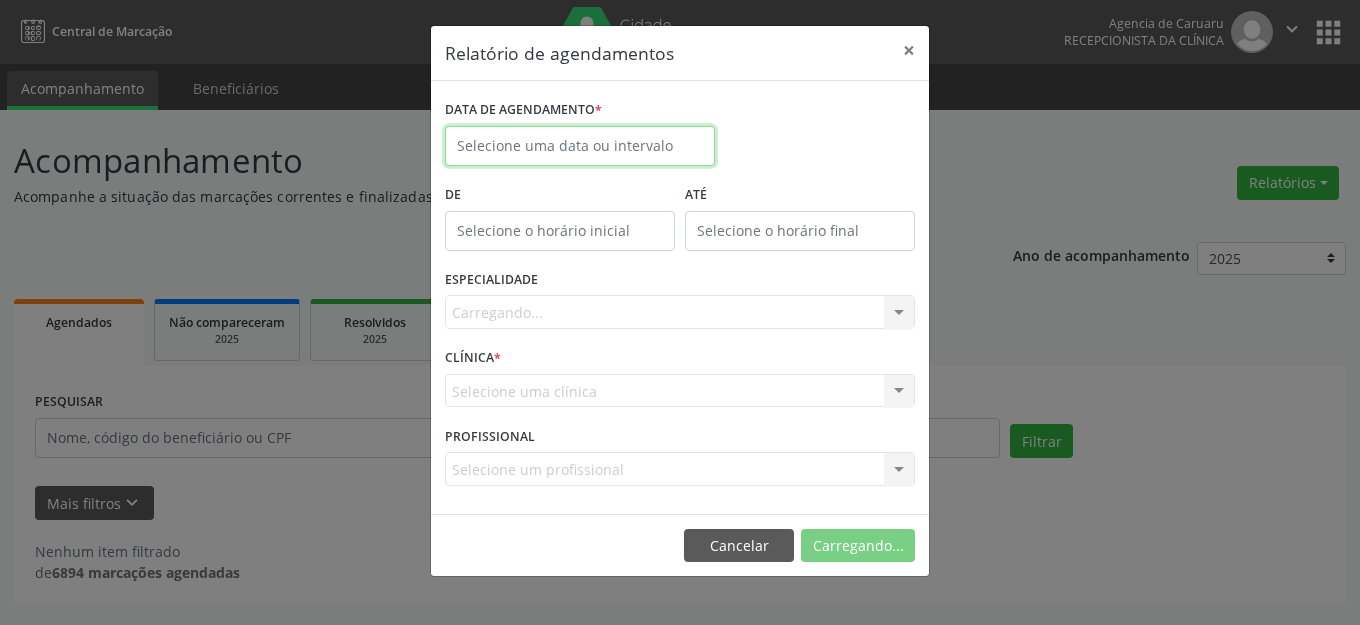 click on "Central de Marcação
Agencia de [GEOGRAPHIC_DATA]
Recepcionista da clínica

Configurações
Sair
apps
Acompanhamento
Beneficiários
Acompanhamento
Acompanhe a situação das marcações correntes e finalizadas
Relatórios
Agendamentos
Procedimentos realizados
Ano de acompanhamento
2025 2024 2023 2022 2021   Agendados   Não compareceram
2025
Resolvidos
2025
Cancelados
2025
PESQUISAR
DATA DE ATENDIMENTO
Filtrar
UNIDADE EXECUTANTE
Agencia de Caruaru         Todos as unidades   Agencia de Caruaru
Nenhum resultado encontrado para: "   "
Não há nenhuma opção para ser exibida.
PROFISSIONAL EXECUTANTE
[PERSON_NAME]         Todos os profissionais   [PERSON_NAME][GEOGRAPHIC_DATA]" at bounding box center [680, 312] 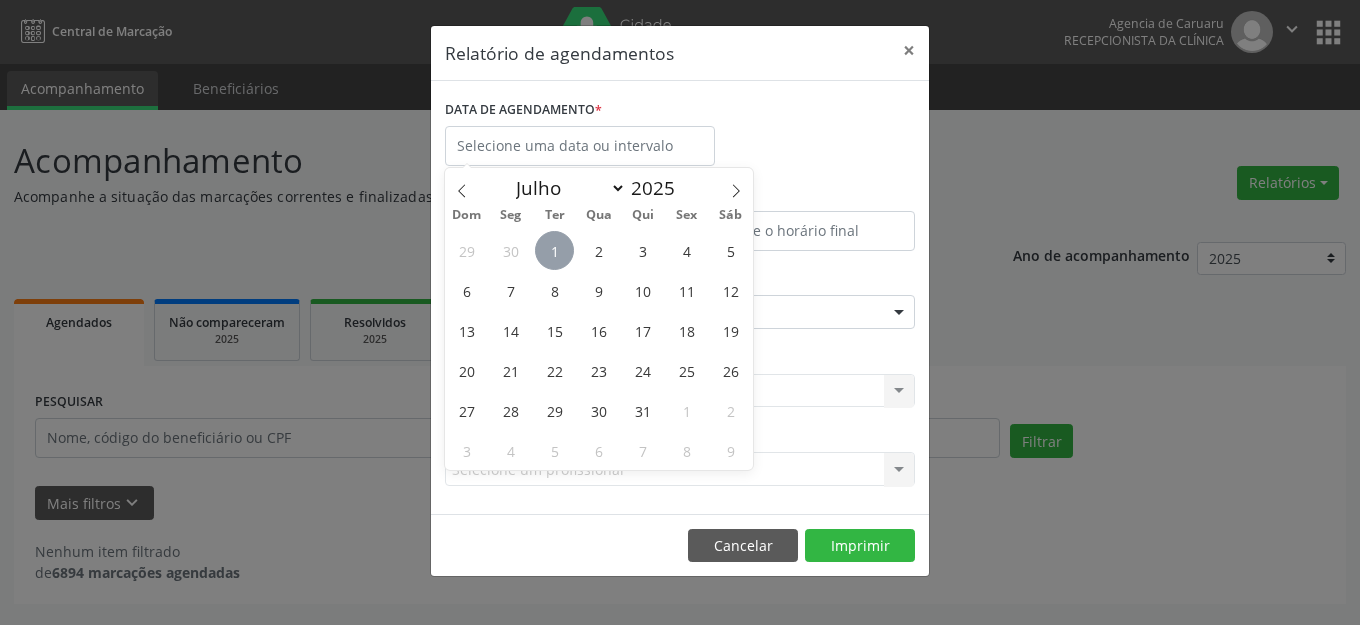 click on "1" at bounding box center (554, 250) 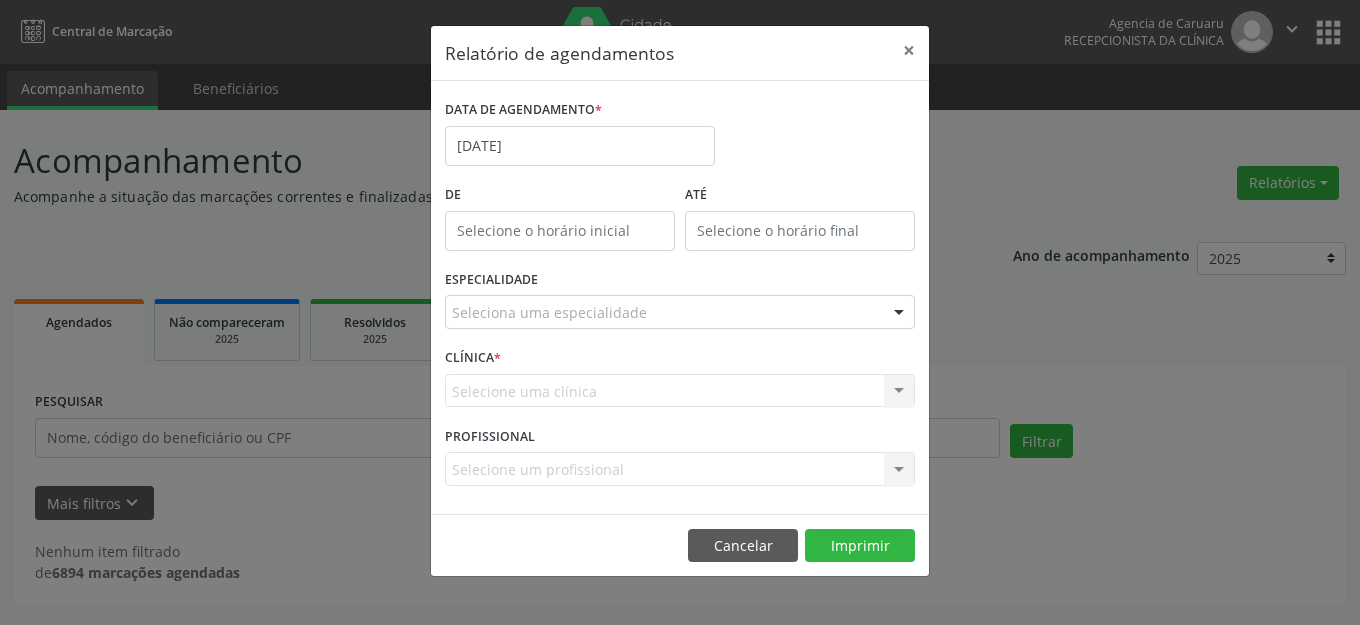 click on "Seleciona uma especialidade" at bounding box center (680, 312) 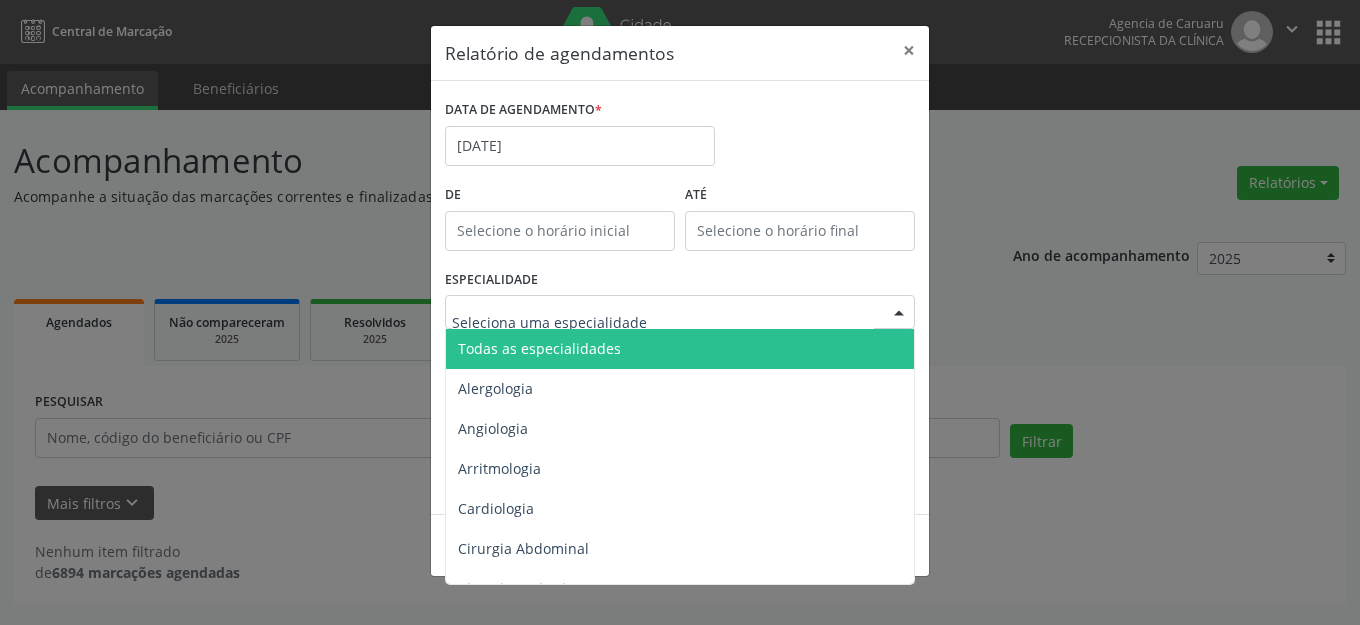 click on "Todas as especialidades" at bounding box center (539, 348) 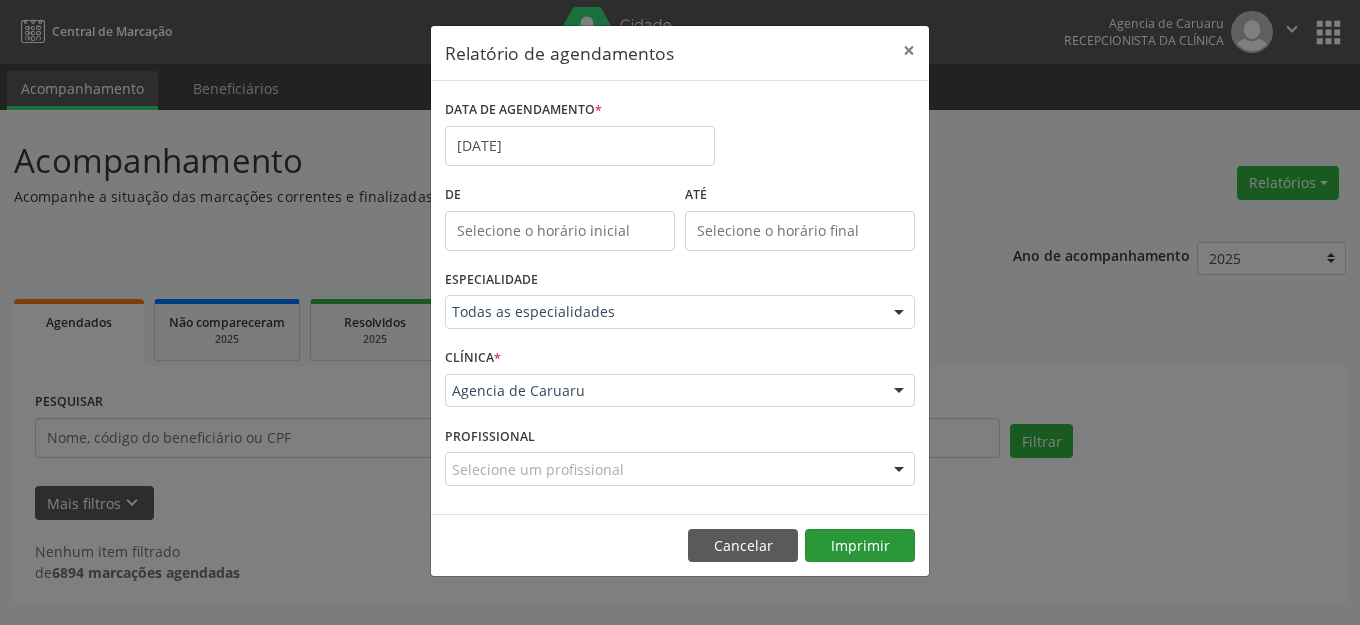 click on "Cancelar Imprimir" at bounding box center (680, 545) 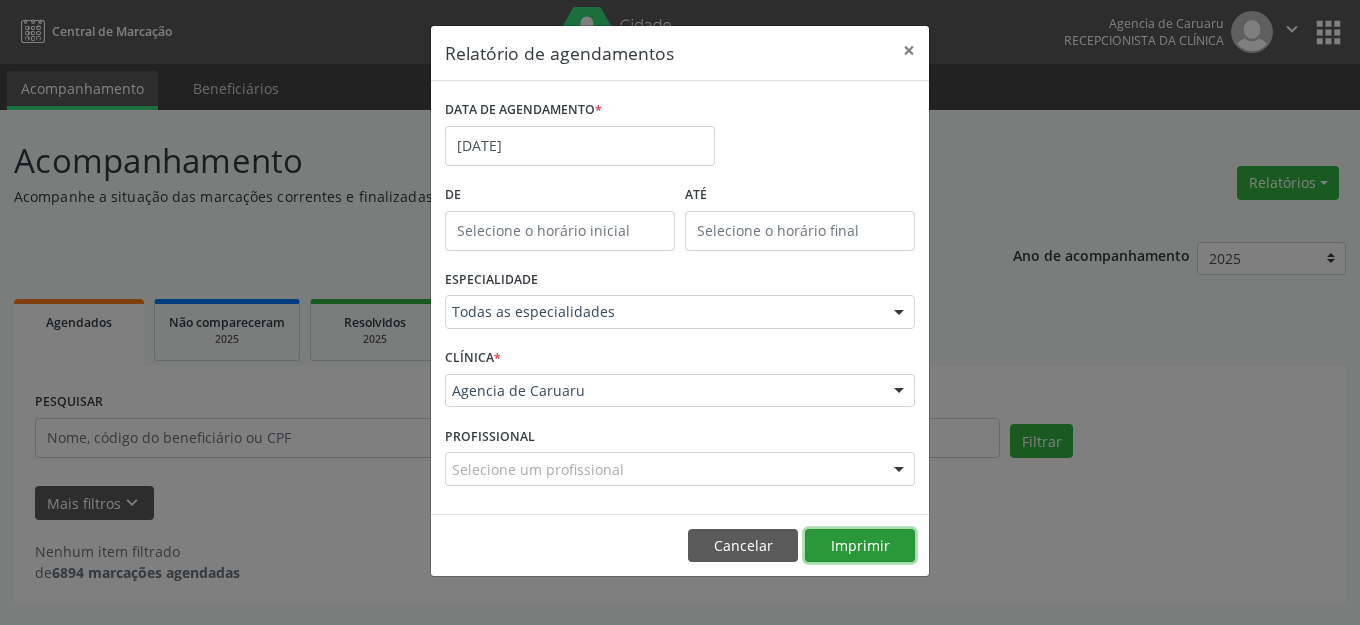 click on "Imprimir" at bounding box center [860, 546] 